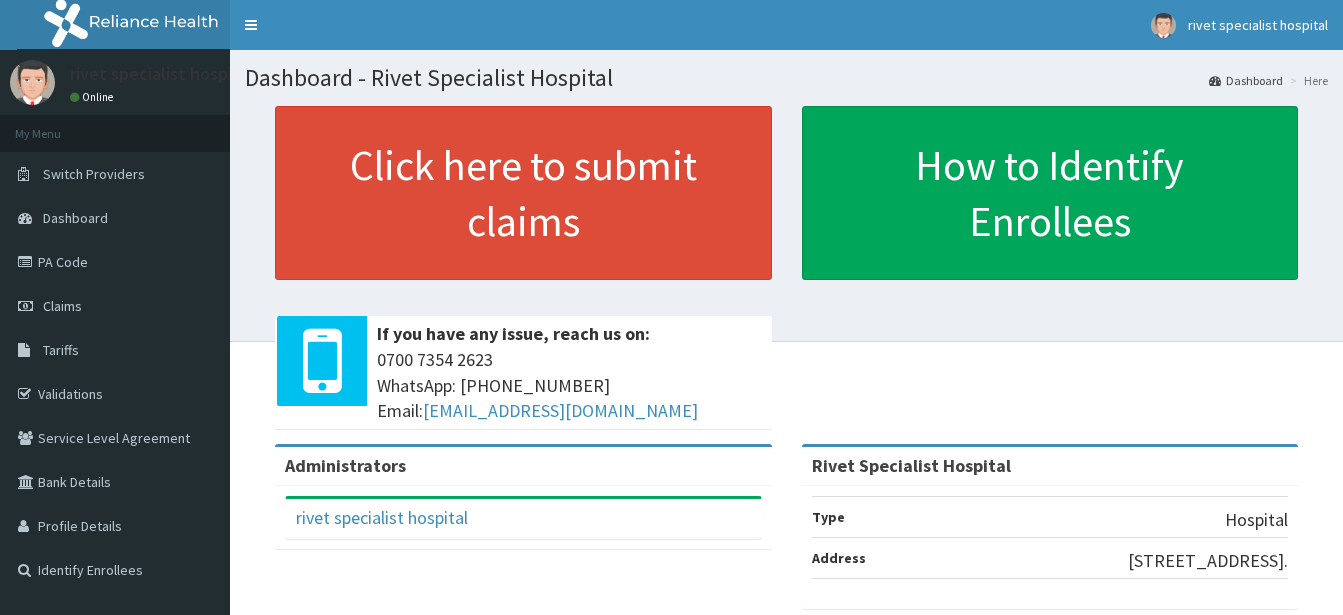 scroll, scrollTop: 0, scrollLeft: 0, axis: both 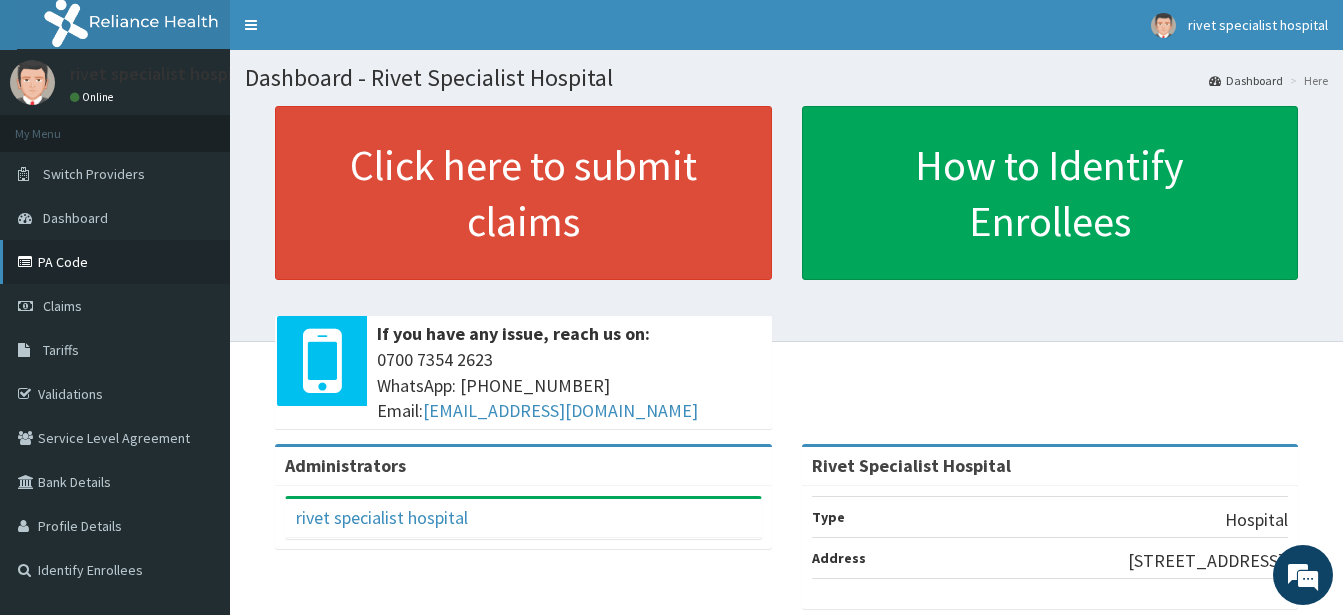 click on "PA Code" at bounding box center [115, 262] 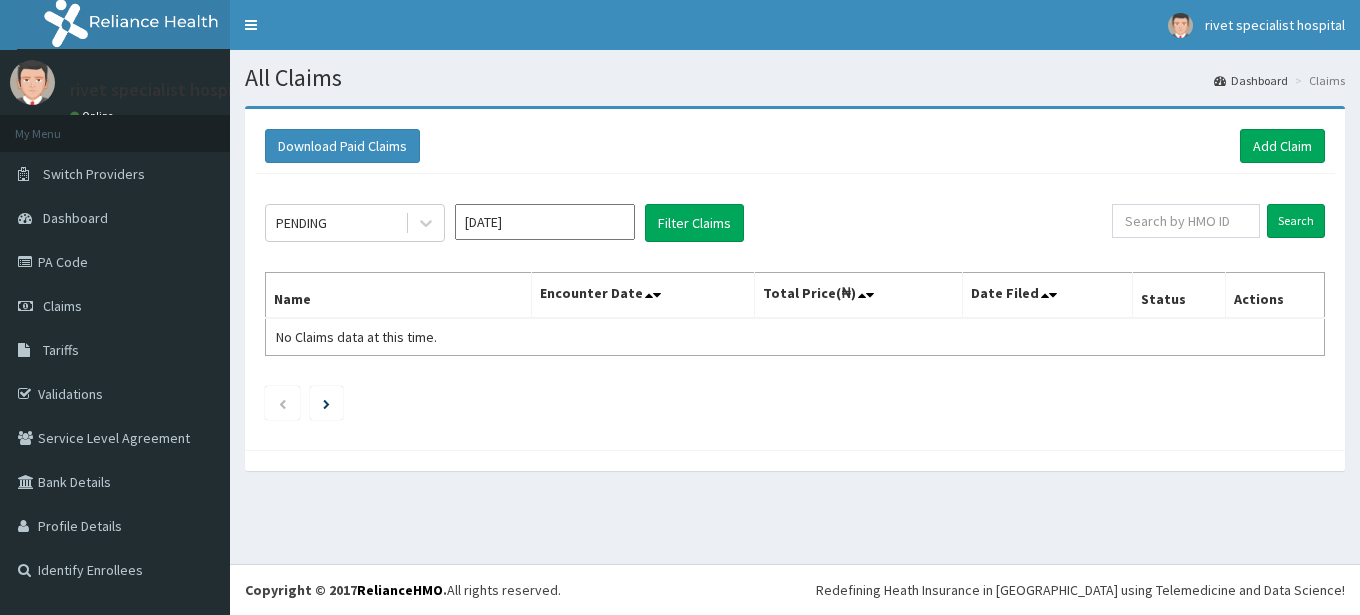 scroll, scrollTop: 0, scrollLeft: 0, axis: both 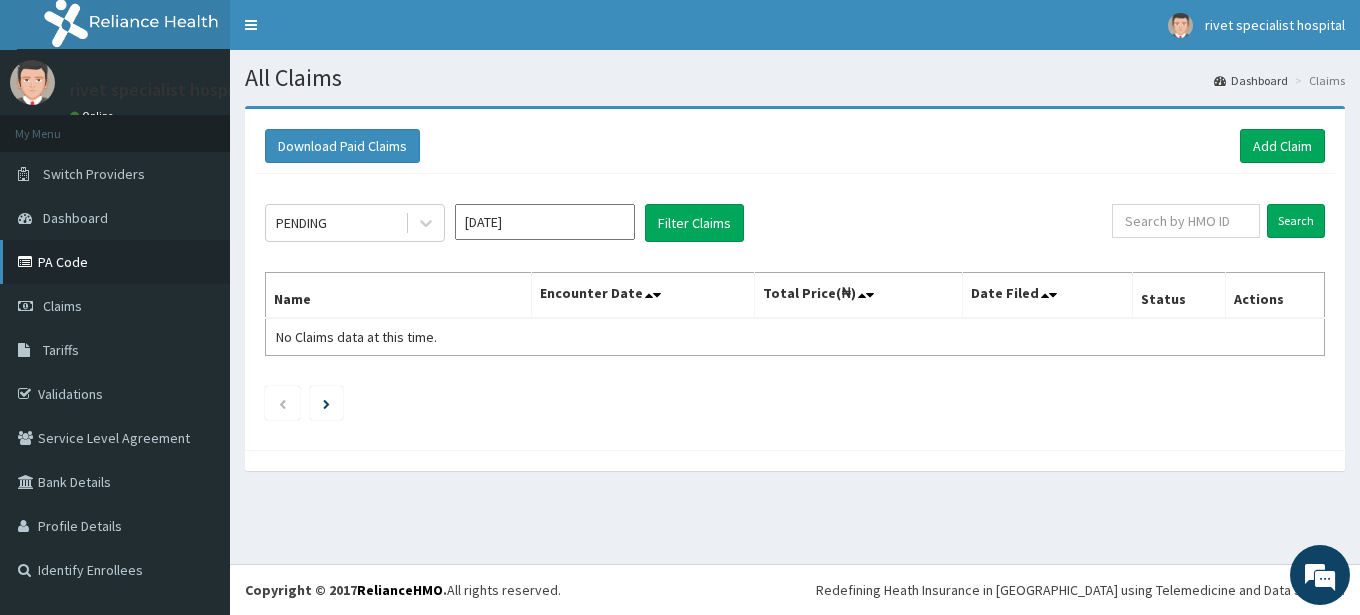 click on "PA Code" at bounding box center [115, 262] 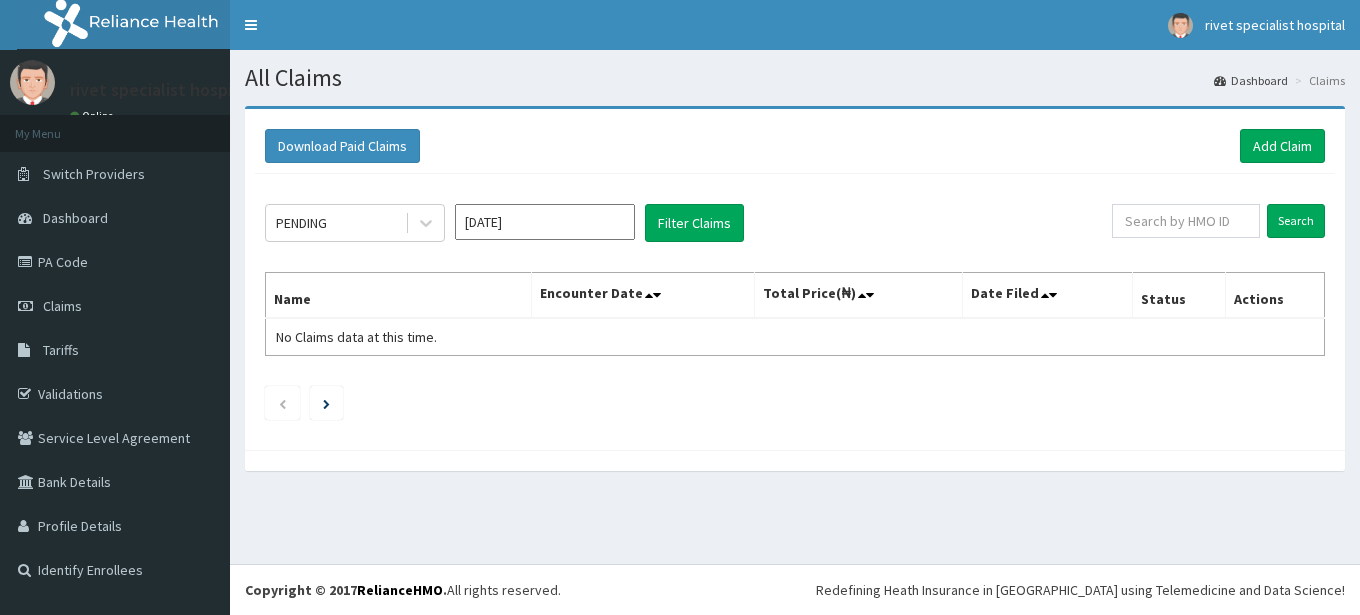 scroll, scrollTop: 0, scrollLeft: 0, axis: both 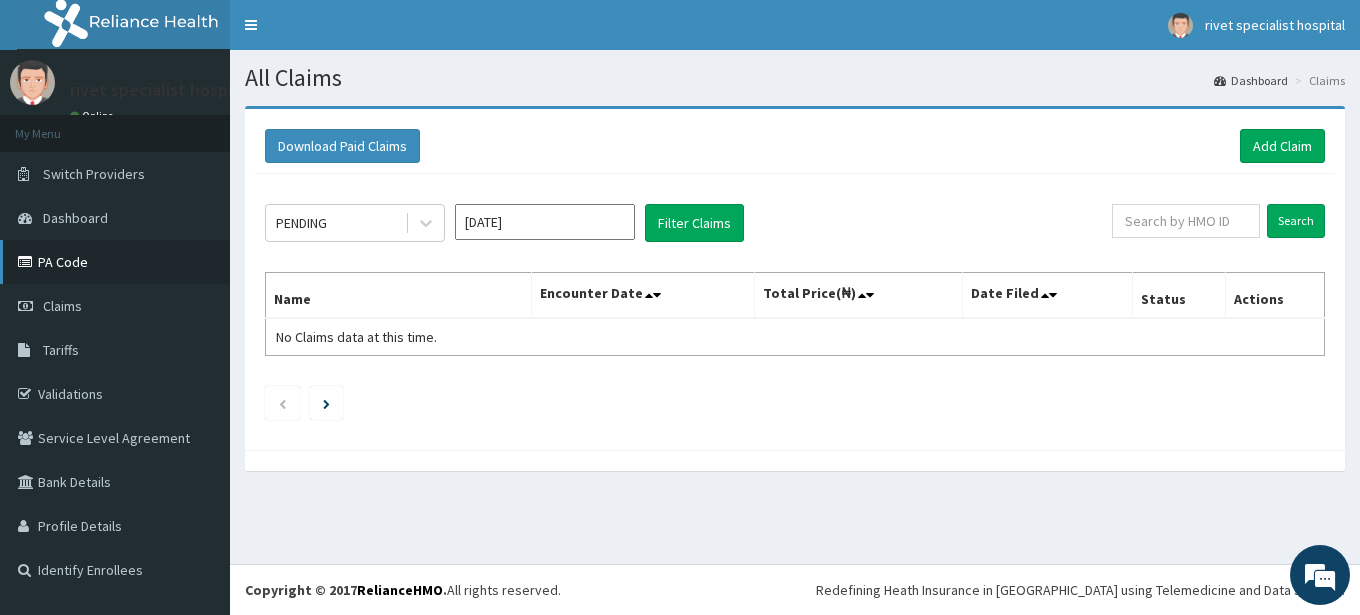 click on "PA Code" at bounding box center (115, 262) 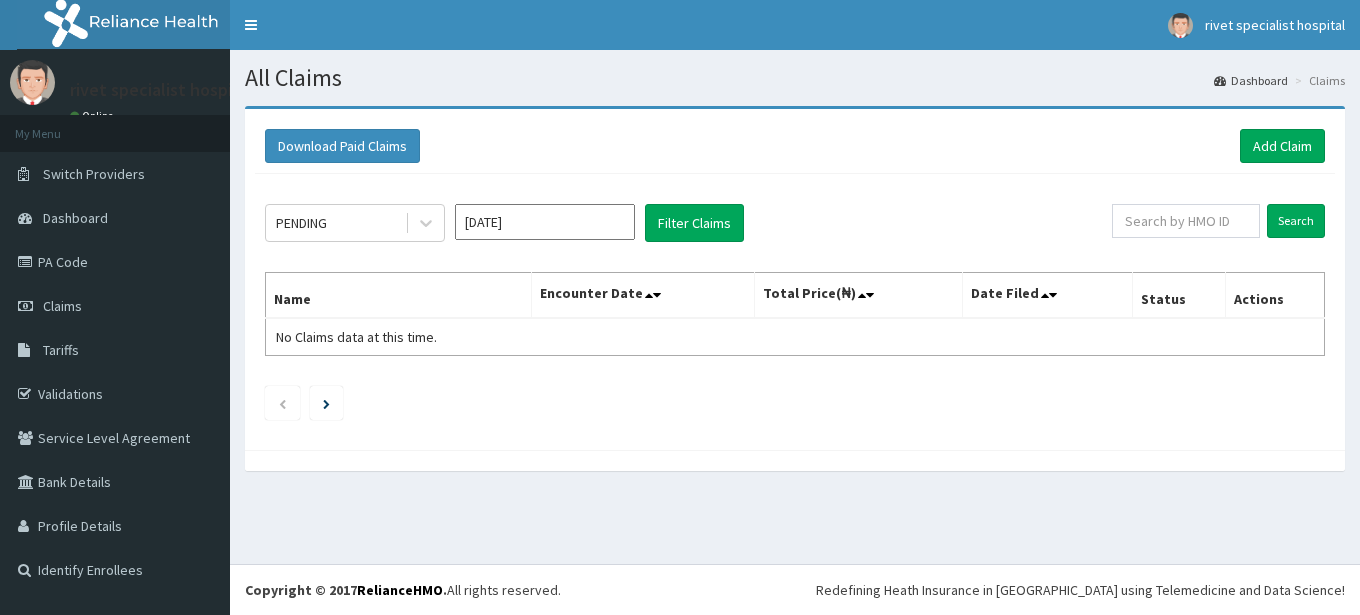 scroll, scrollTop: 0, scrollLeft: 0, axis: both 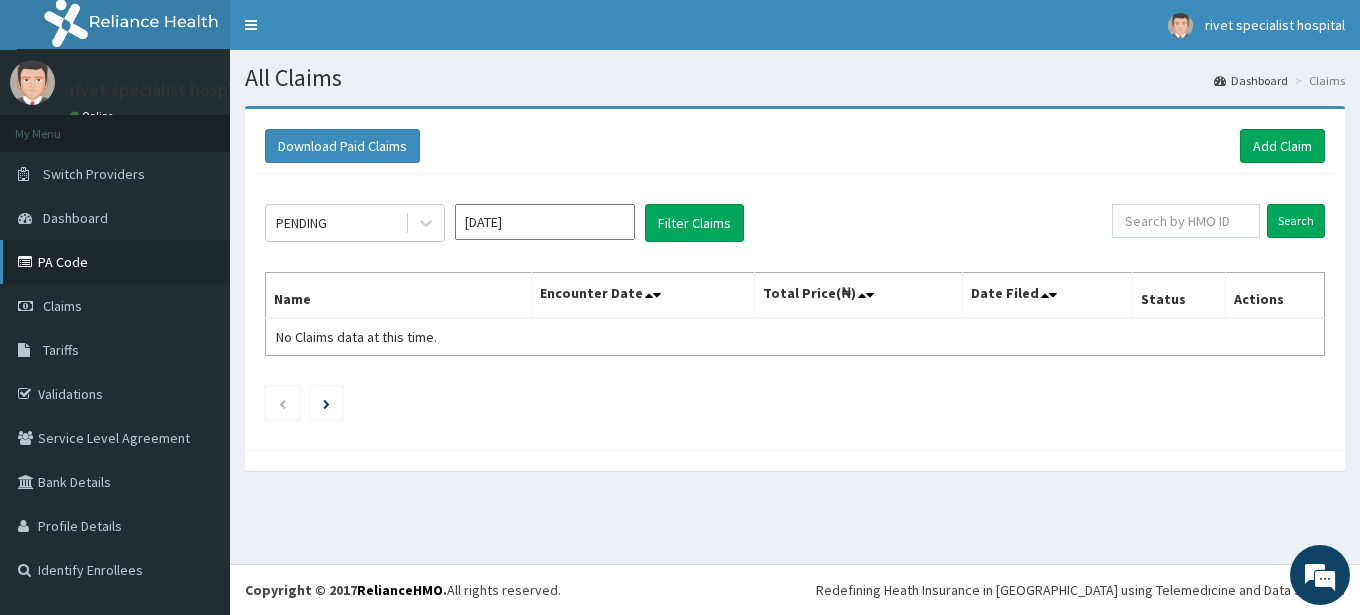 click on "PA Code" at bounding box center [115, 262] 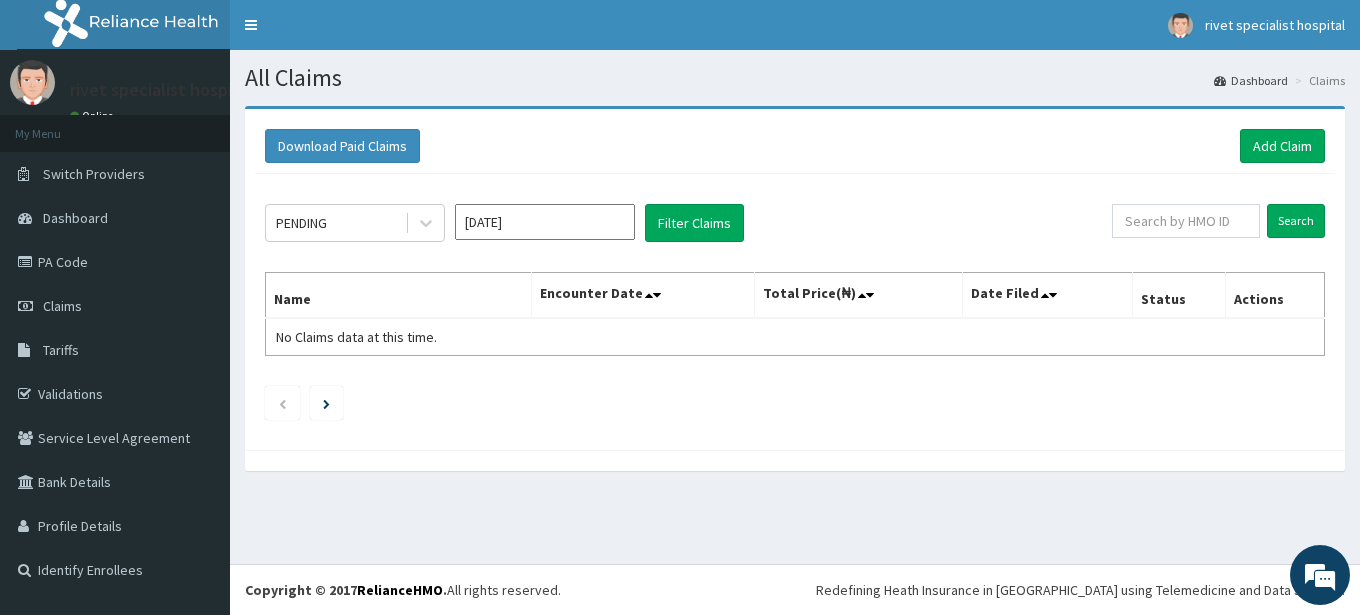 scroll, scrollTop: 0, scrollLeft: 0, axis: both 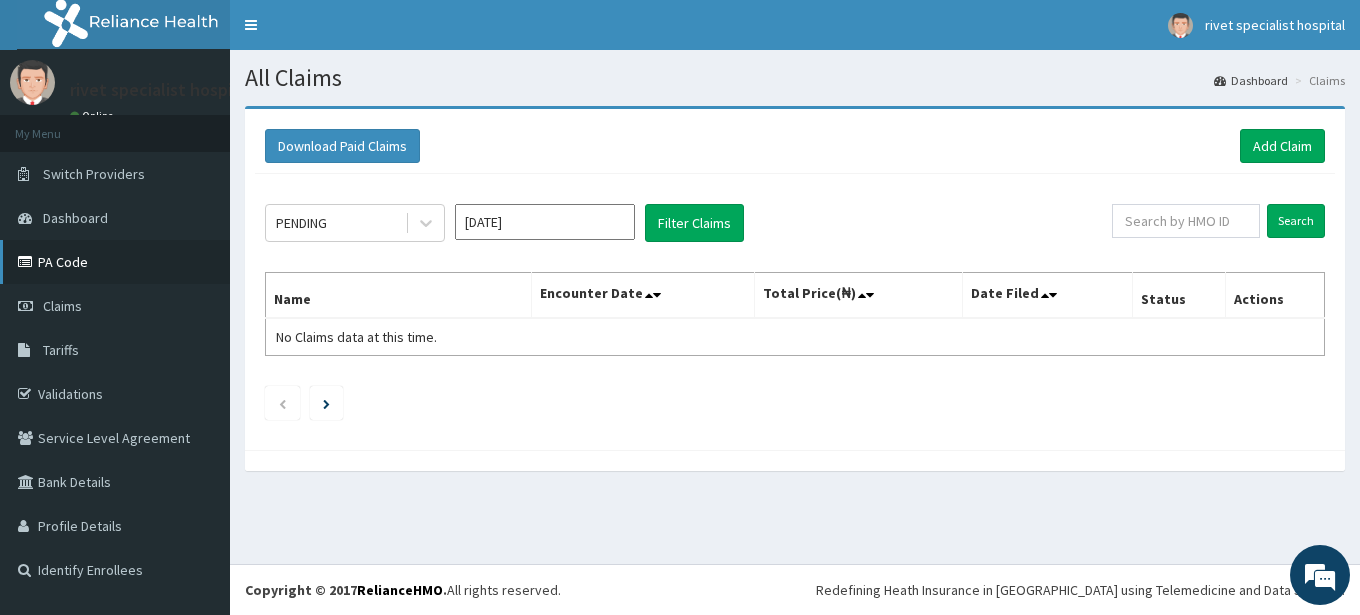 click on "PA Code" at bounding box center (115, 262) 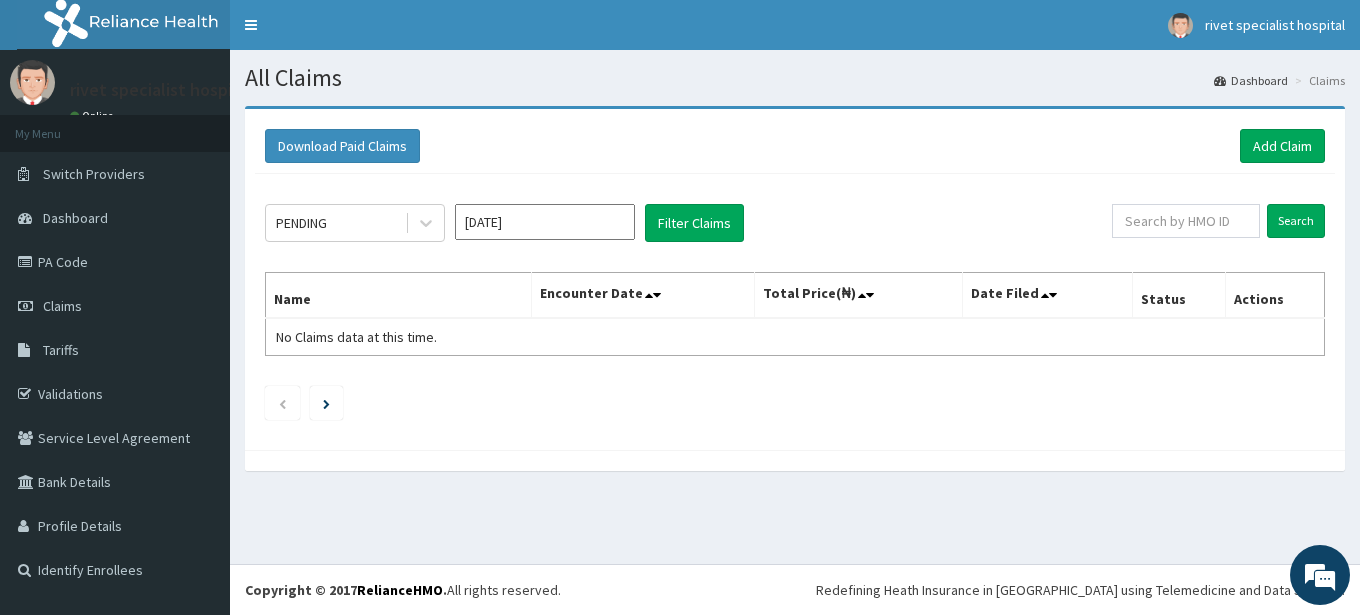 scroll, scrollTop: 0, scrollLeft: 0, axis: both 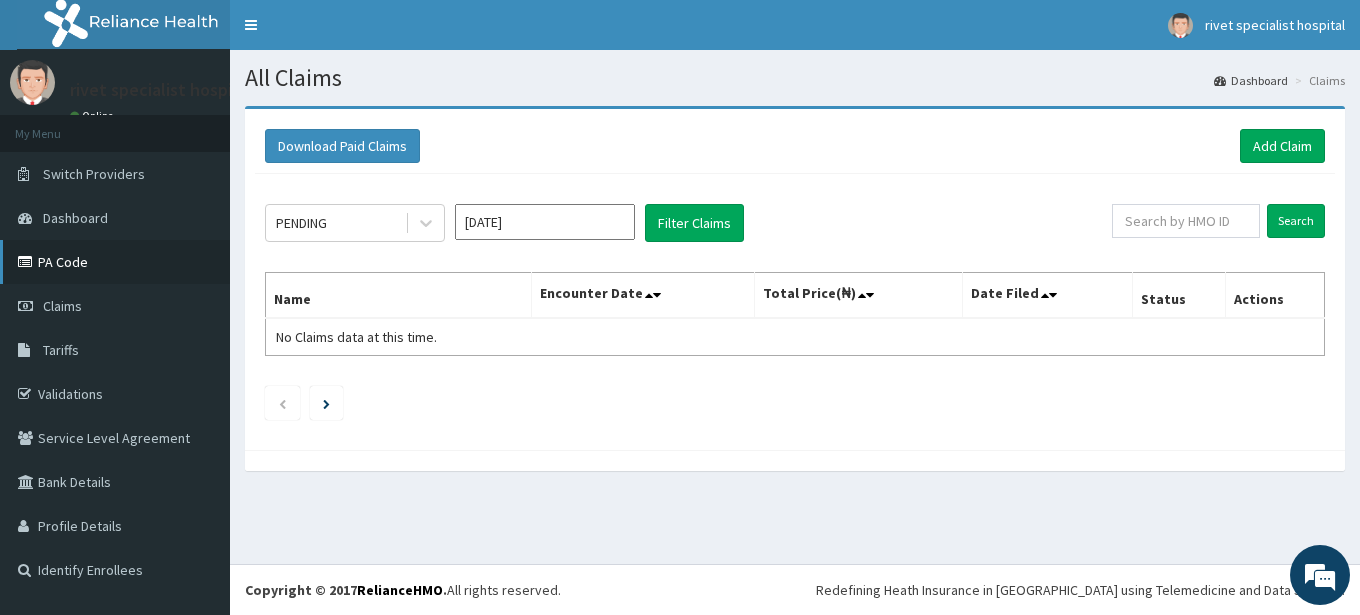 click on "PA Code" at bounding box center [115, 262] 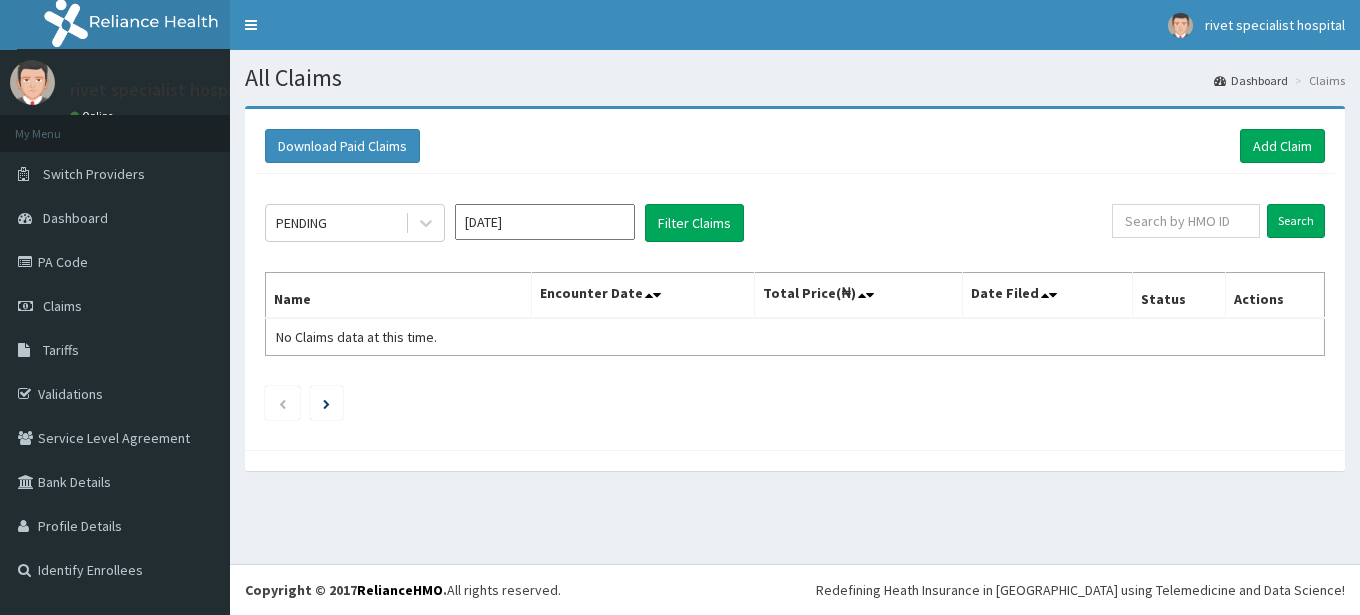 scroll, scrollTop: 0, scrollLeft: 0, axis: both 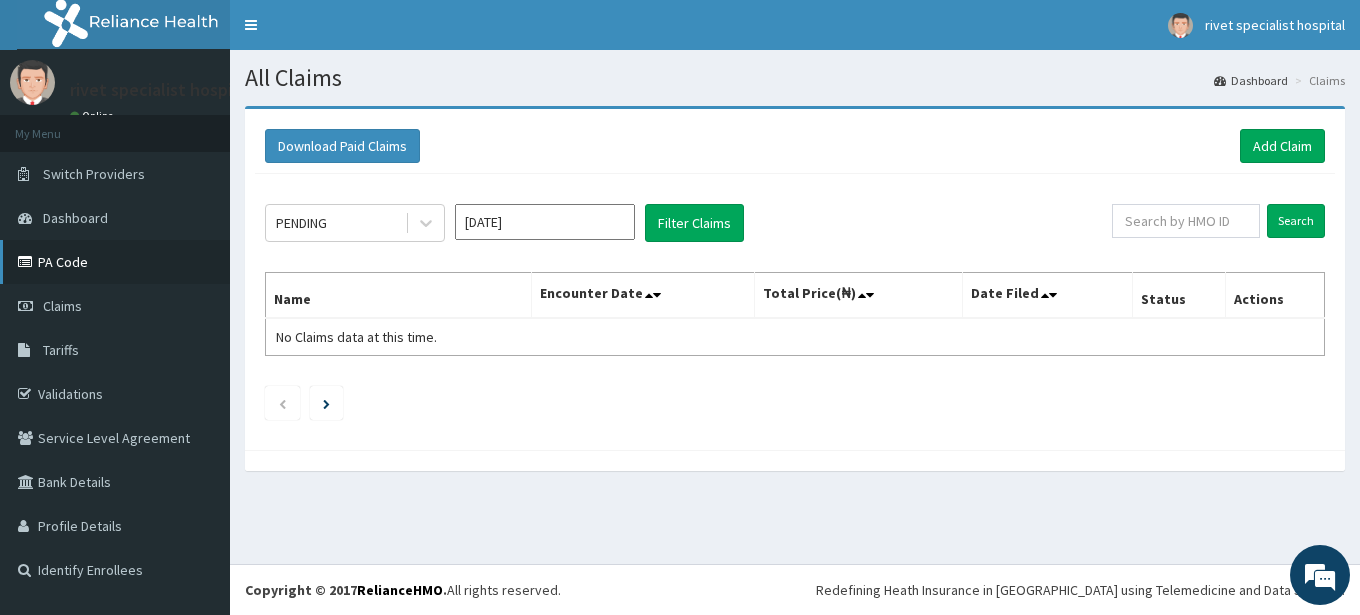 click on "PA Code" at bounding box center (115, 262) 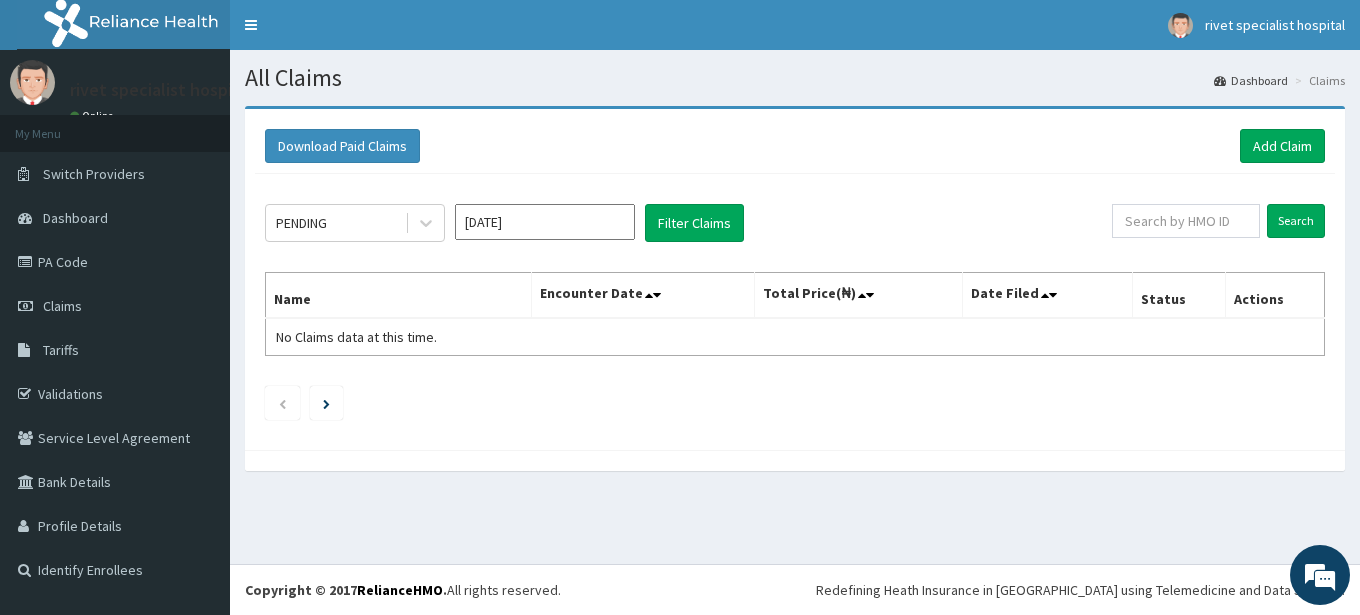 scroll, scrollTop: 0, scrollLeft: 0, axis: both 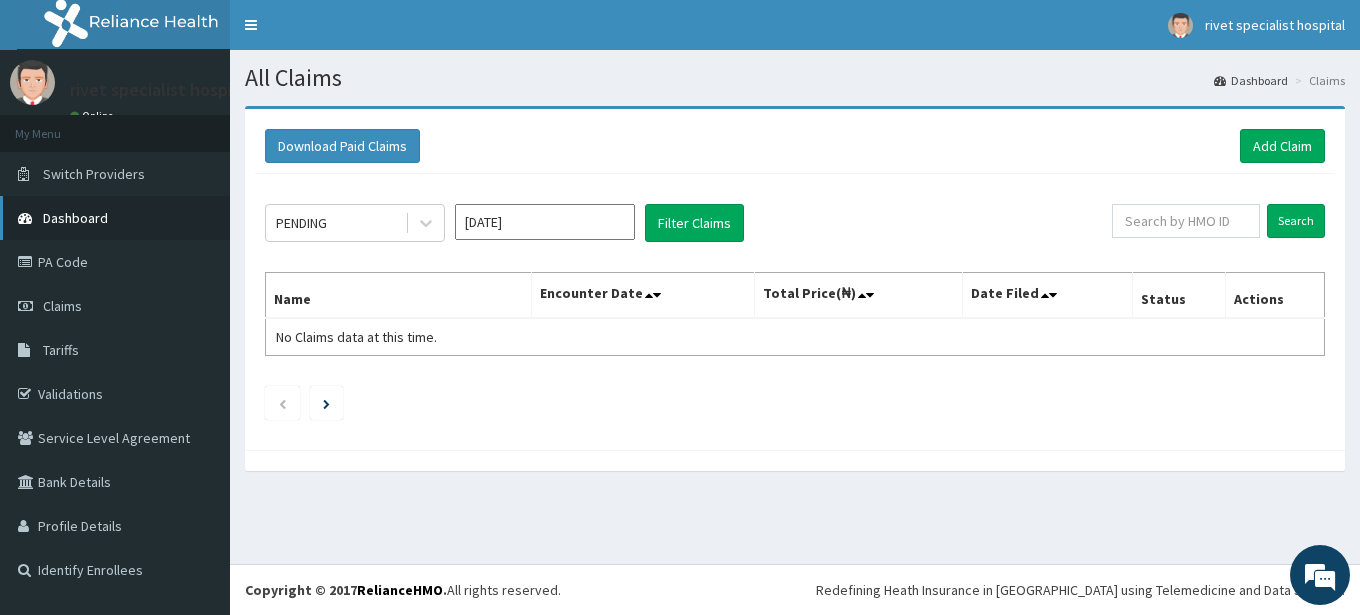 click on "Dashboard" at bounding box center [115, 218] 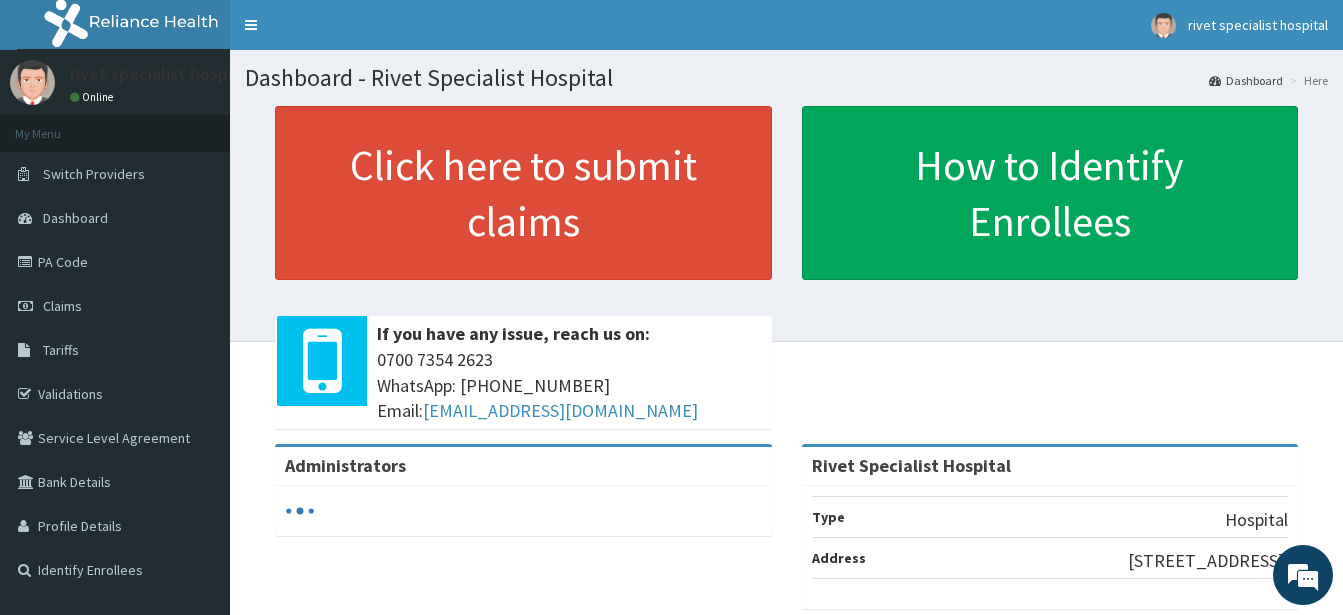 scroll, scrollTop: 0, scrollLeft: 0, axis: both 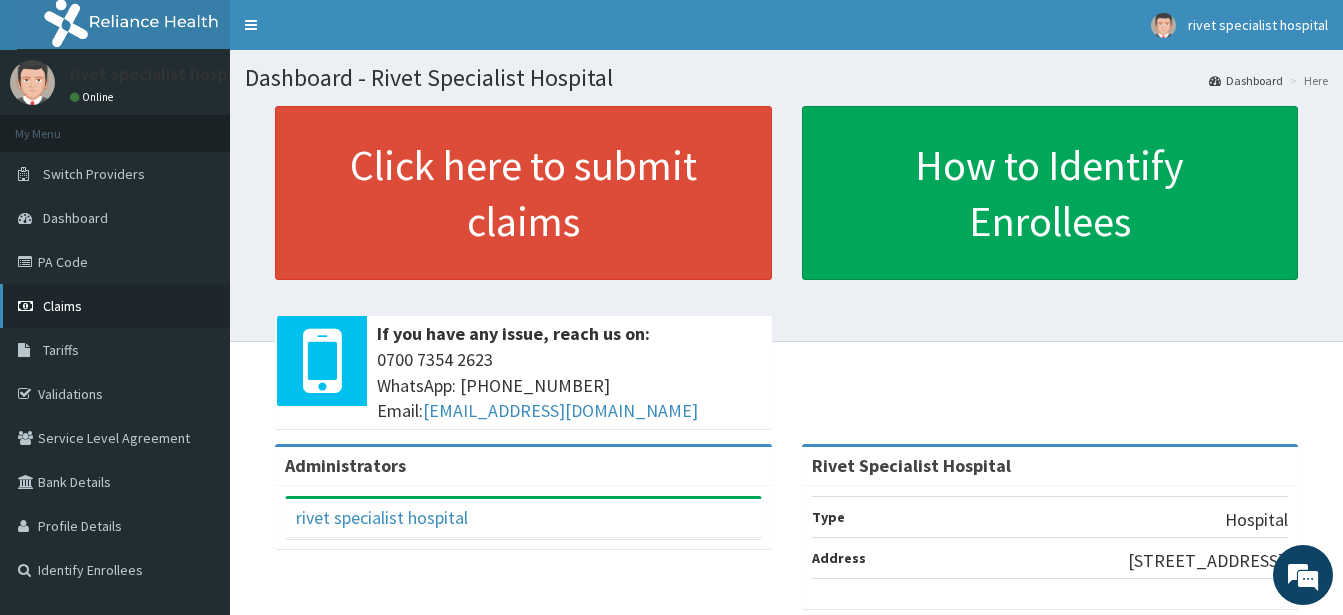 click on "Claims" at bounding box center [62, 306] 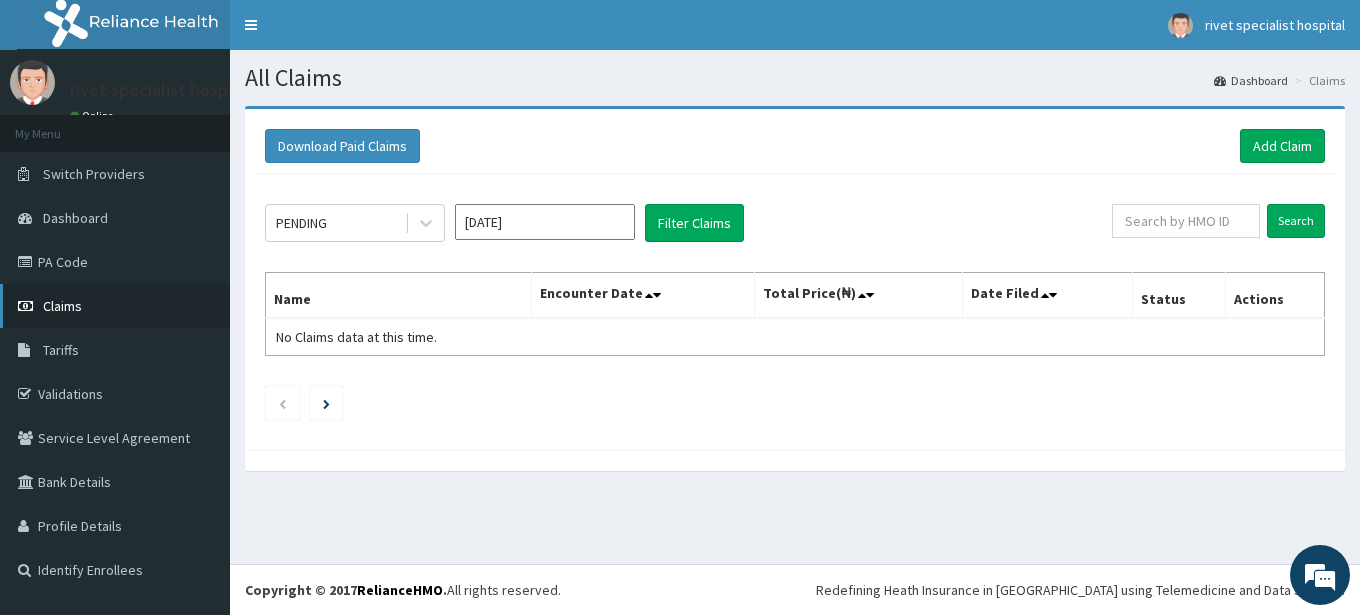 scroll, scrollTop: 0, scrollLeft: 0, axis: both 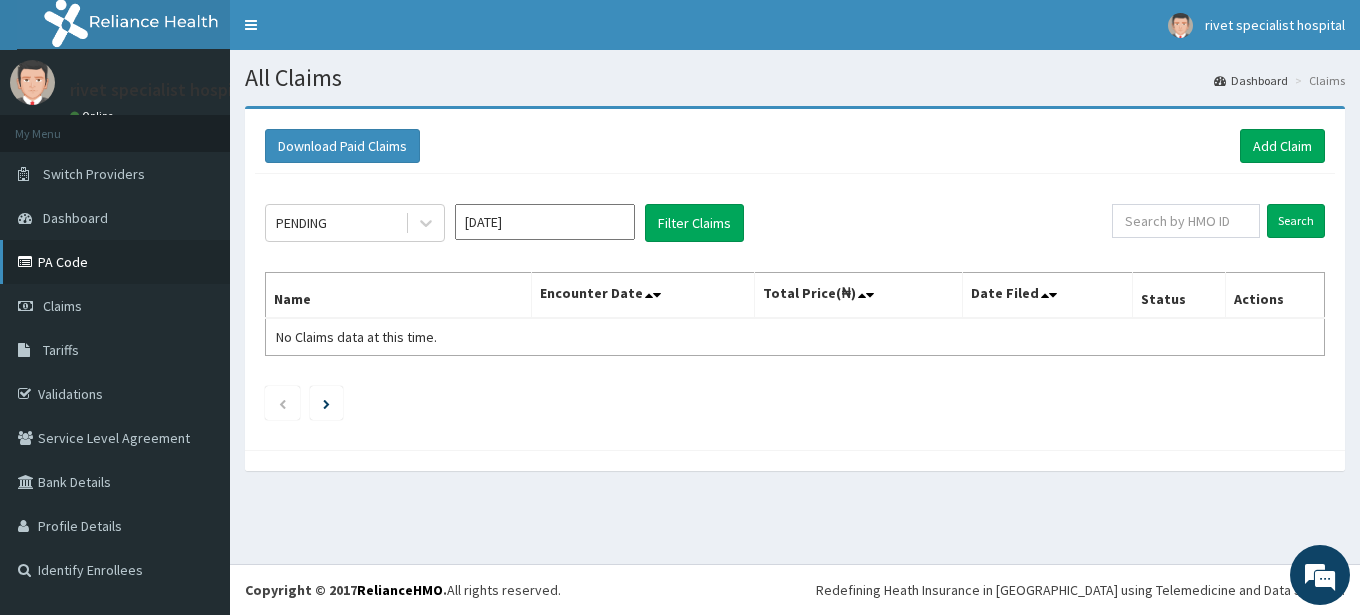 click on "PA Code" at bounding box center (115, 262) 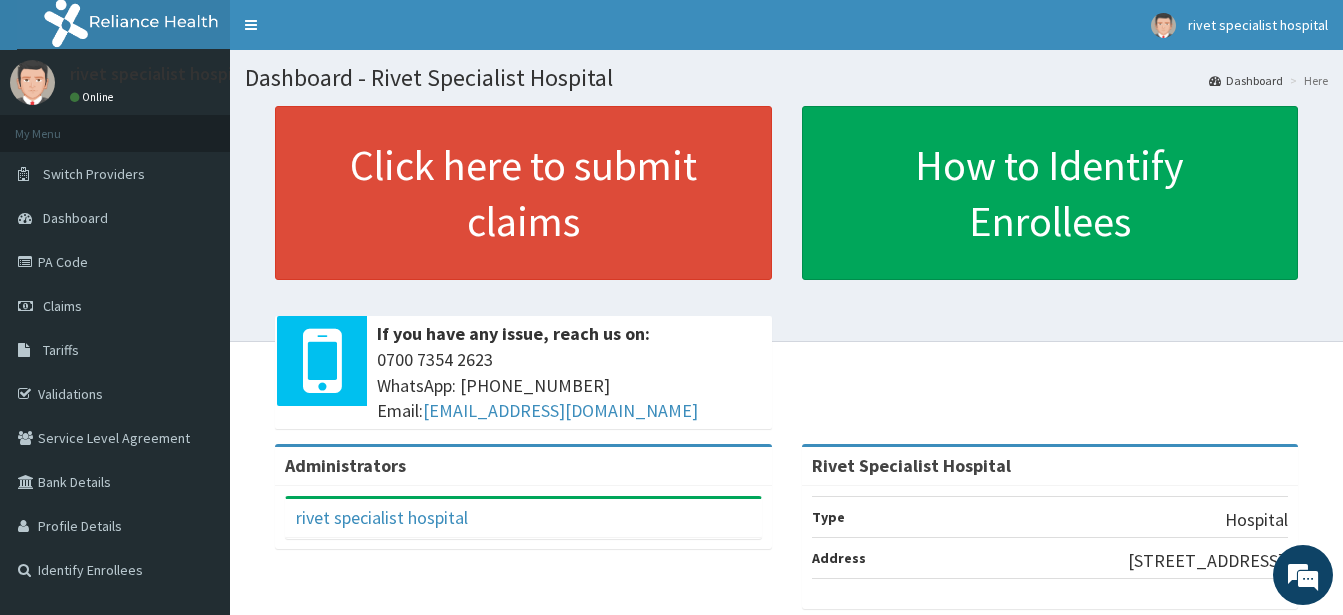 scroll, scrollTop: 0, scrollLeft: 0, axis: both 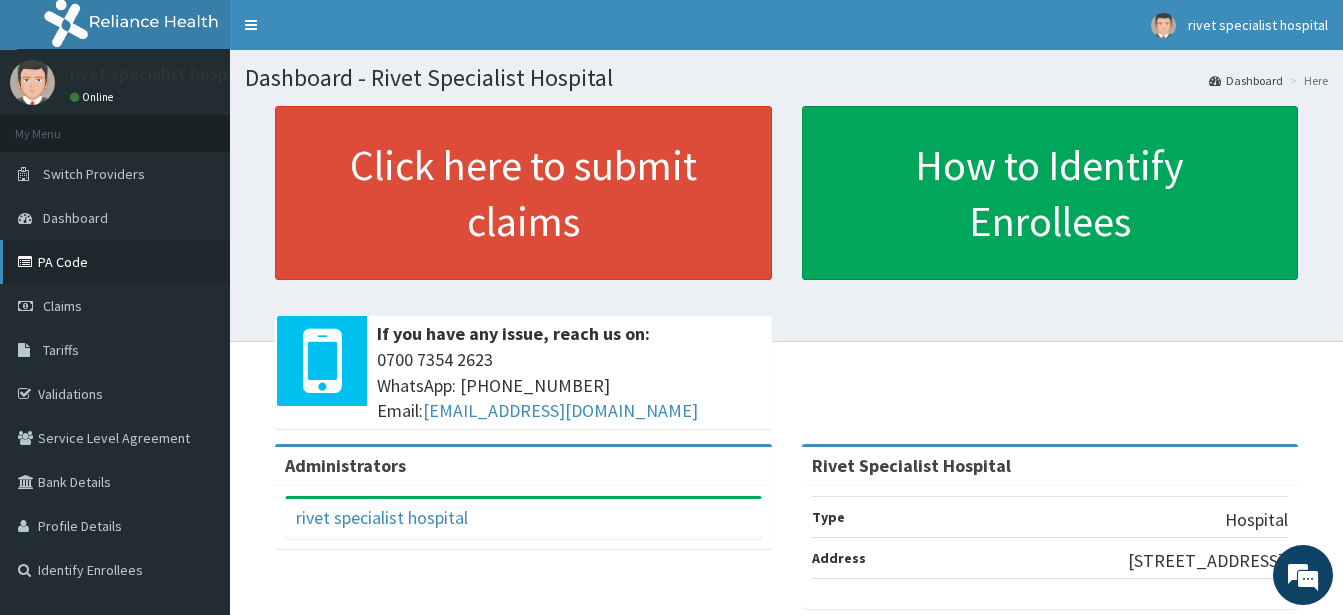 click on "PA Code" at bounding box center [115, 262] 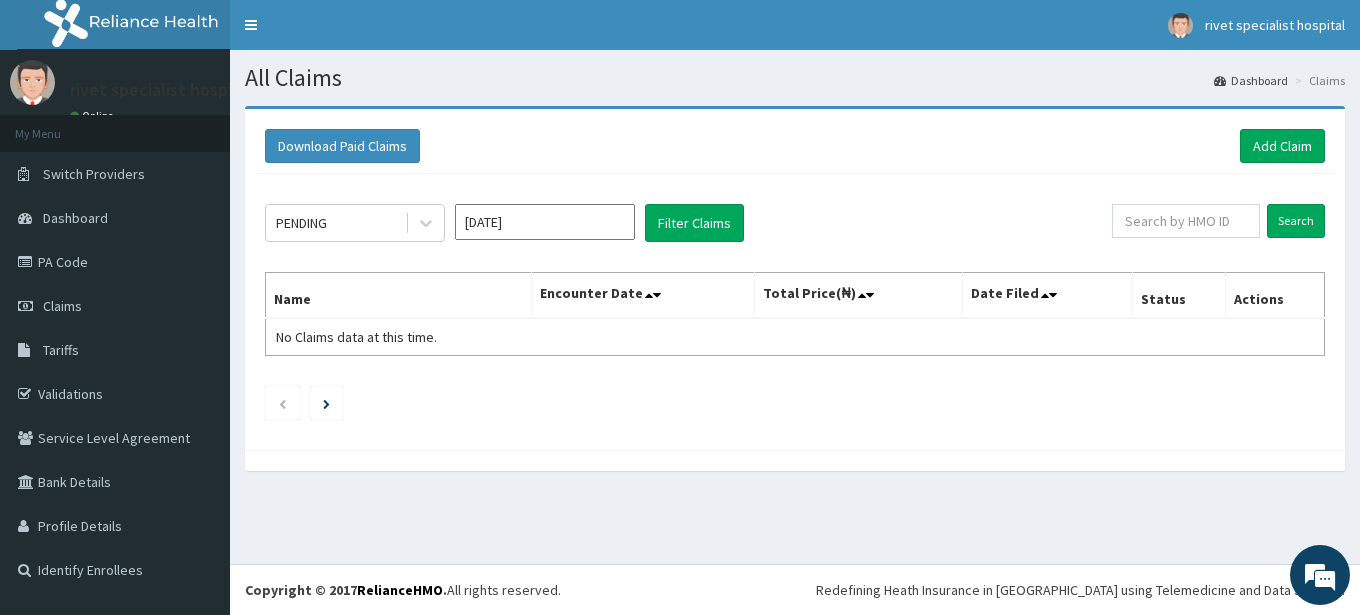 scroll, scrollTop: 0, scrollLeft: 0, axis: both 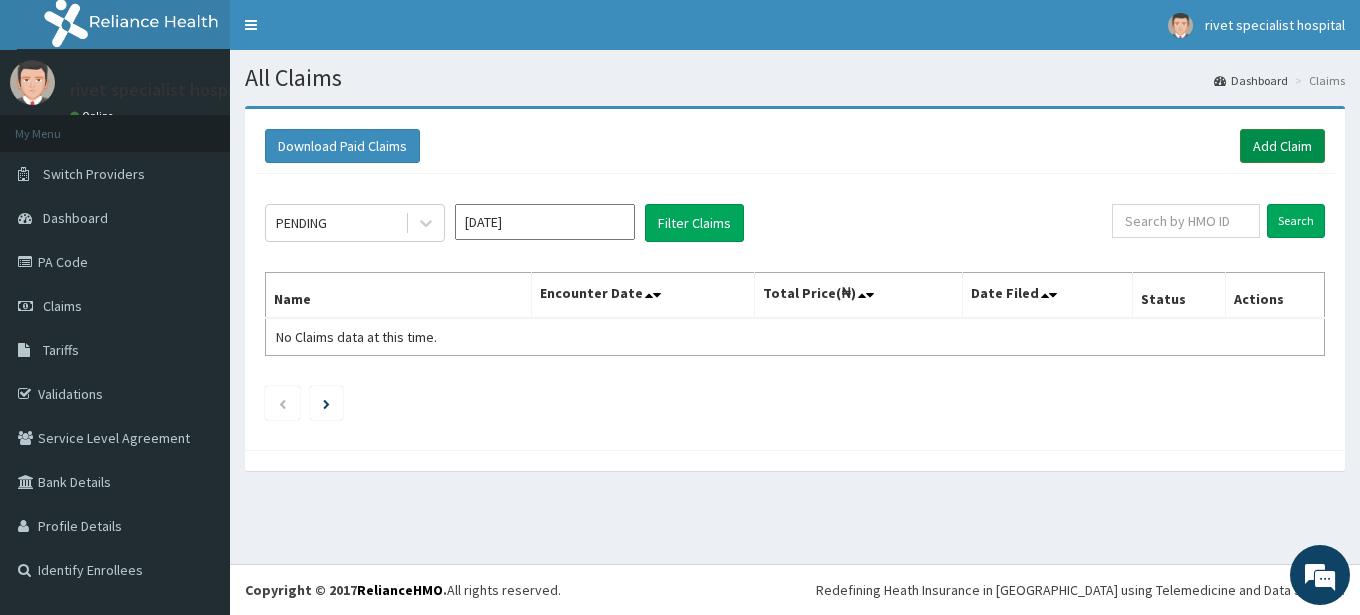 click on "Add Claim" at bounding box center [1282, 146] 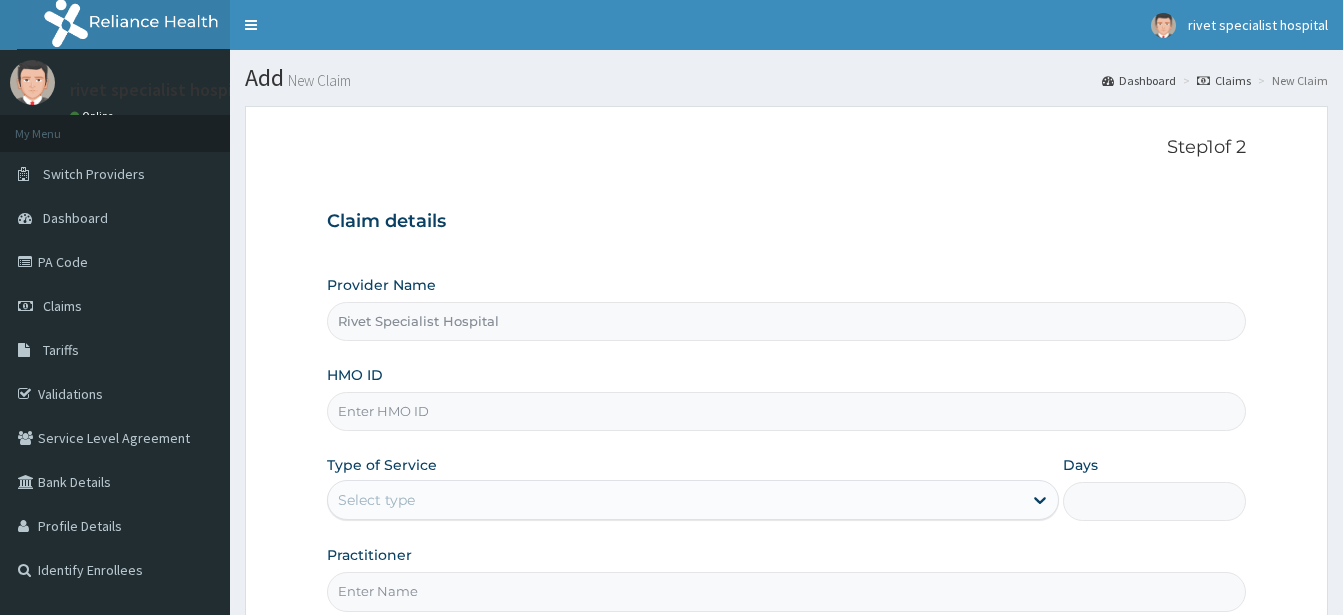scroll, scrollTop: 102, scrollLeft: 0, axis: vertical 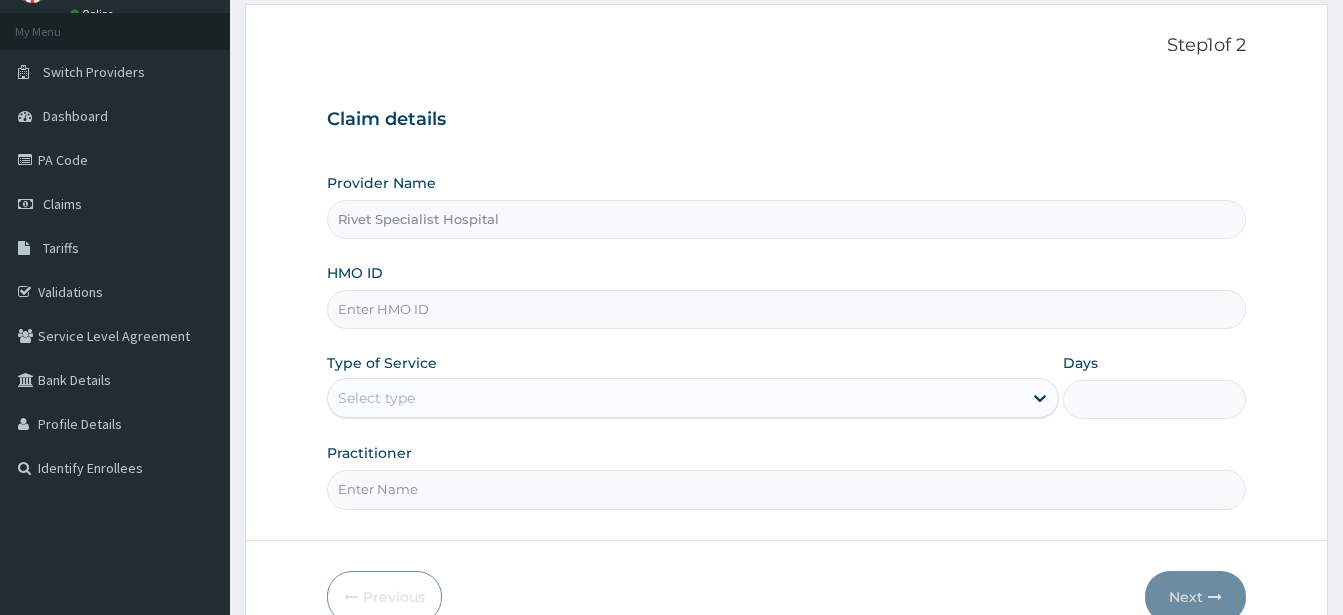 click on "HMO ID" at bounding box center (786, 309) 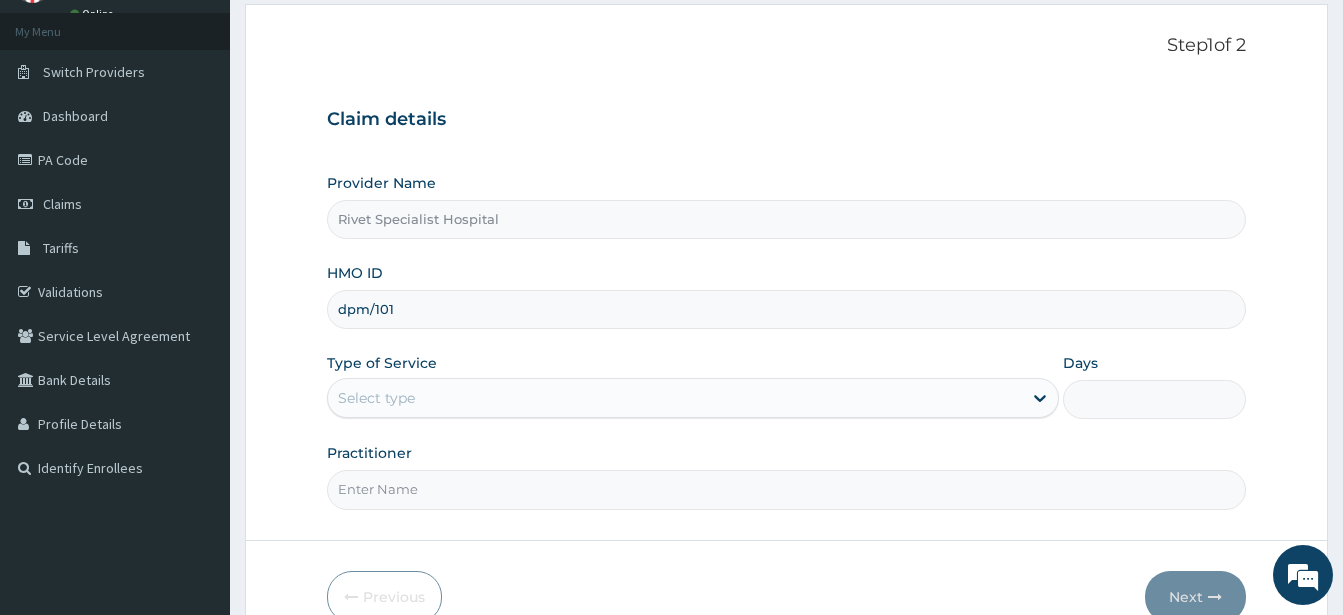 scroll, scrollTop: 0, scrollLeft: 0, axis: both 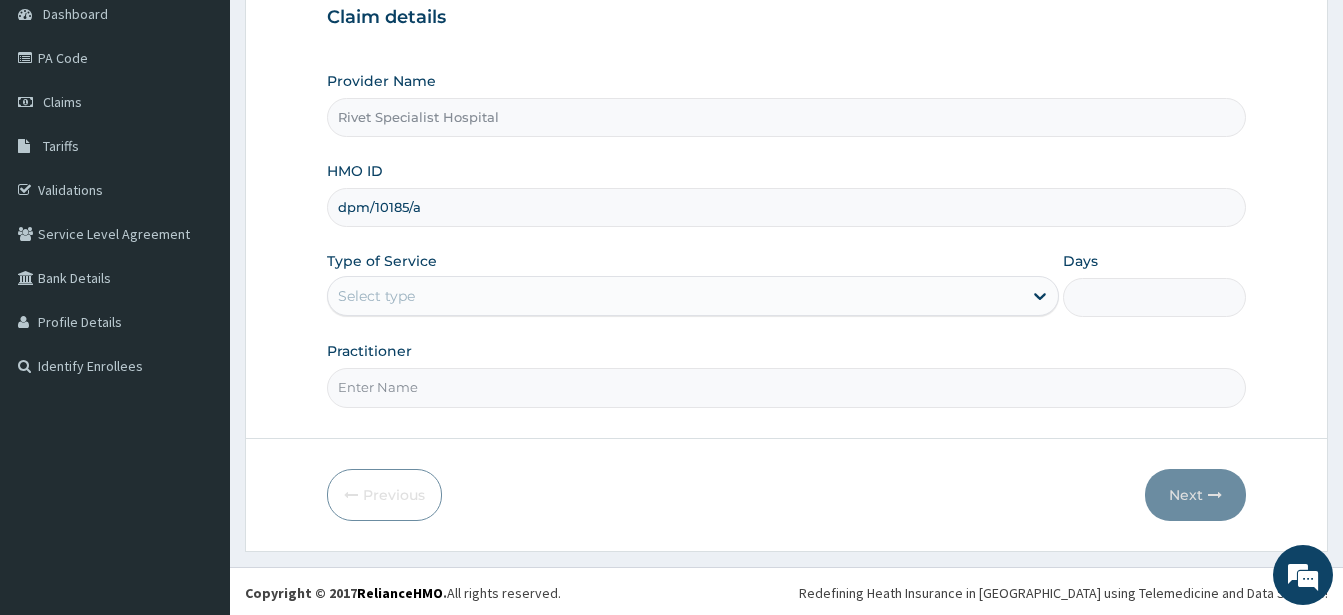 type on "dpm/10185/a" 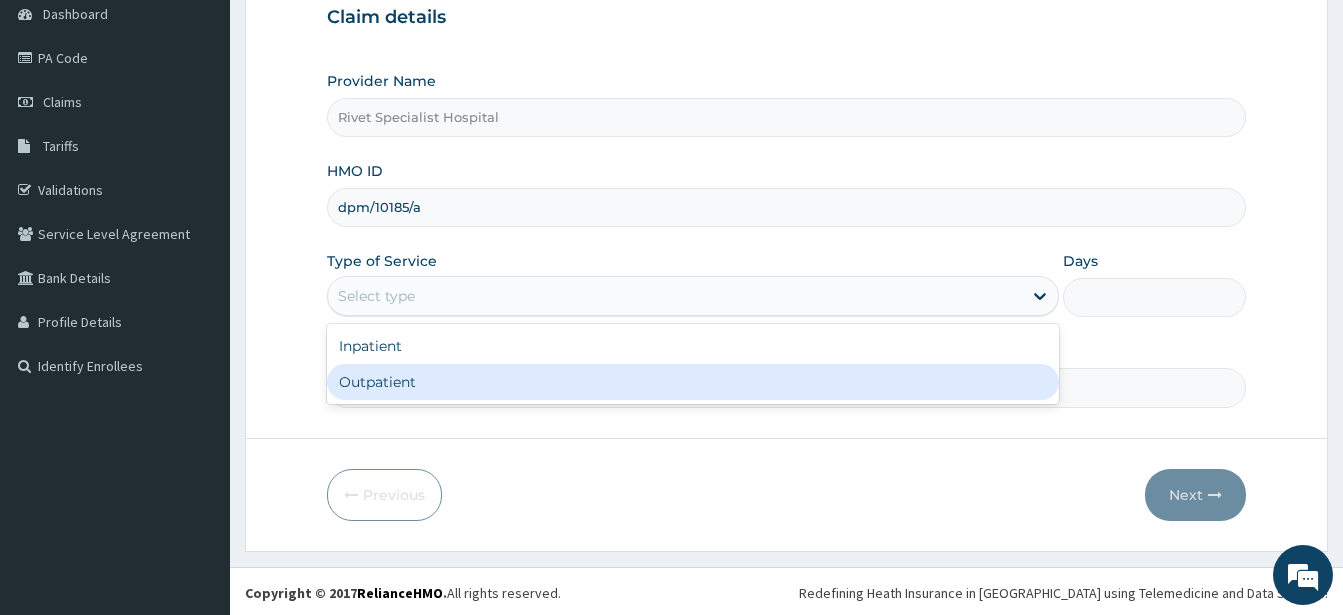 click on "Outpatient" at bounding box center (693, 382) 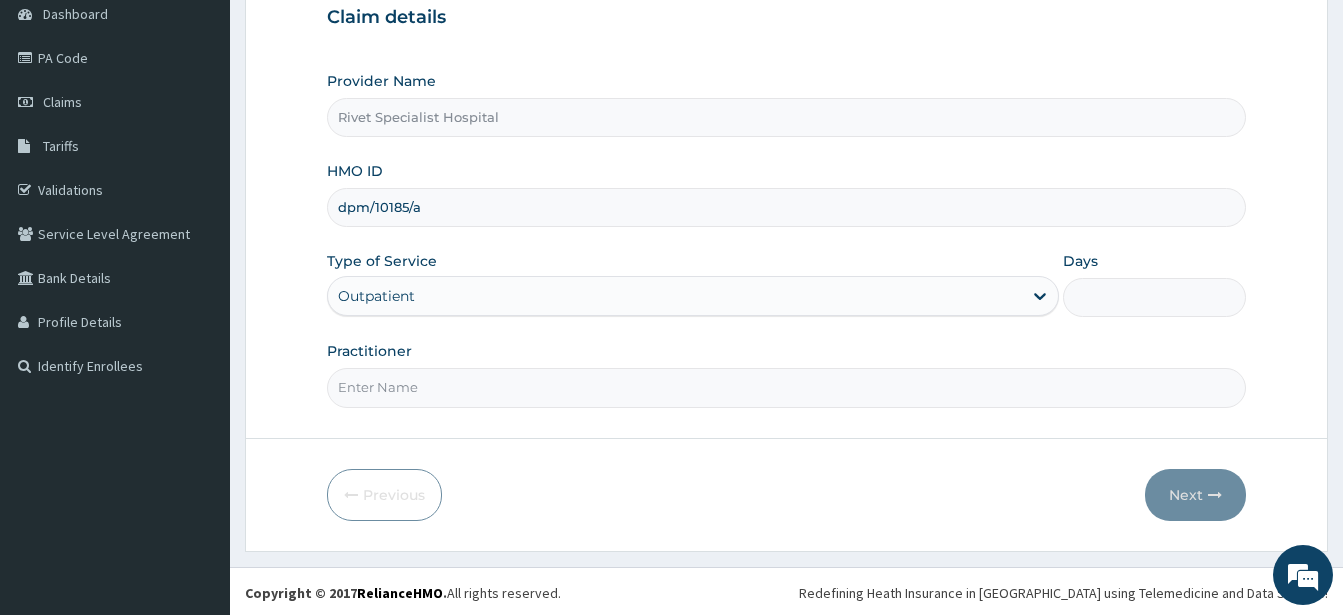 type on "1" 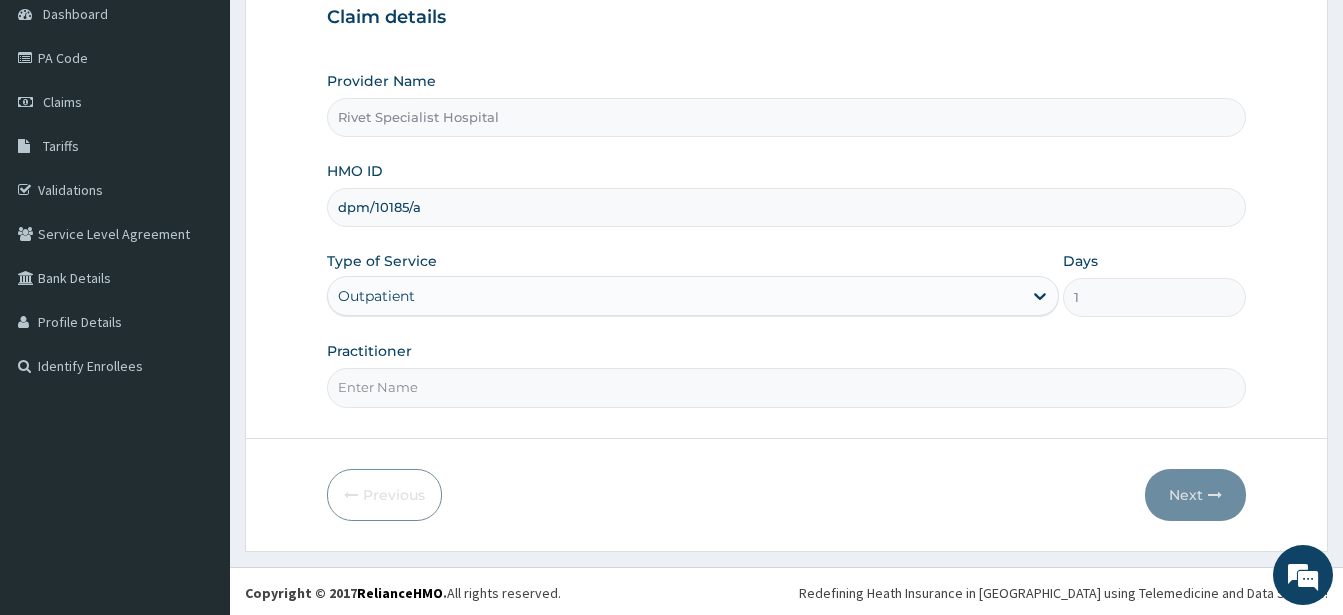 click on "Practitioner" at bounding box center (786, 387) 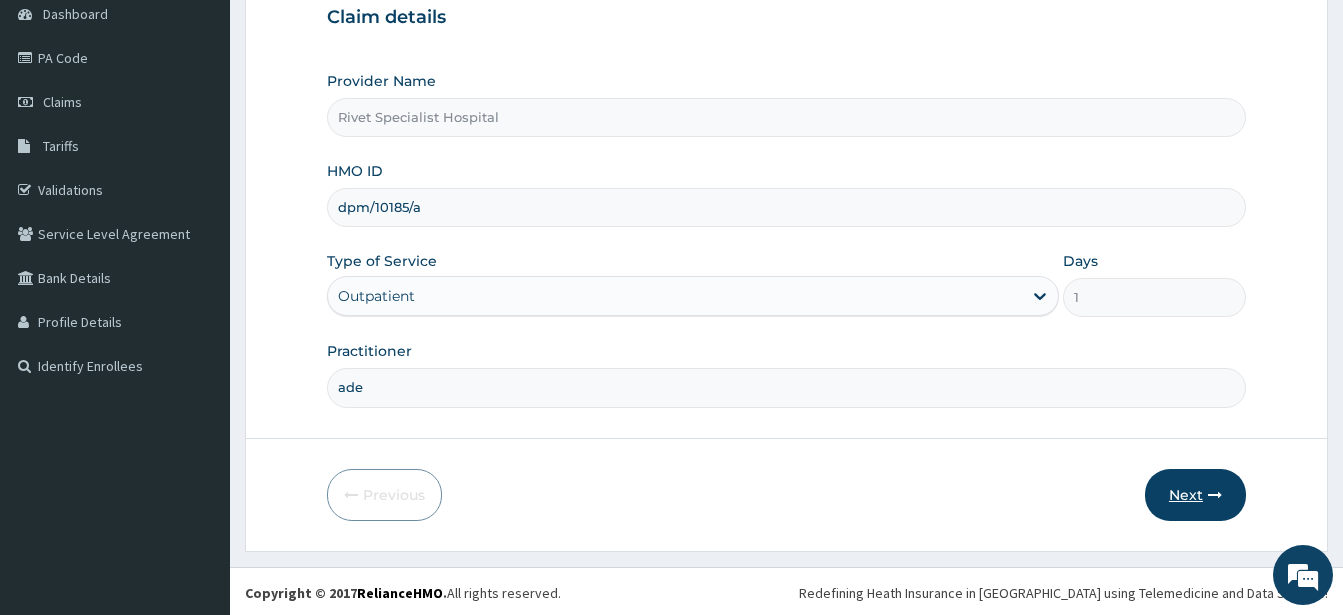 type on "ade" 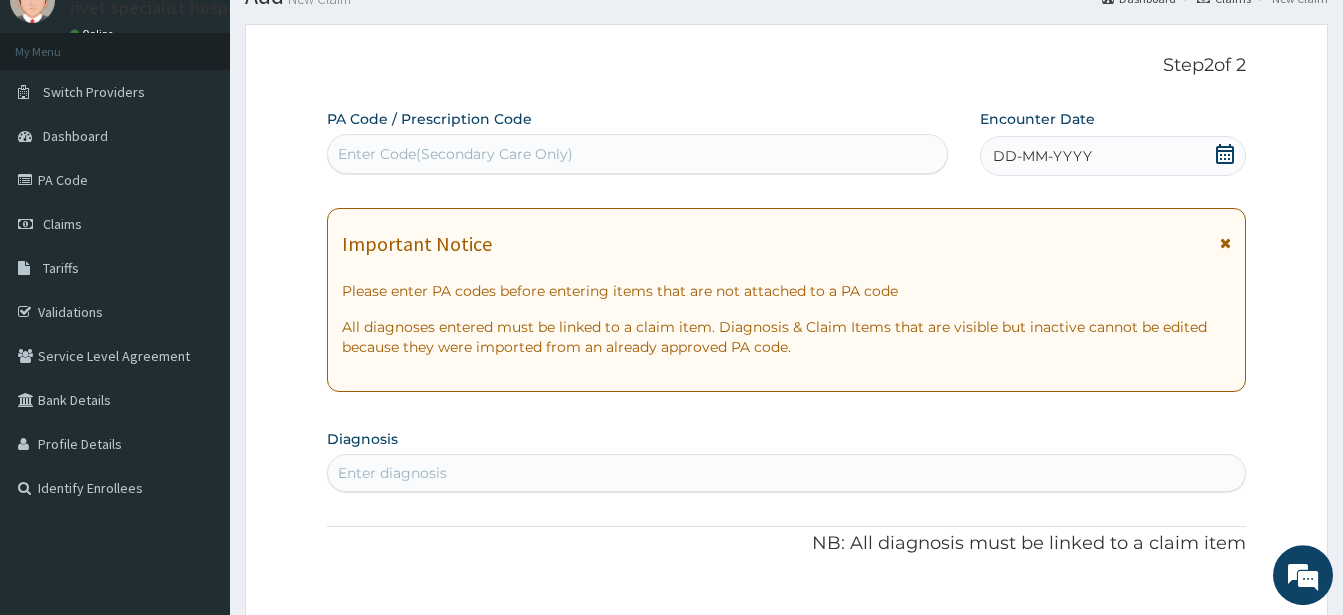 scroll, scrollTop: 0, scrollLeft: 0, axis: both 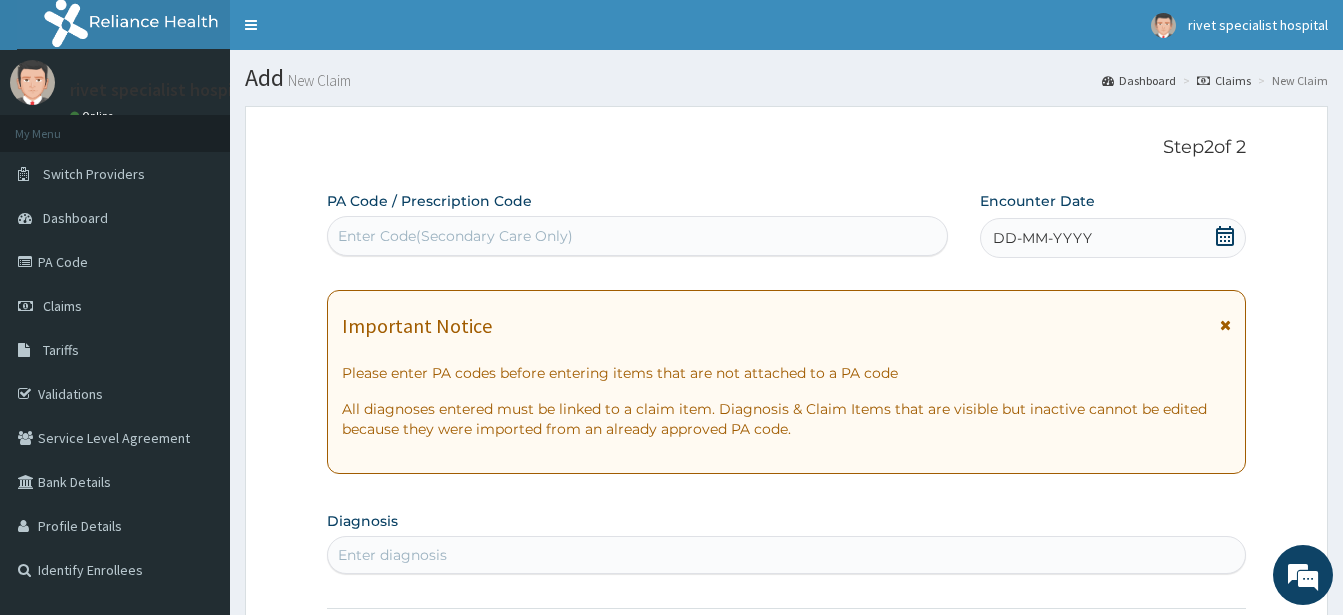 click 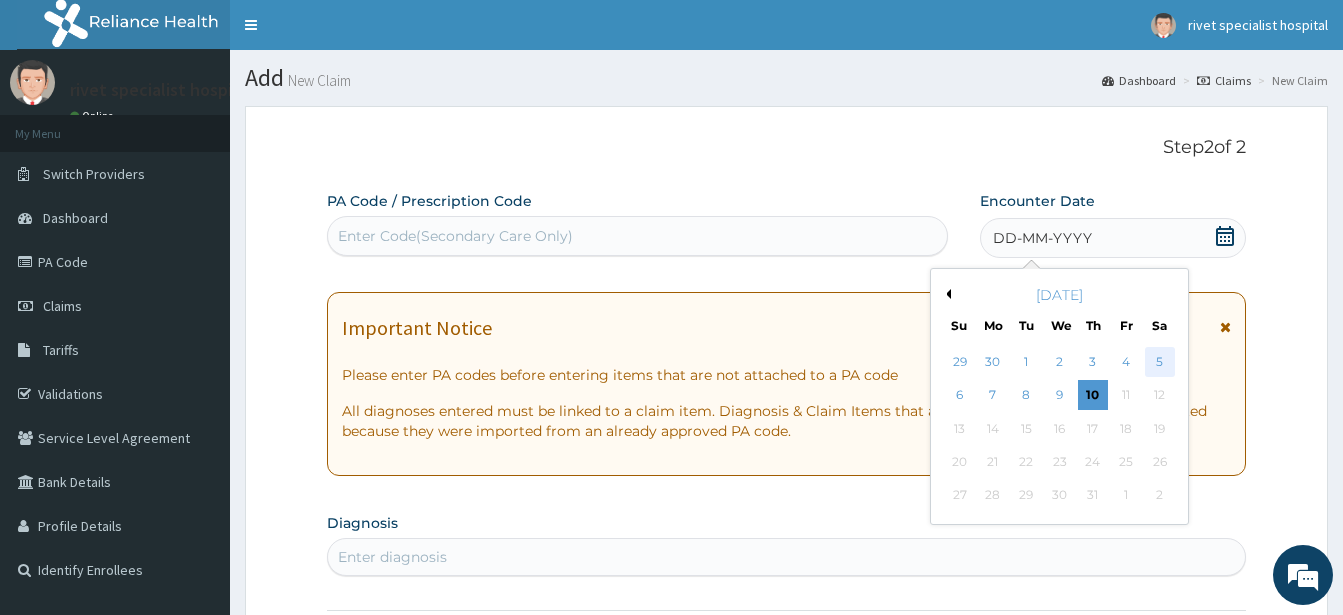 click on "5" at bounding box center (1159, 362) 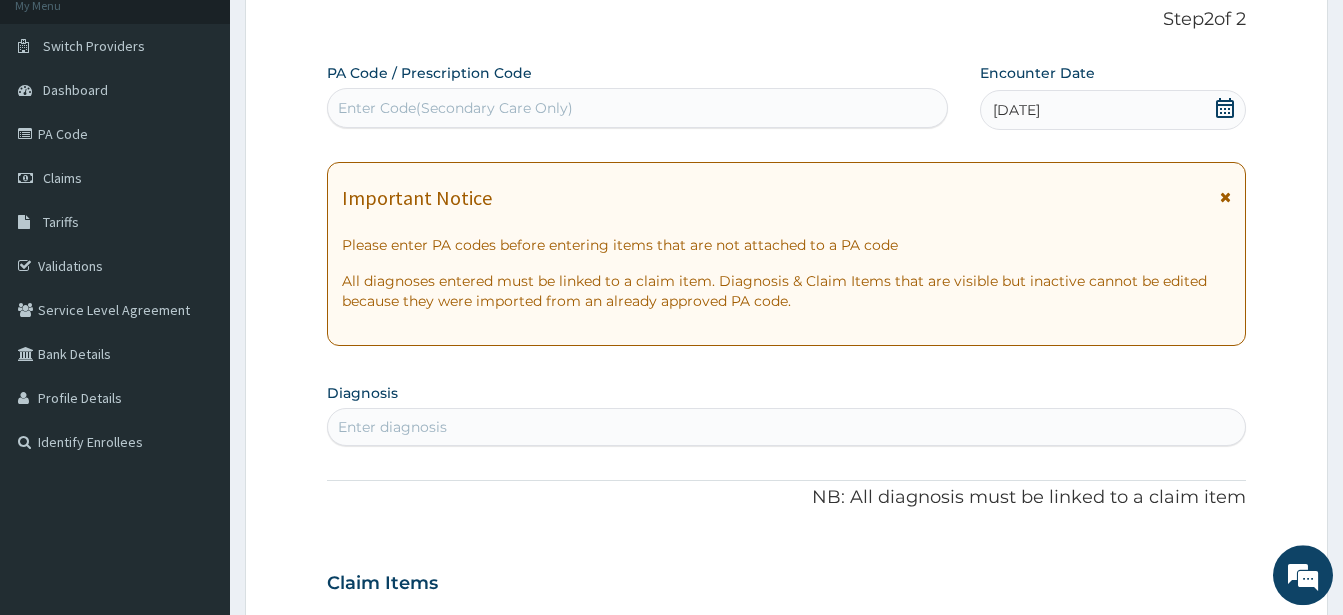 scroll, scrollTop: 204, scrollLeft: 0, axis: vertical 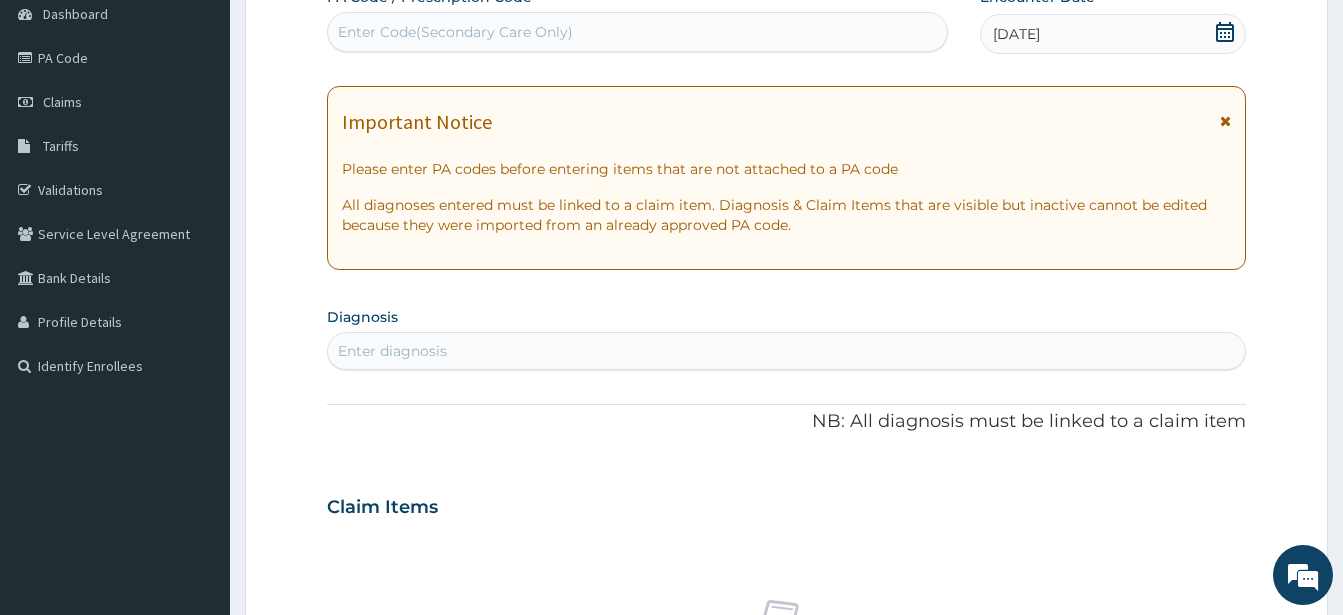 click on "Enter diagnosis" at bounding box center [392, 351] 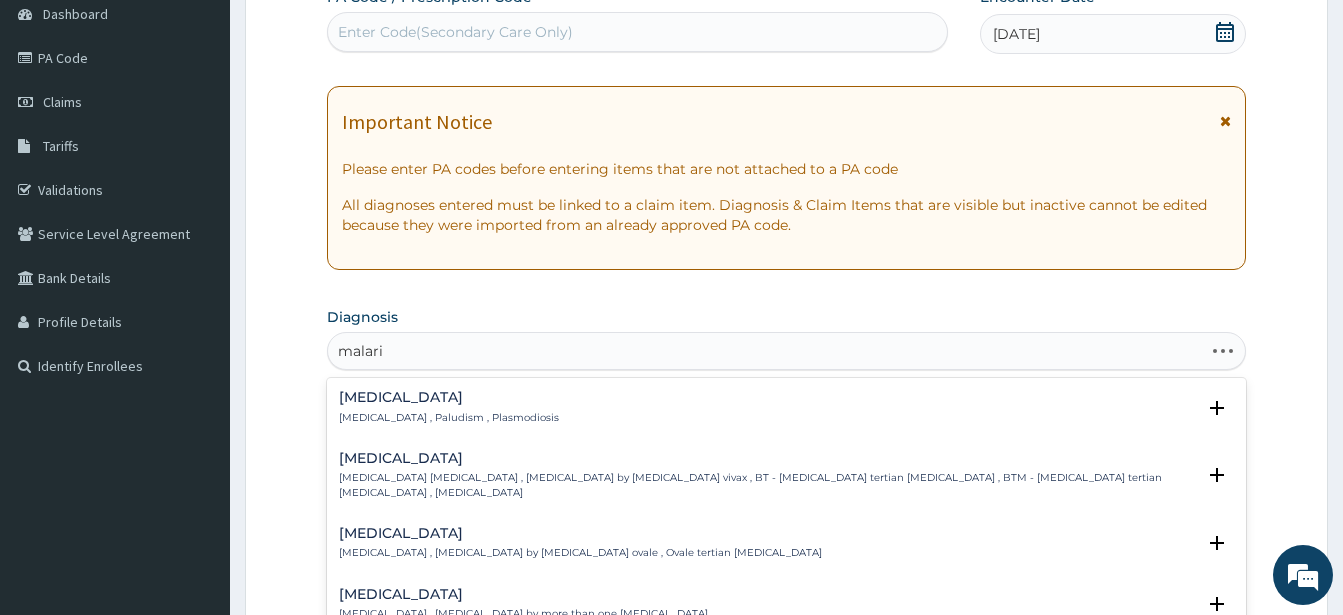 type on "malaria" 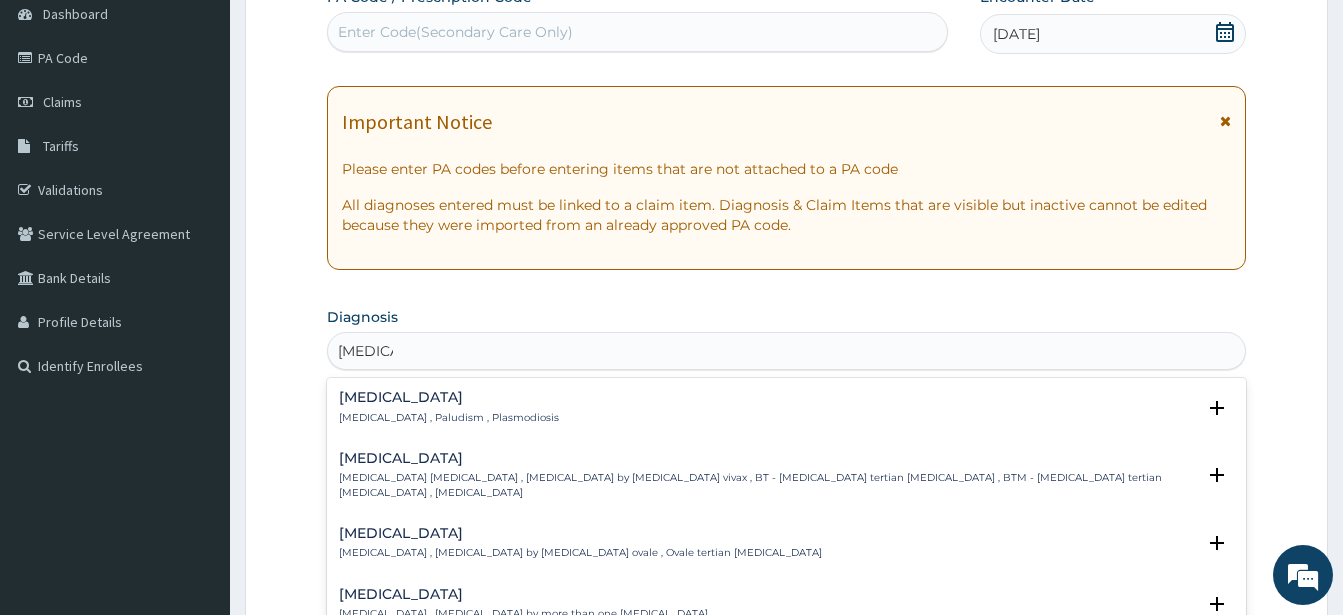 click on "Malaria , Paludism , Plasmodiosis" at bounding box center [449, 418] 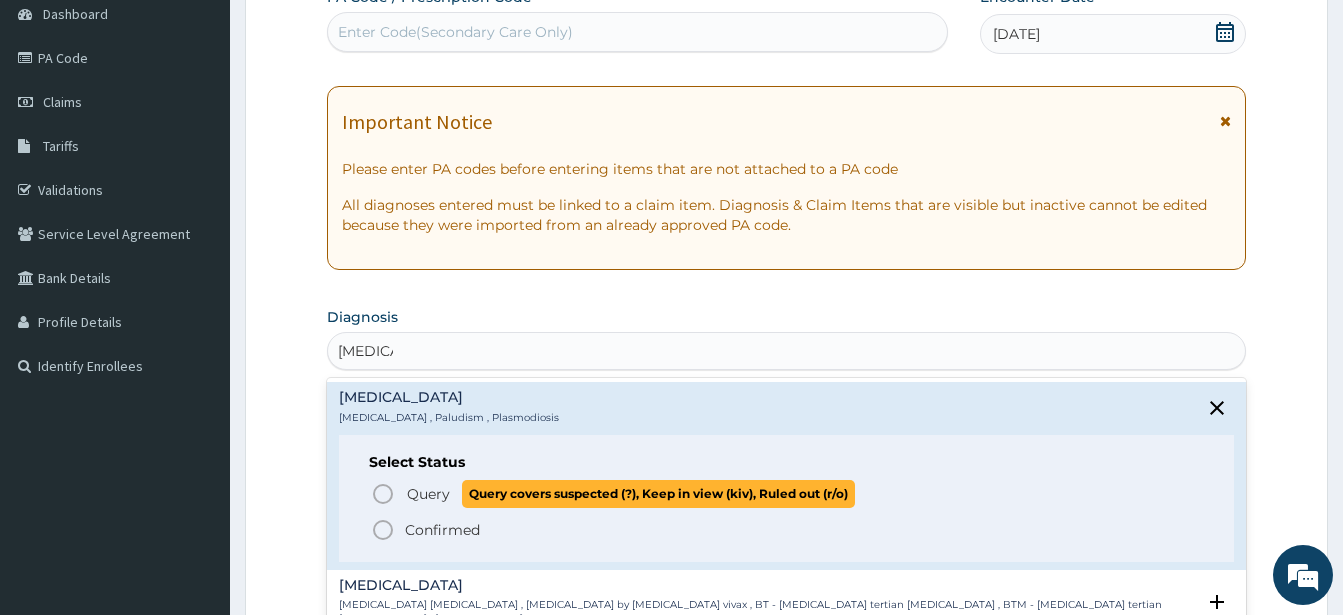 click 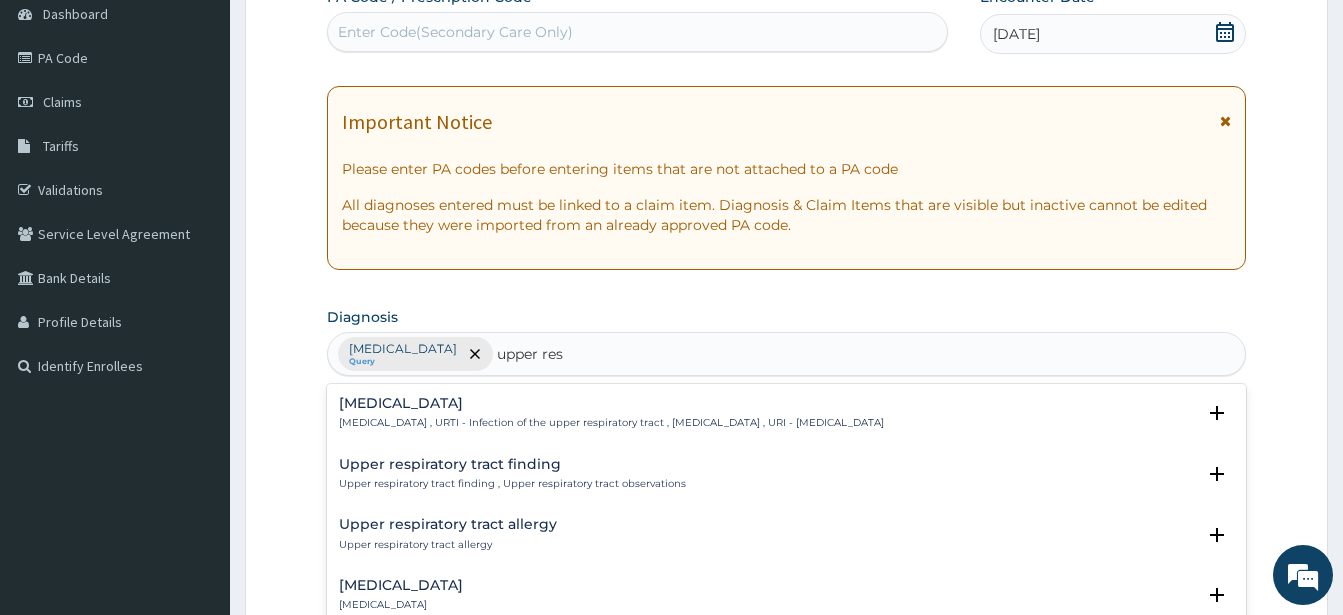 type on "upper resp" 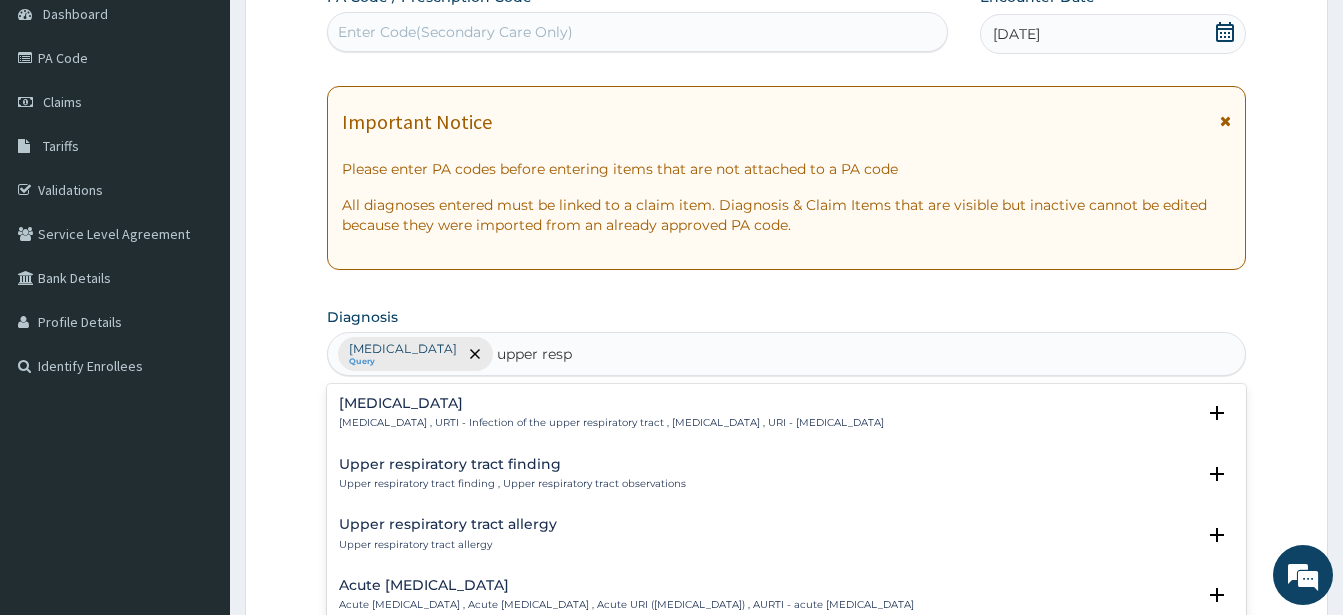 click on "Upper respiratory infection Upper respiratory infection , URTI - Infection of the upper respiratory tract , Upper respiratory tract infection , URI - Upper respiratory infection" at bounding box center [611, 413] 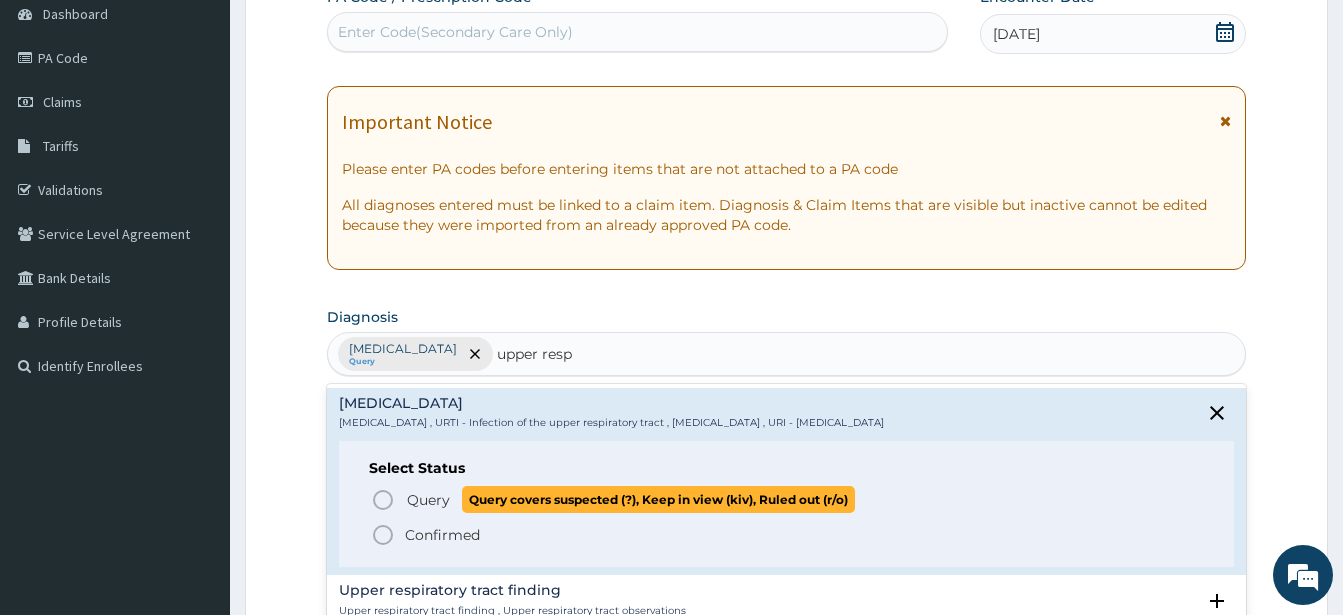 click 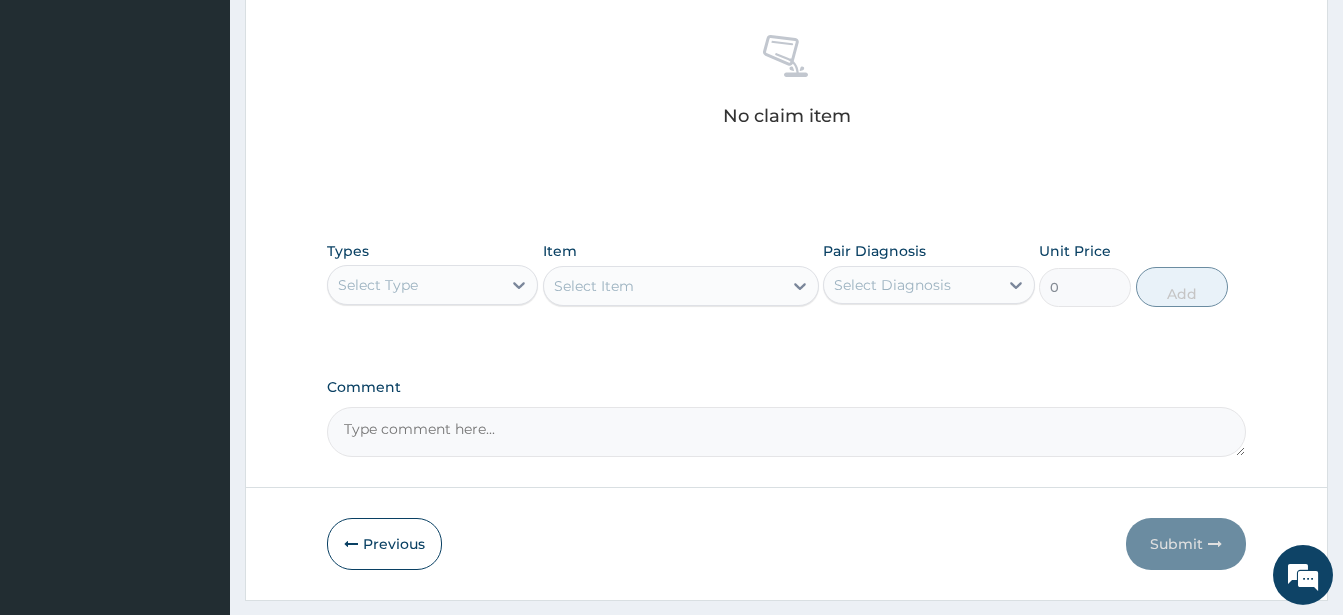 scroll, scrollTop: 827, scrollLeft: 0, axis: vertical 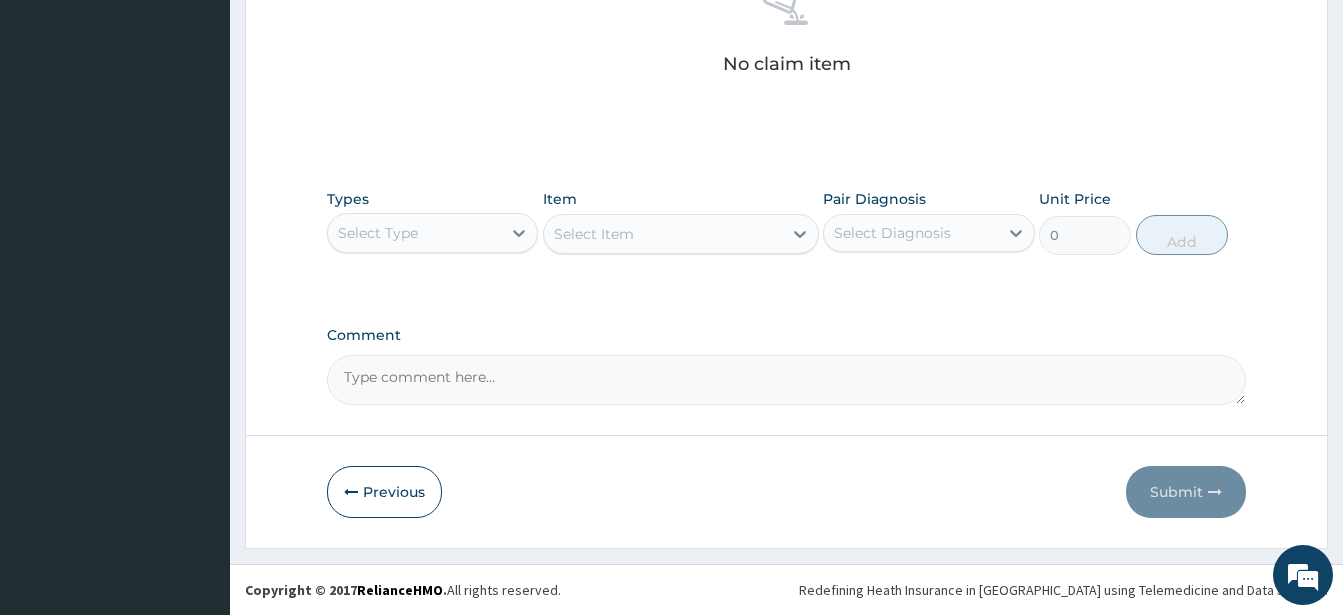 click on "Select Type" at bounding box center [414, 233] 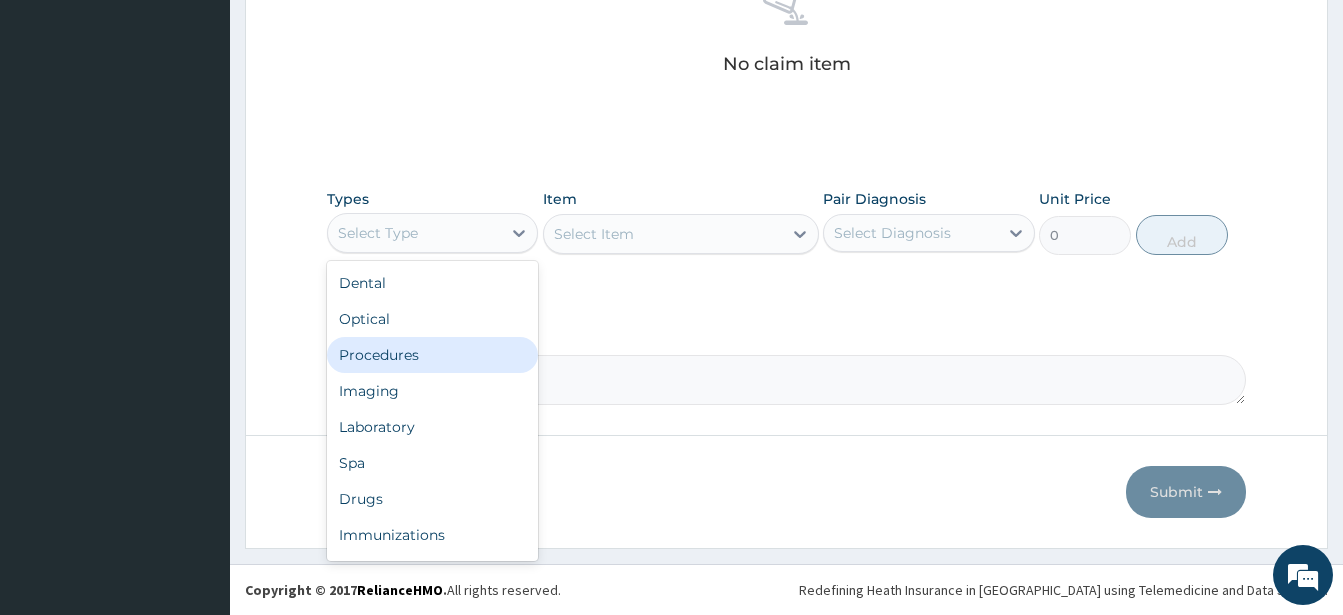 click on "Procedures" at bounding box center (432, 355) 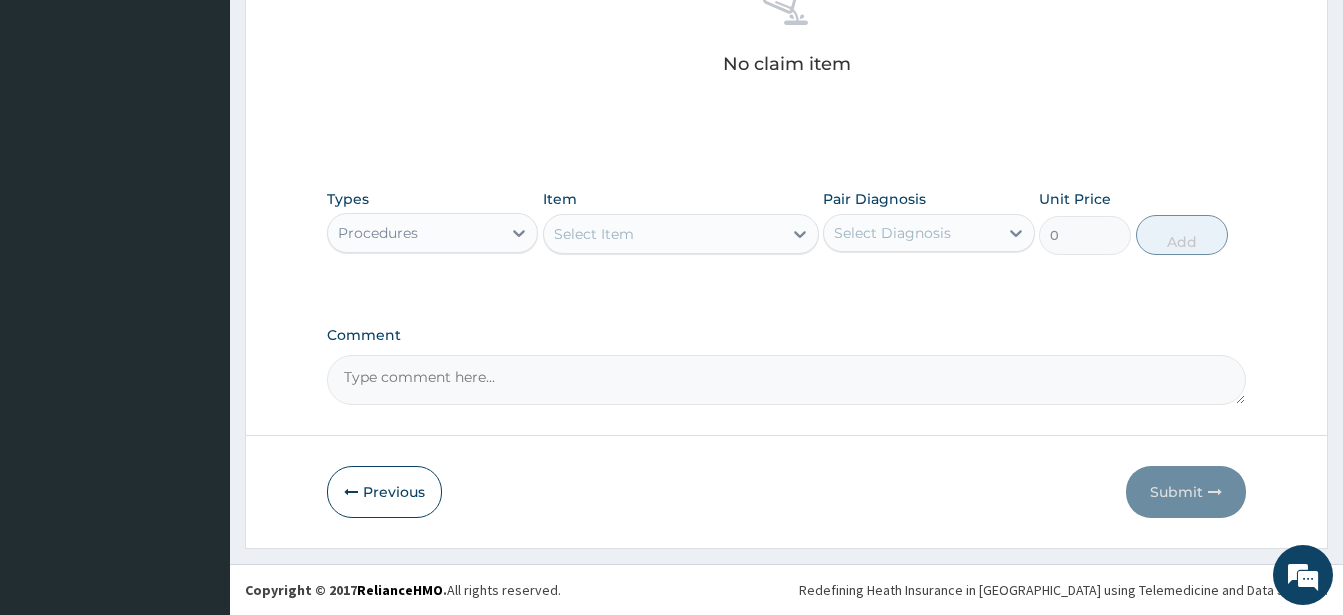 click on "Select Item" at bounding box center [663, 234] 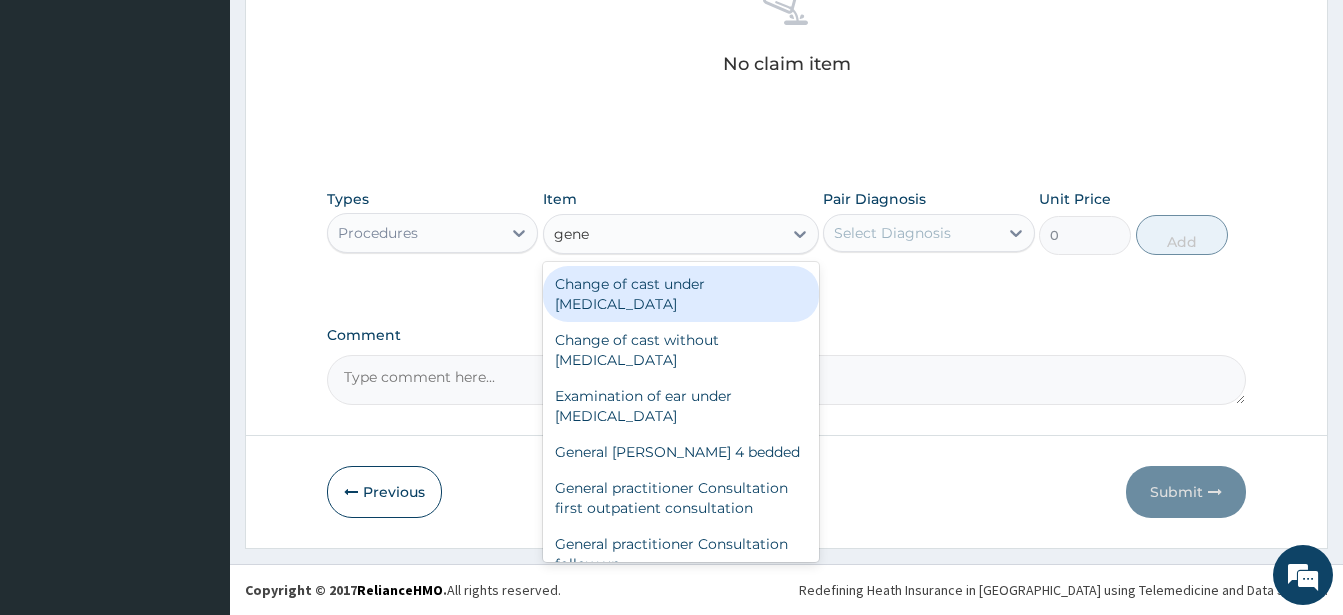 type on "gener" 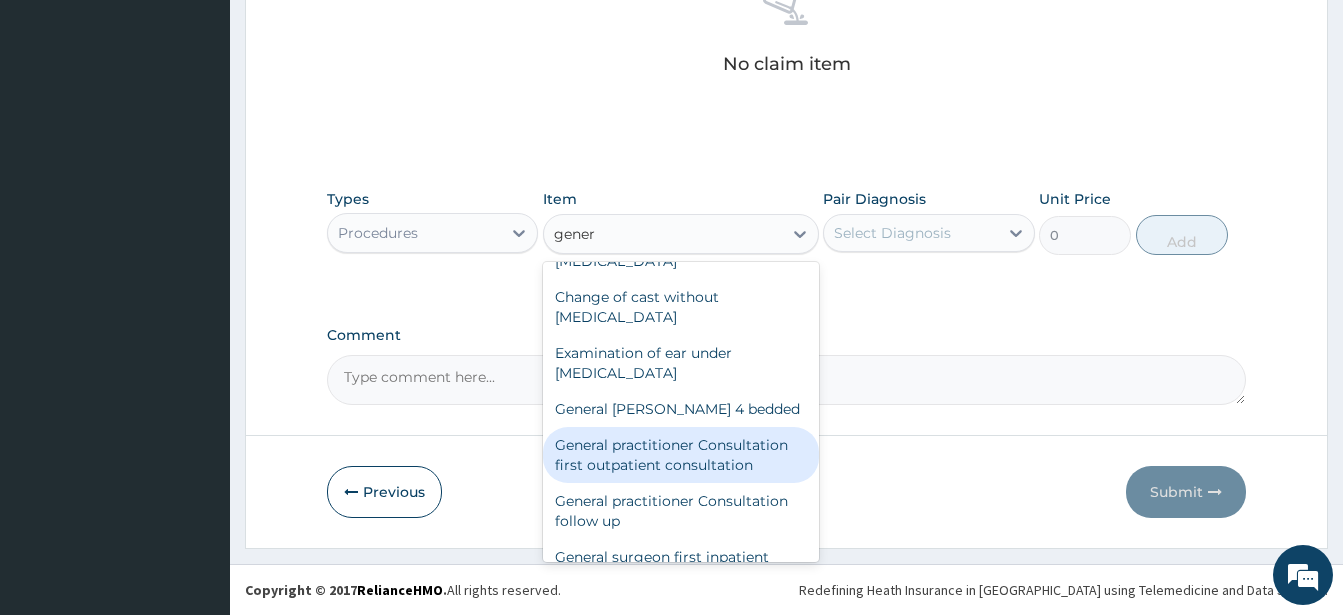 scroll, scrollTop: 0, scrollLeft: 0, axis: both 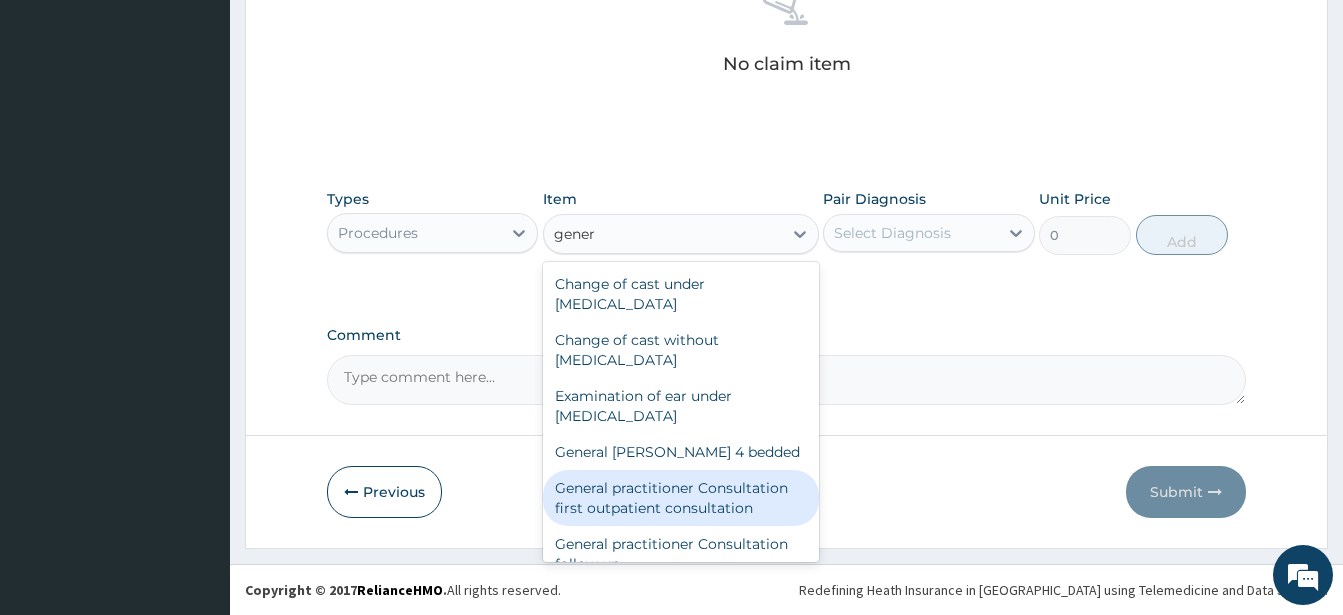 click on "General practitioner Consultation first outpatient consultation" at bounding box center [681, 498] 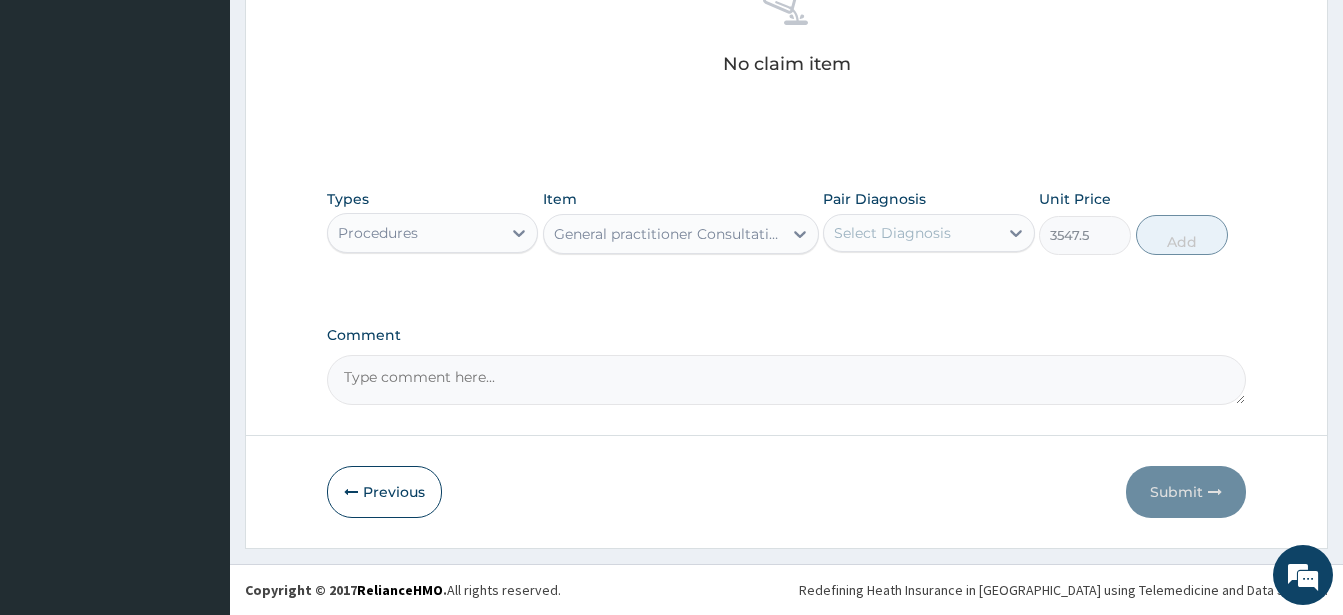 click on "Select Diagnosis" at bounding box center [892, 233] 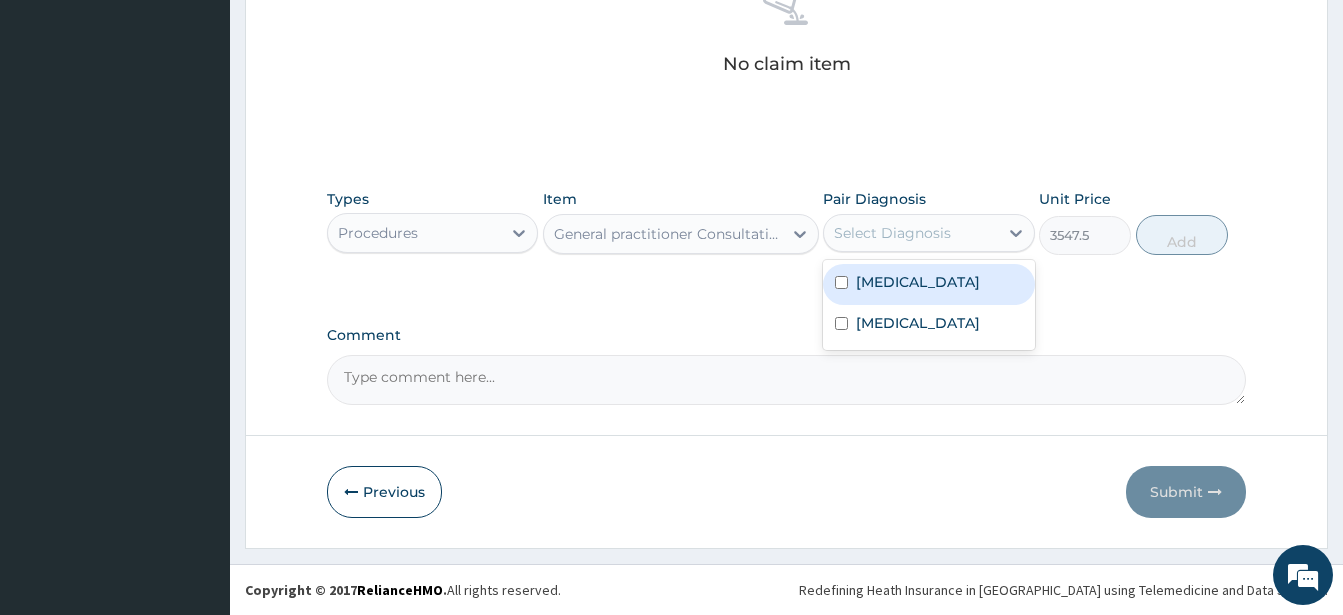 click at bounding box center (841, 282) 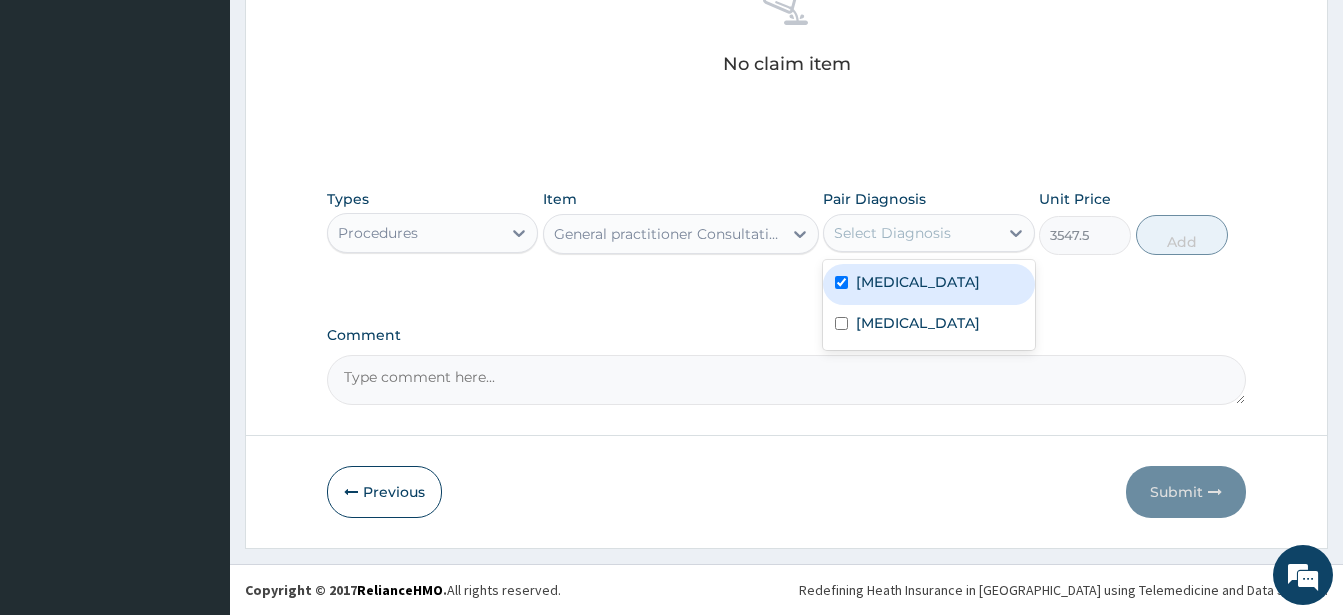 checkbox on "true" 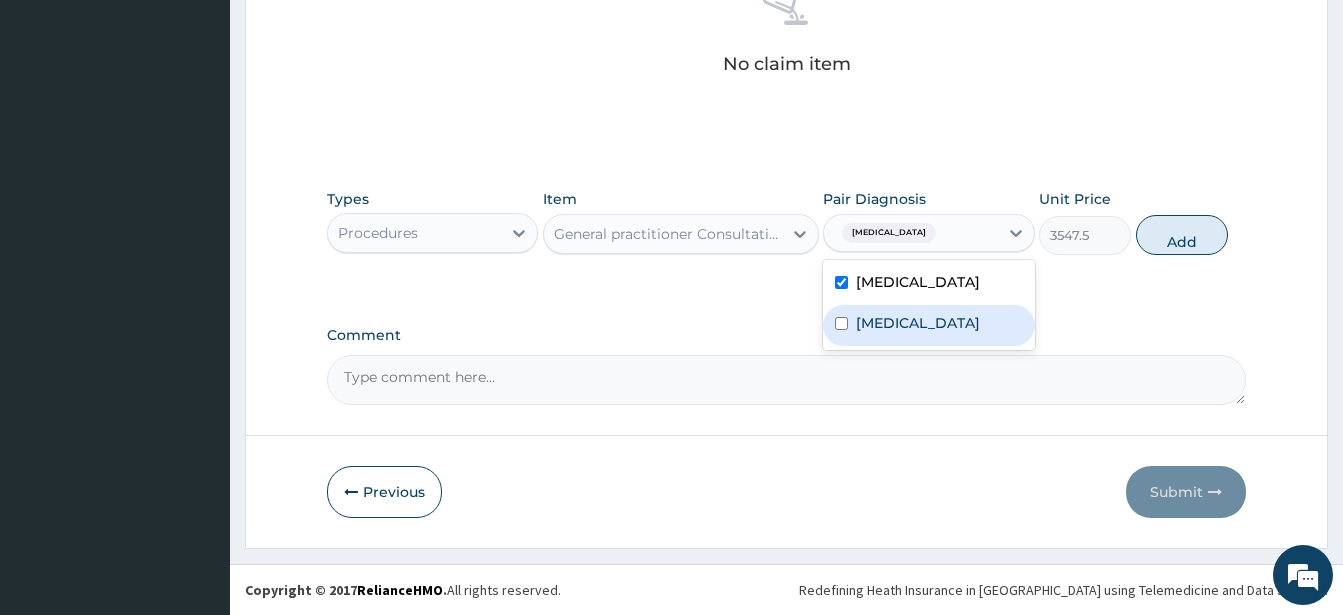 click at bounding box center [841, 323] 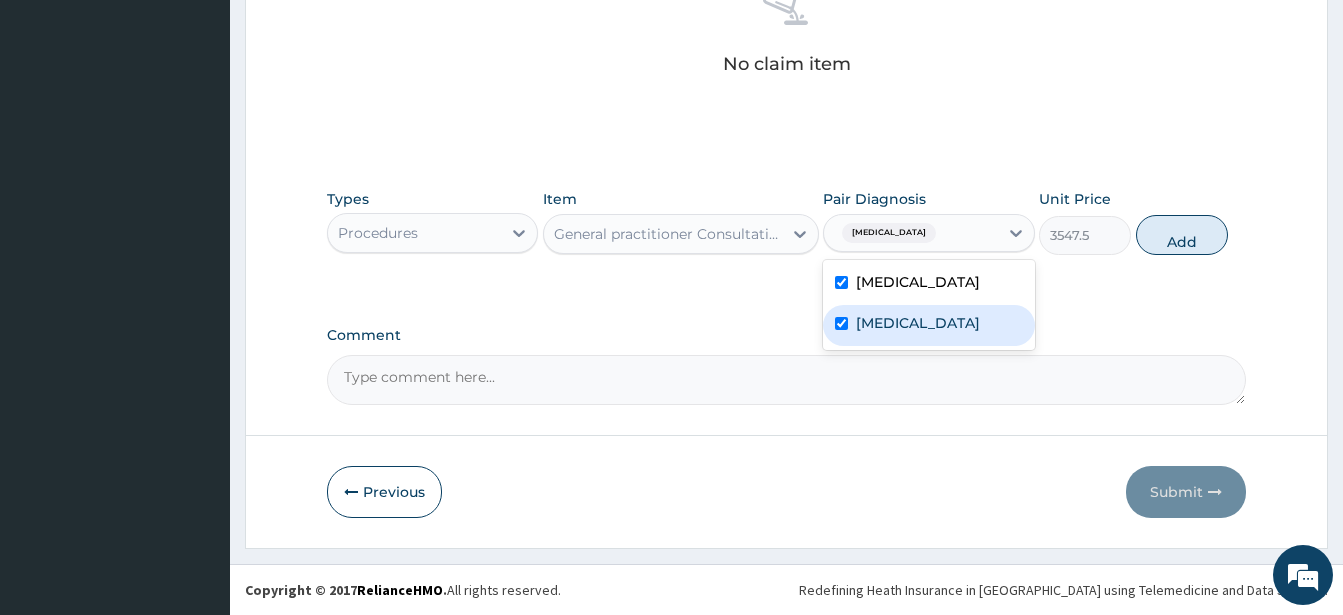 checkbox on "true" 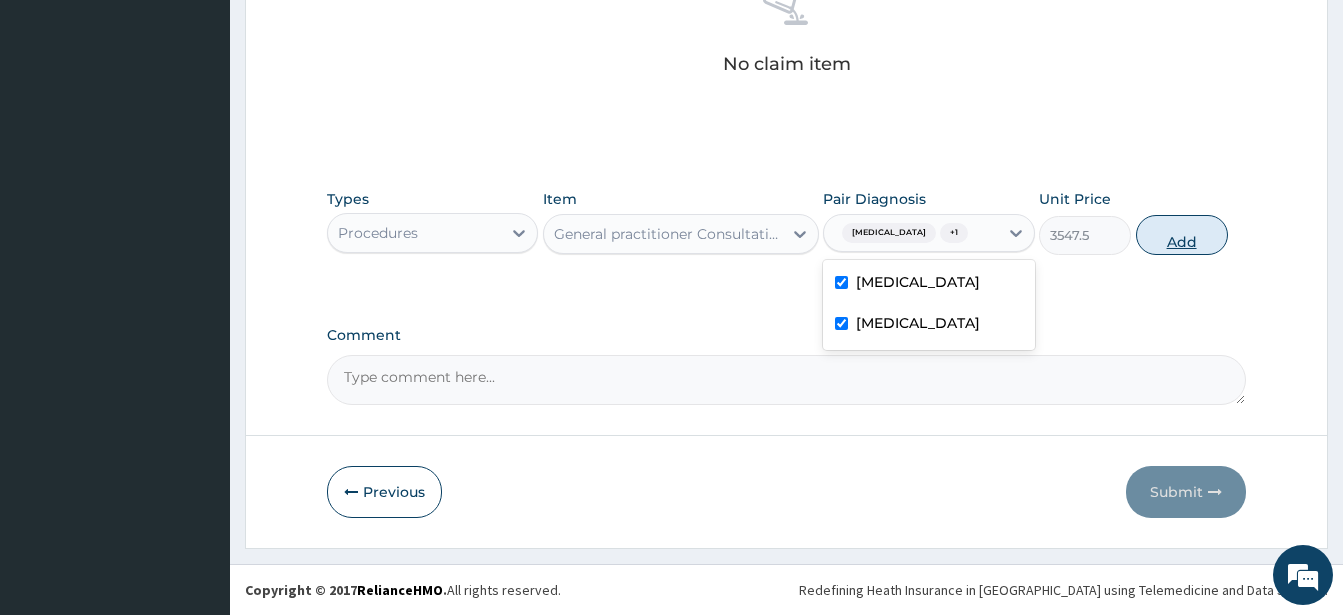 click on "Add" at bounding box center (1182, 235) 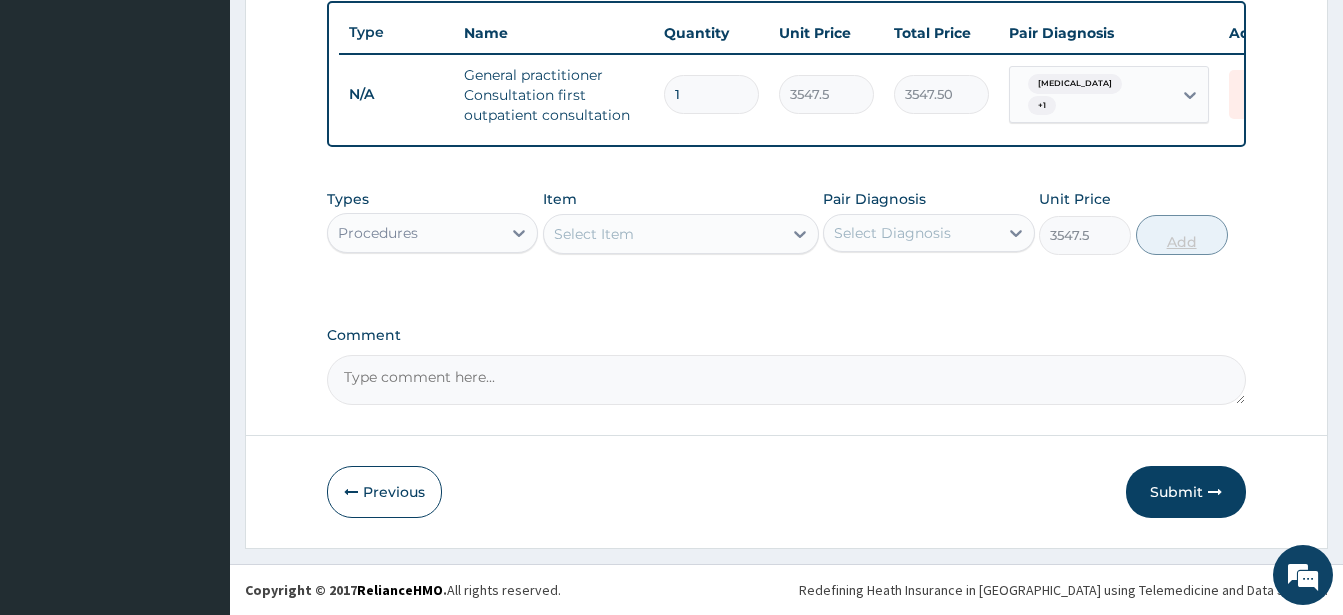 type on "0" 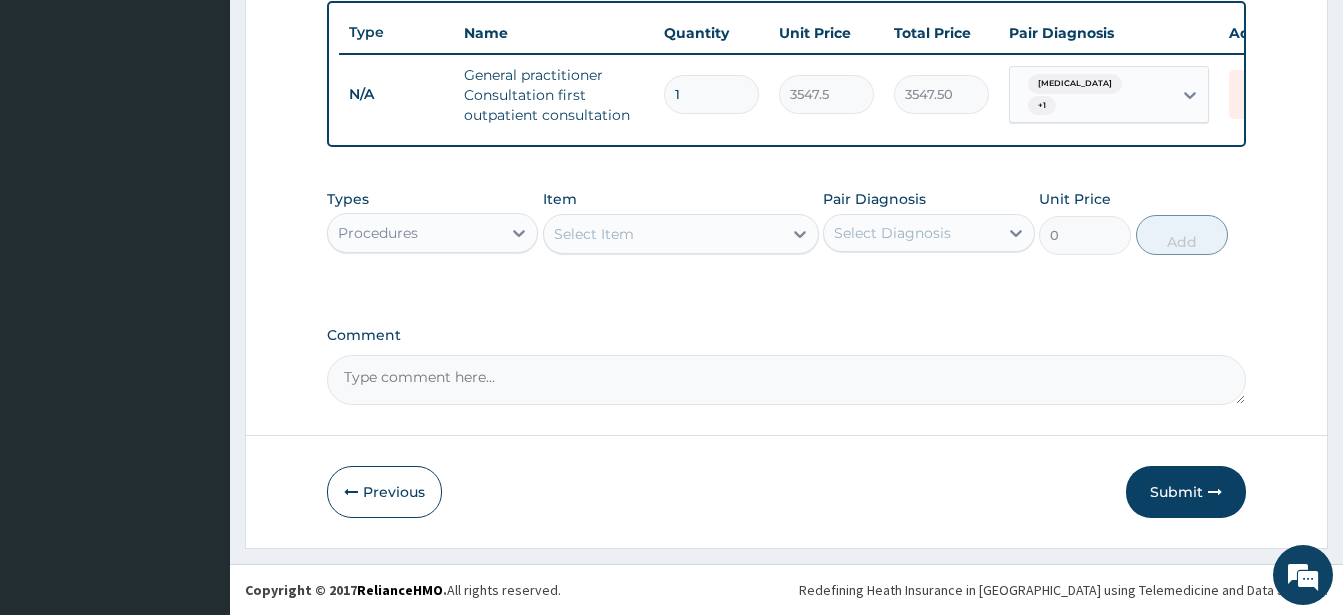 scroll, scrollTop: 760, scrollLeft: 0, axis: vertical 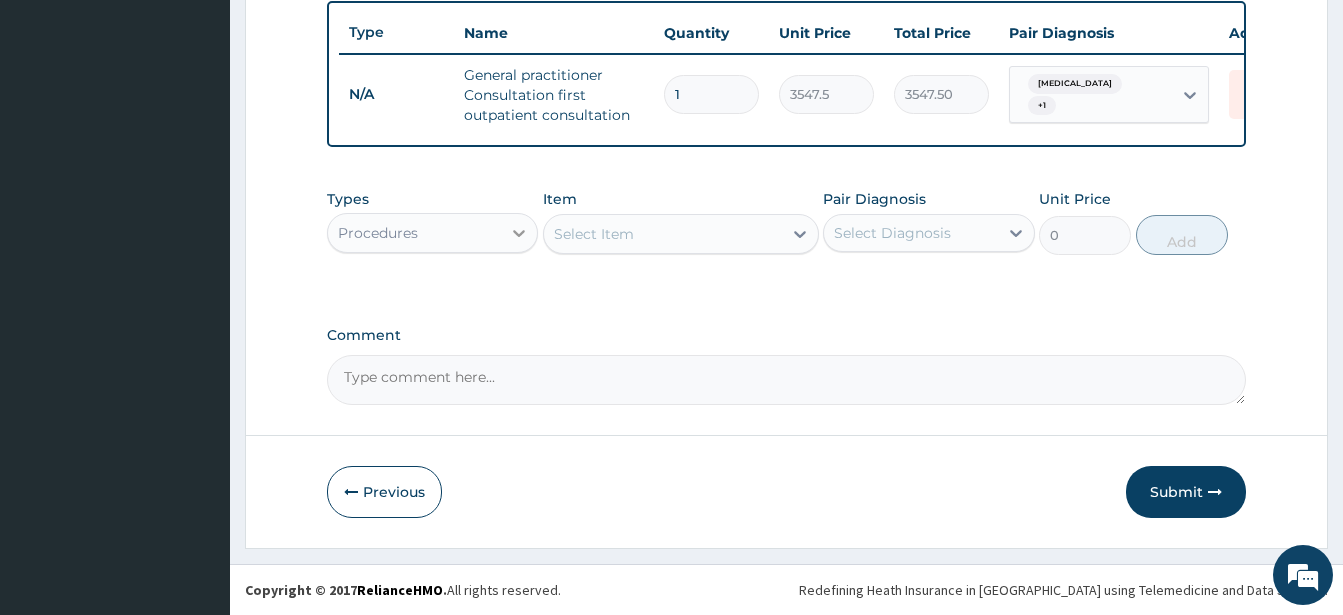 click 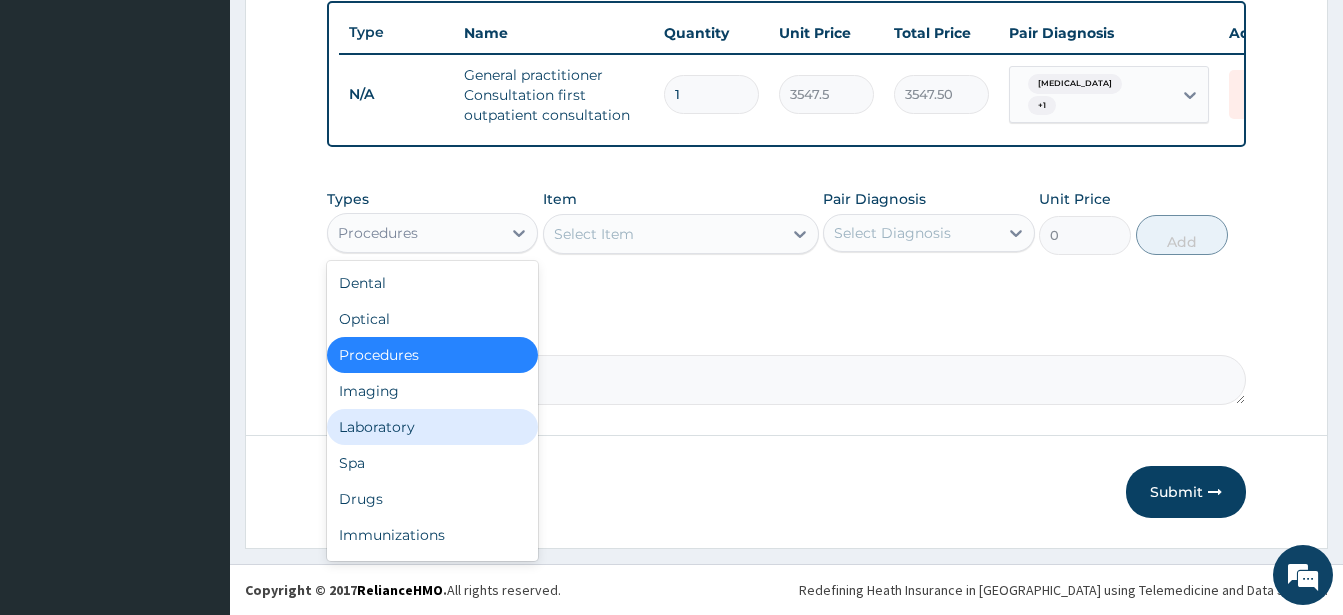 click on "Laboratory" at bounding box center [432, 427] 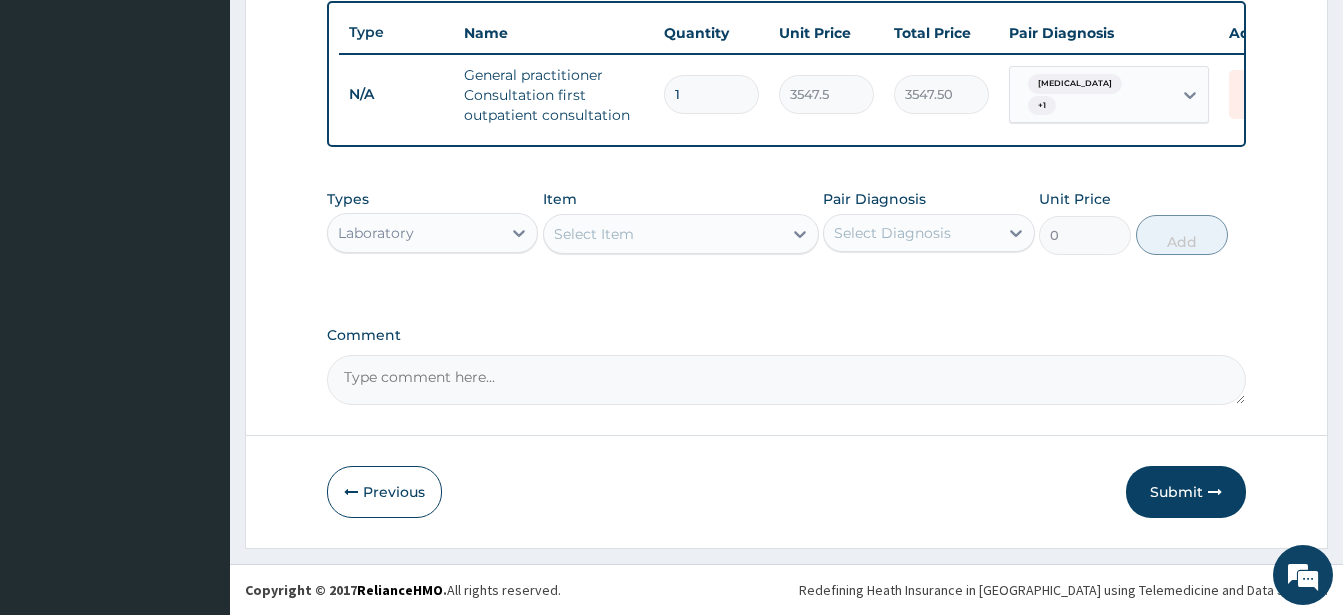 click on "Select Item" at bounding box center (594, 234) 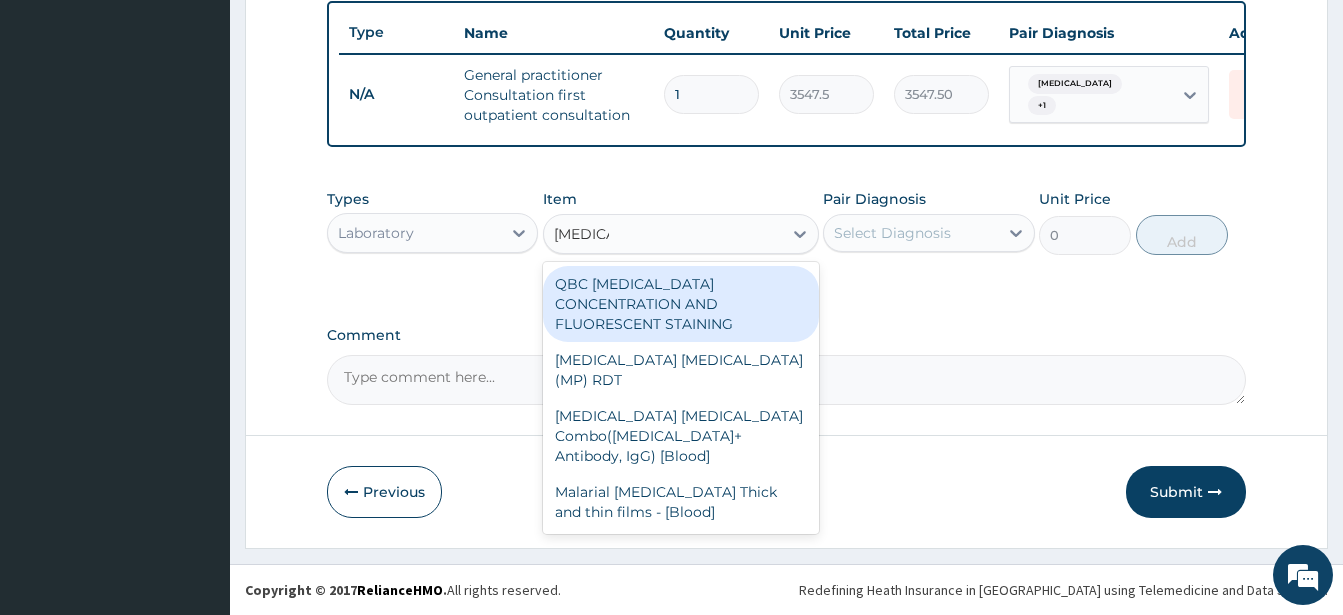 type on "malaria" 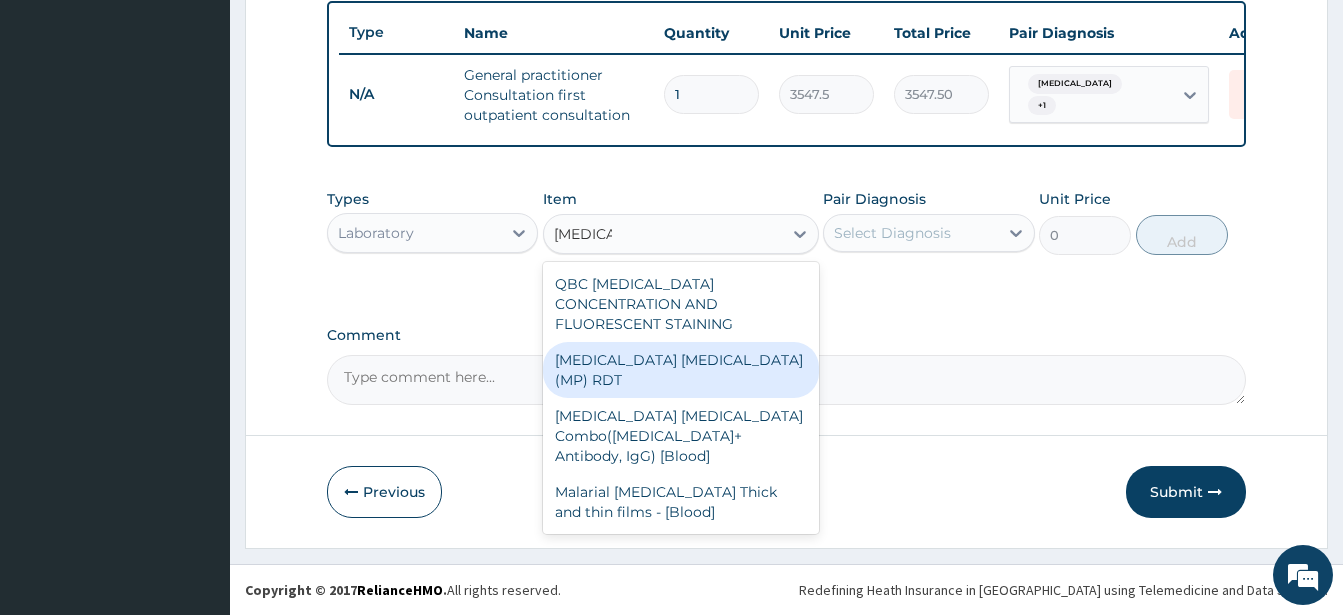 click on "MALARIA PARASITE (MP) RDT" at bounding box center (681, 370) 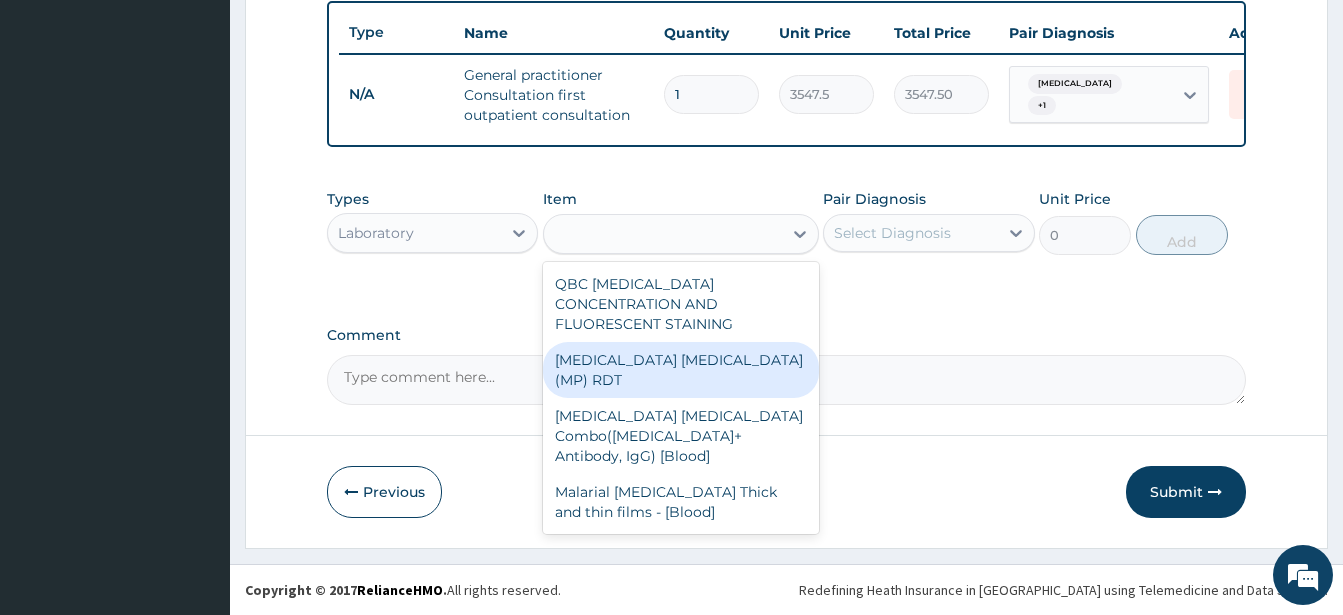 type on "1612.5" 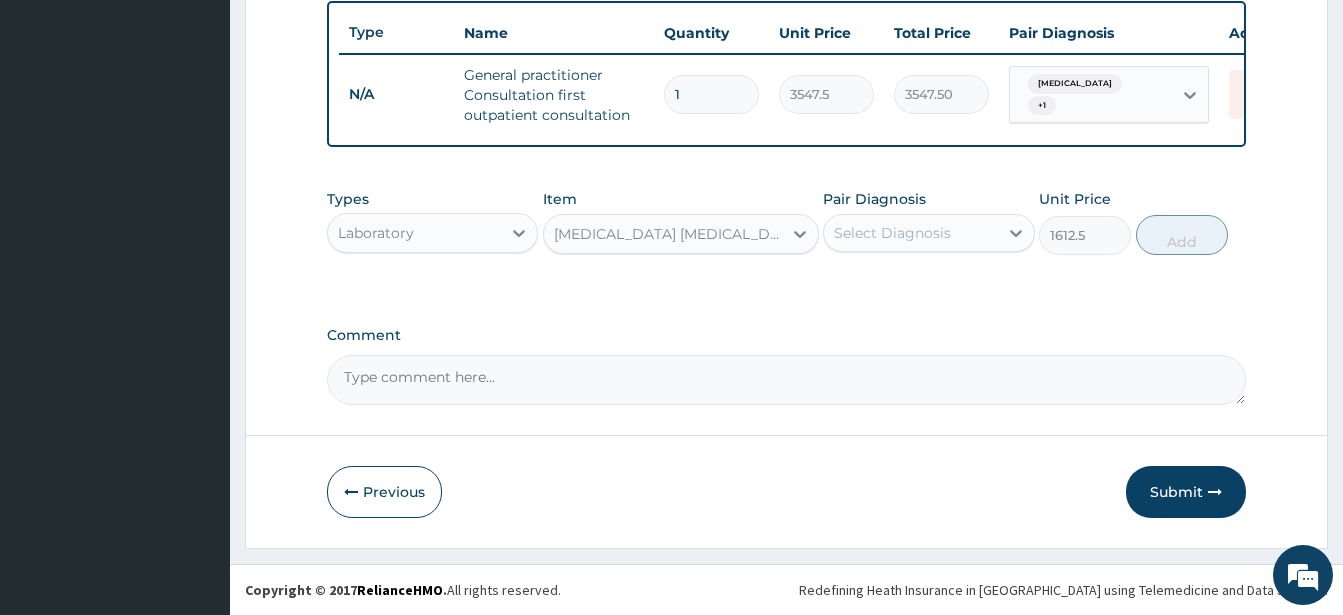 click on "Select Diagnosis" at bounding box center (928, 233) 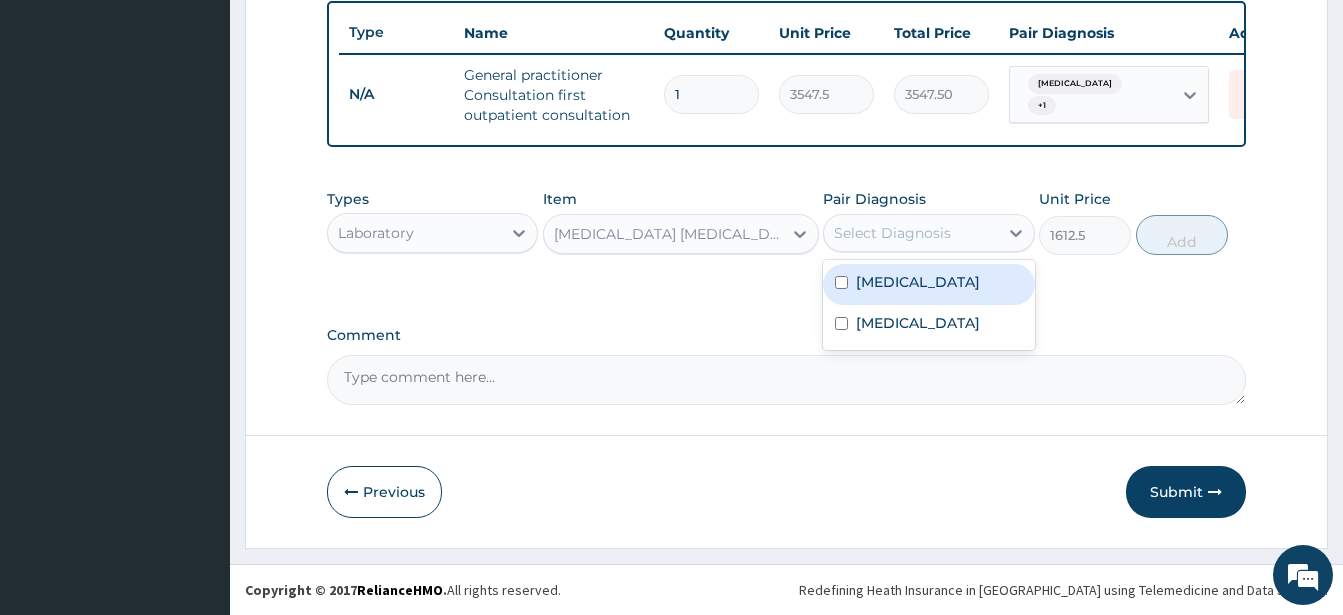 click at bounding box center (841, 282) 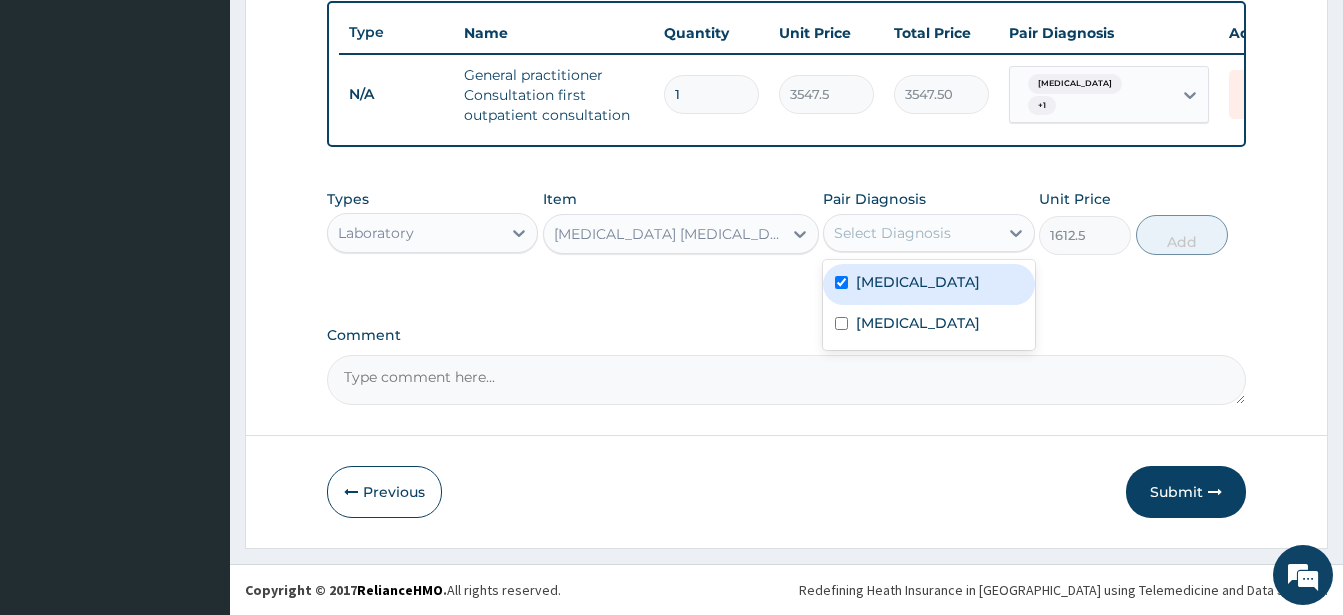 checkbox on "true" 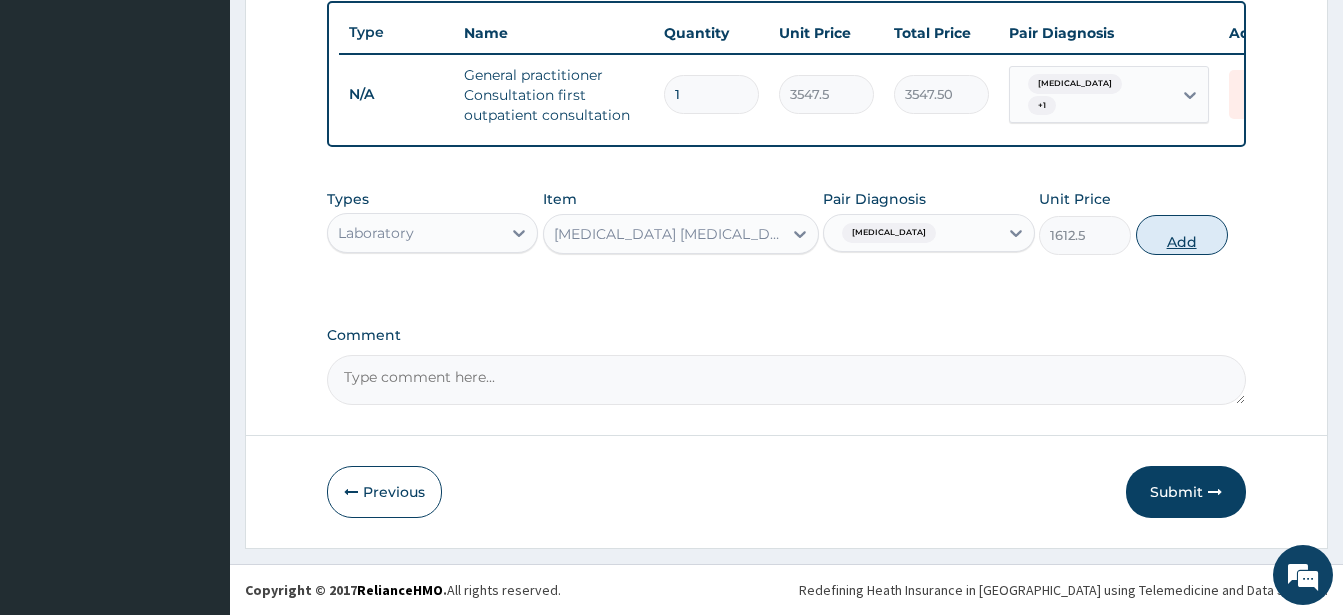 click on "Add" at bounding box center (1182, 235) 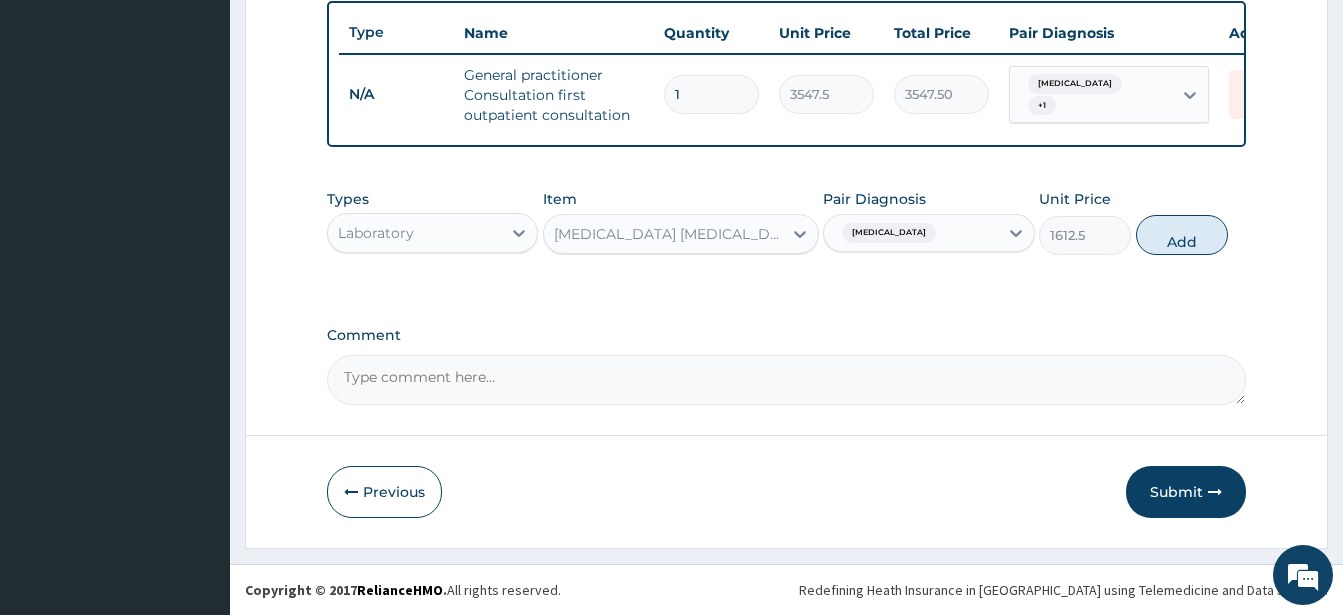 type on "0" 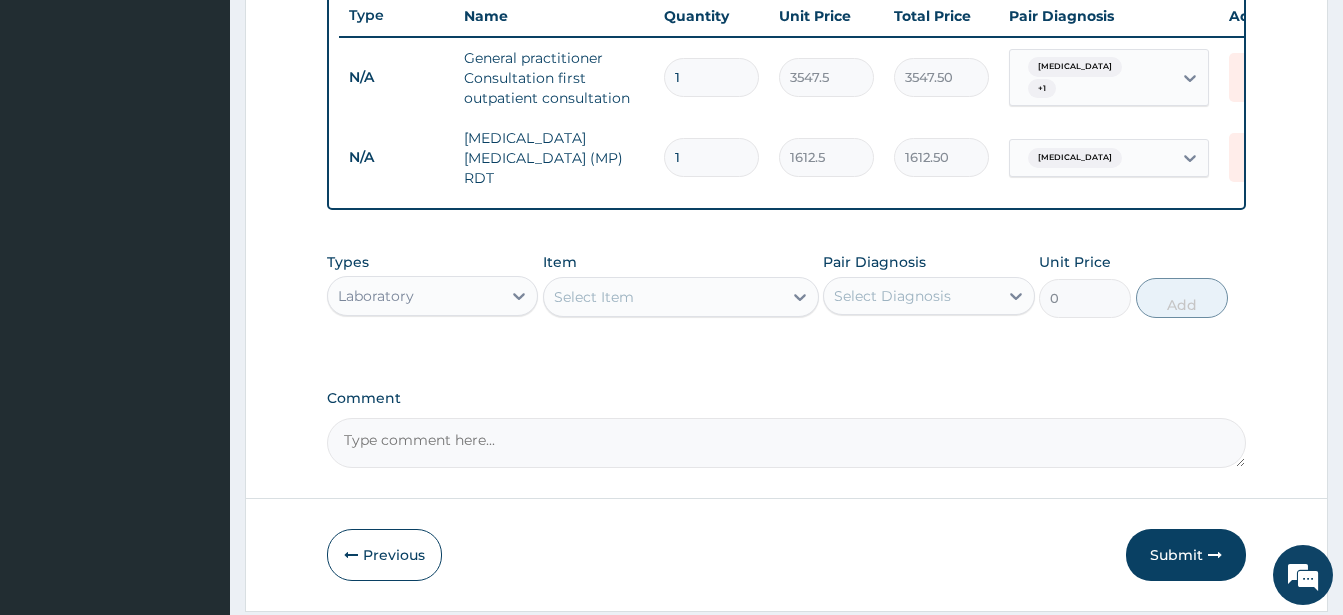 click on "Select Item" at bounding box center (594, 297) 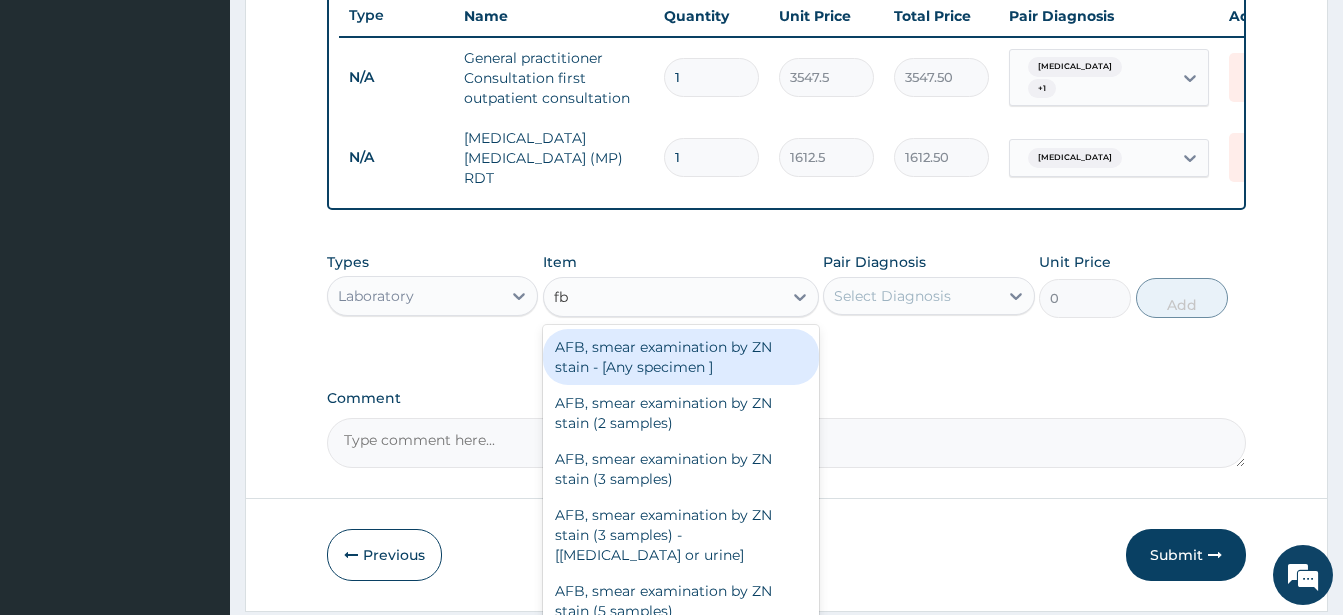 type on "fbc" 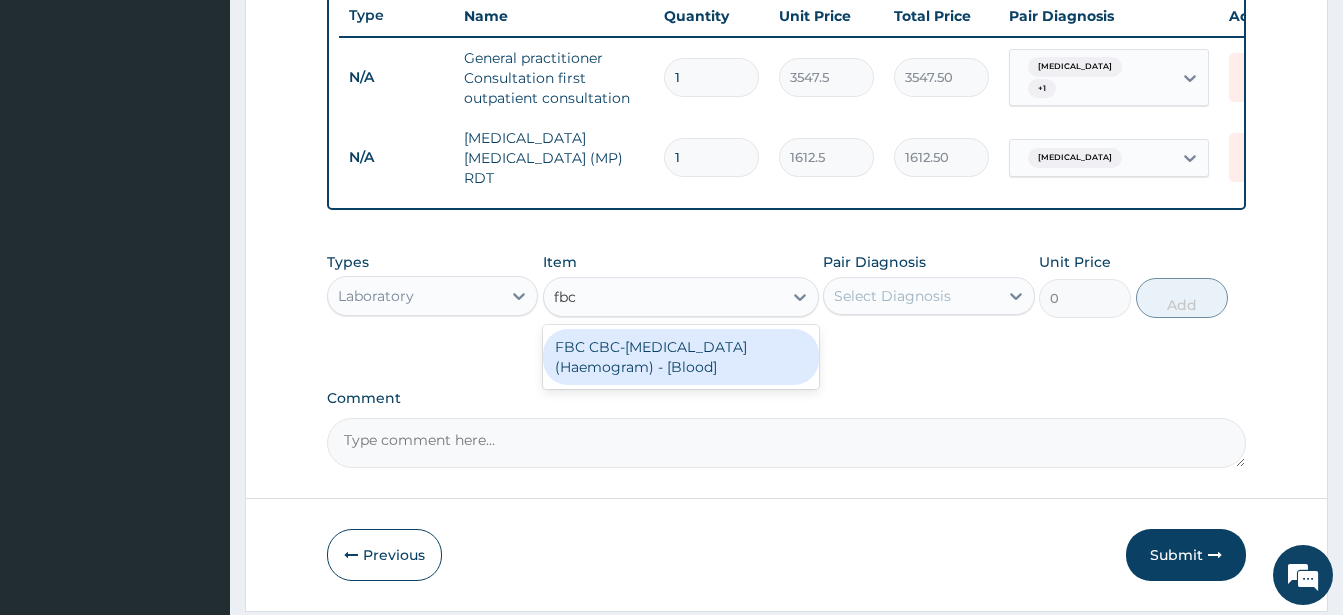 click on "FBC CBC-Complete Blood Count (Haemogram) - [Blood]" at bounding box center (681, 357) 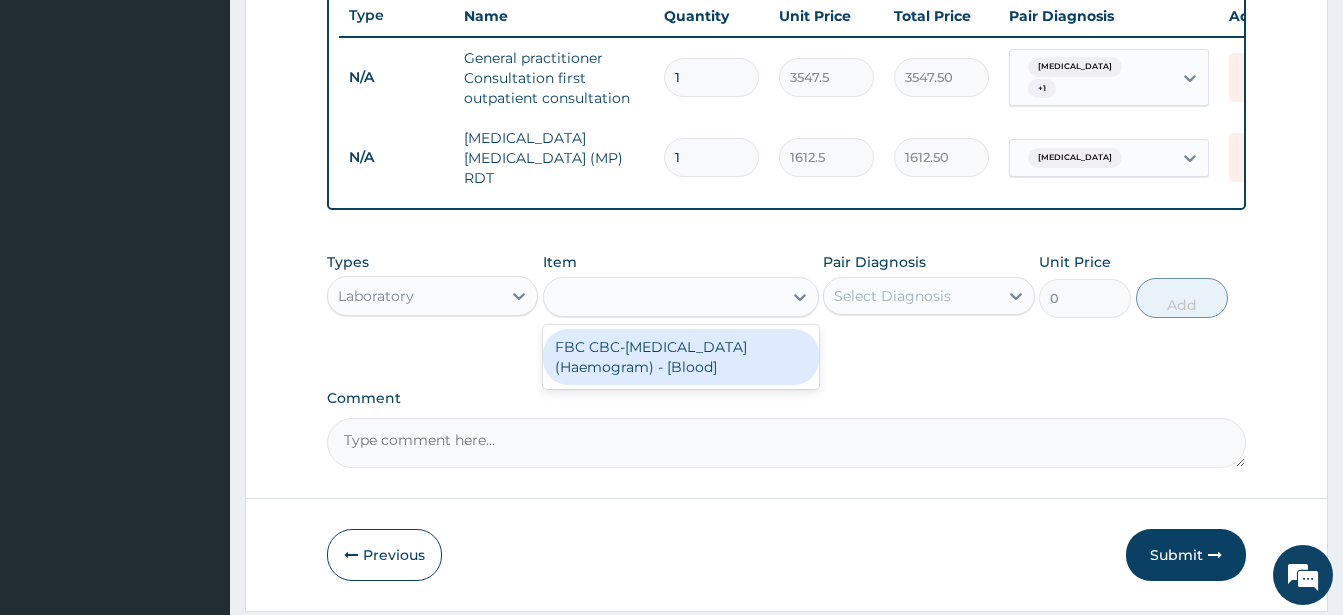 type on "4300" 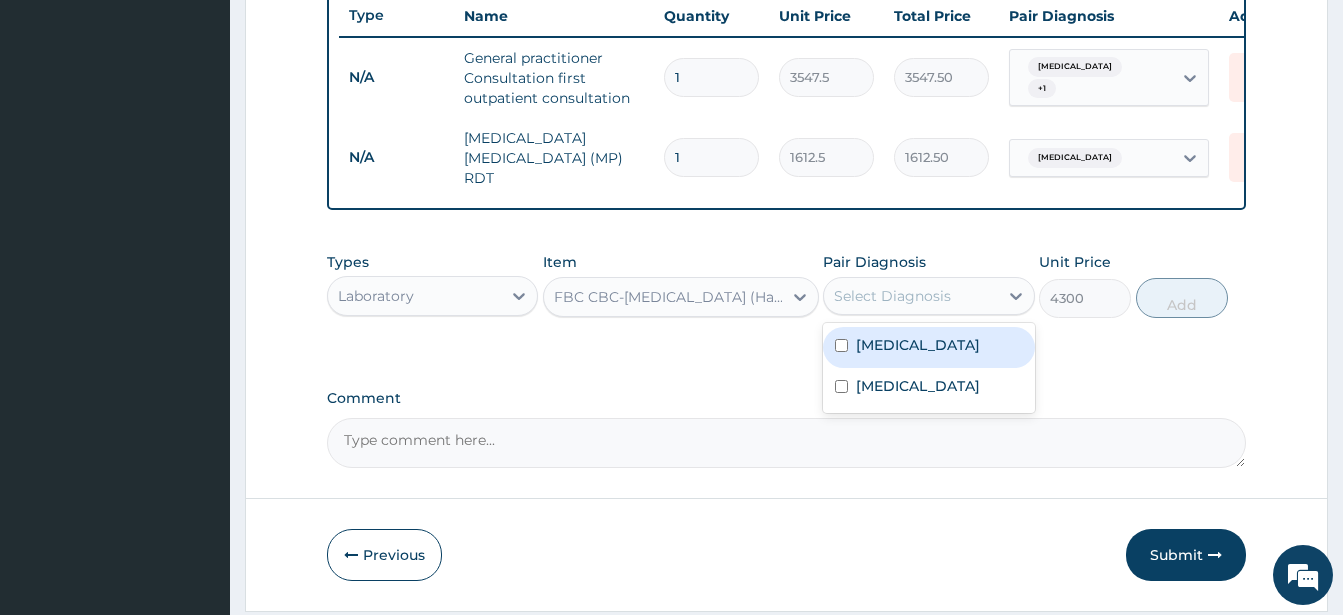 click on "Select Diagnosis" at bounding box center (892, 296) 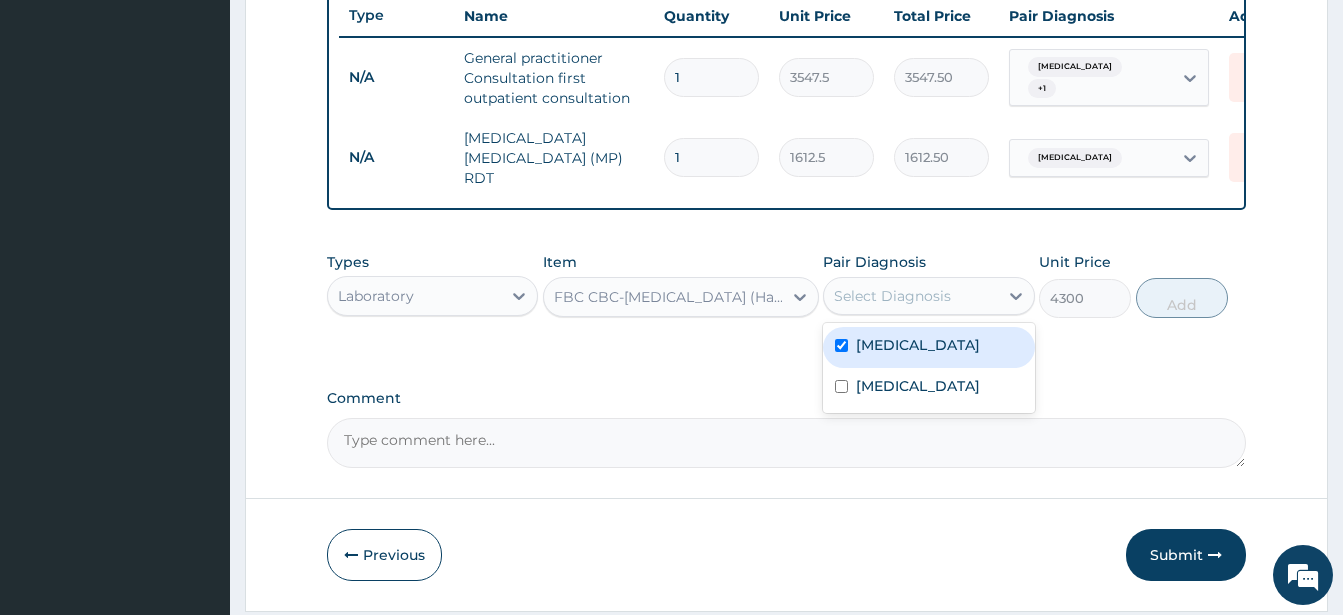 checkbox on "true" 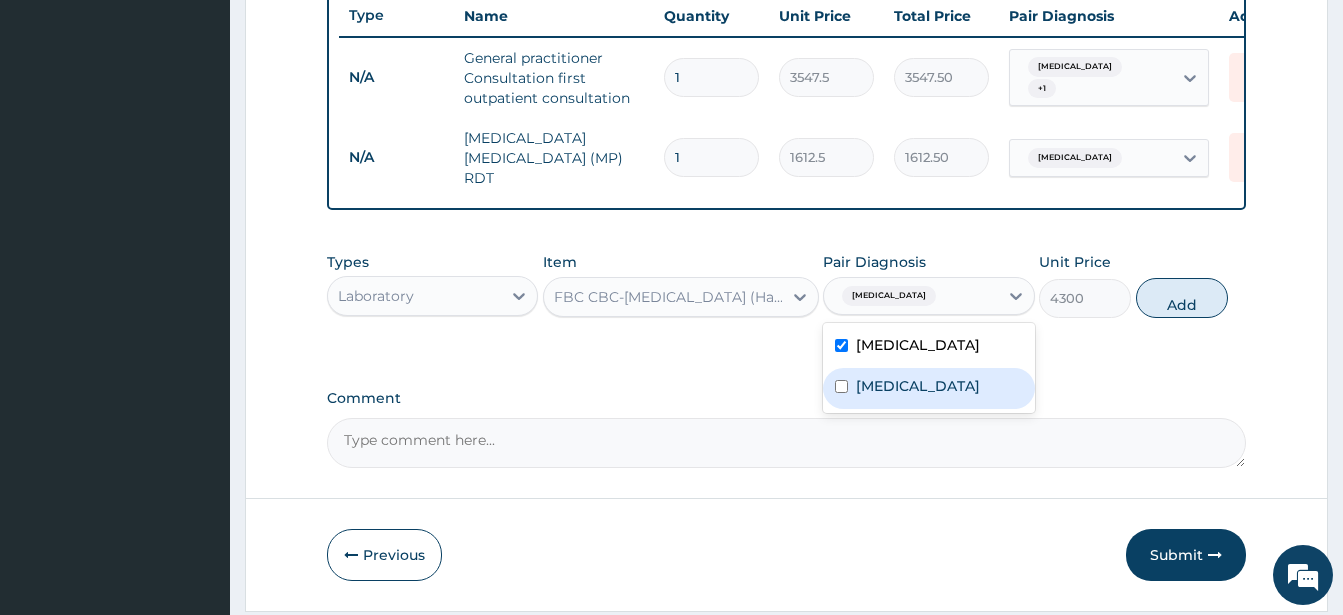 click on "Upper respiratory infection" at bounding box center [928, 388] 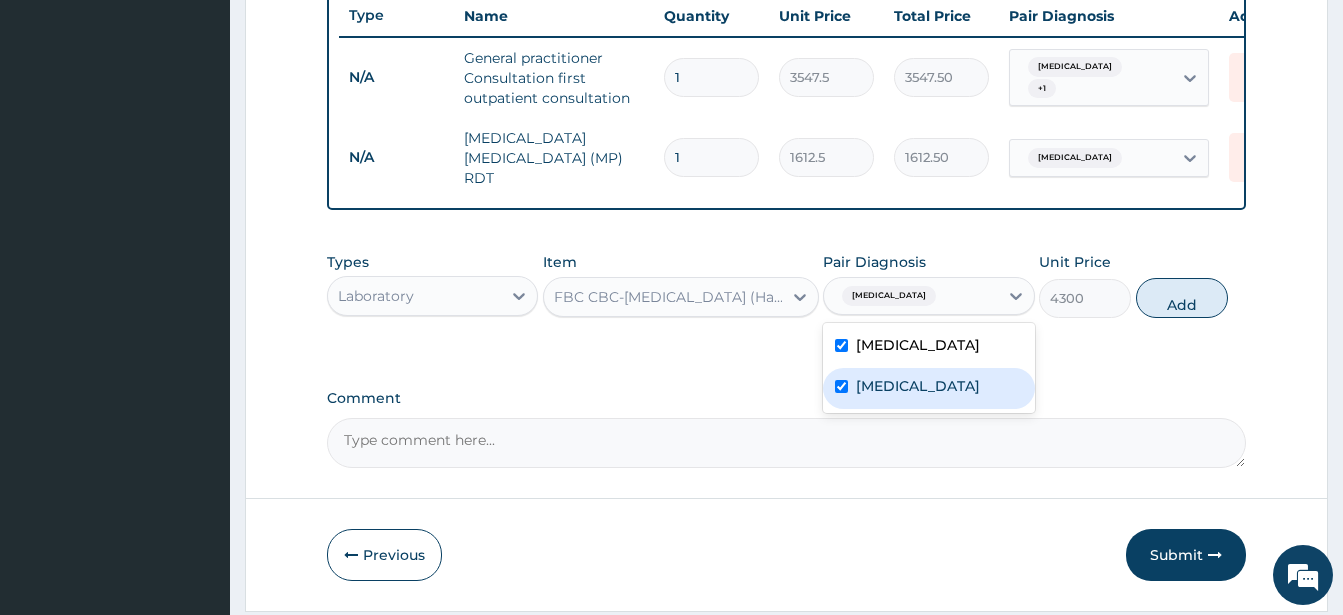 checkbox on "true" 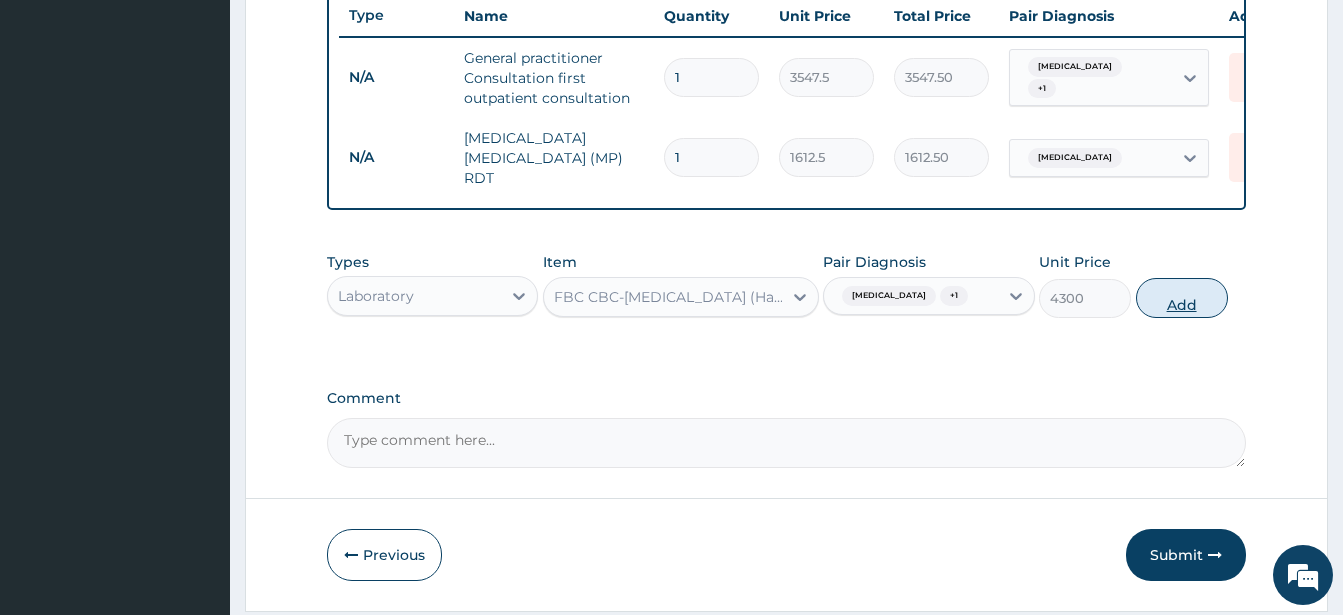 click on "Add" at bounding box center [1182, 298] 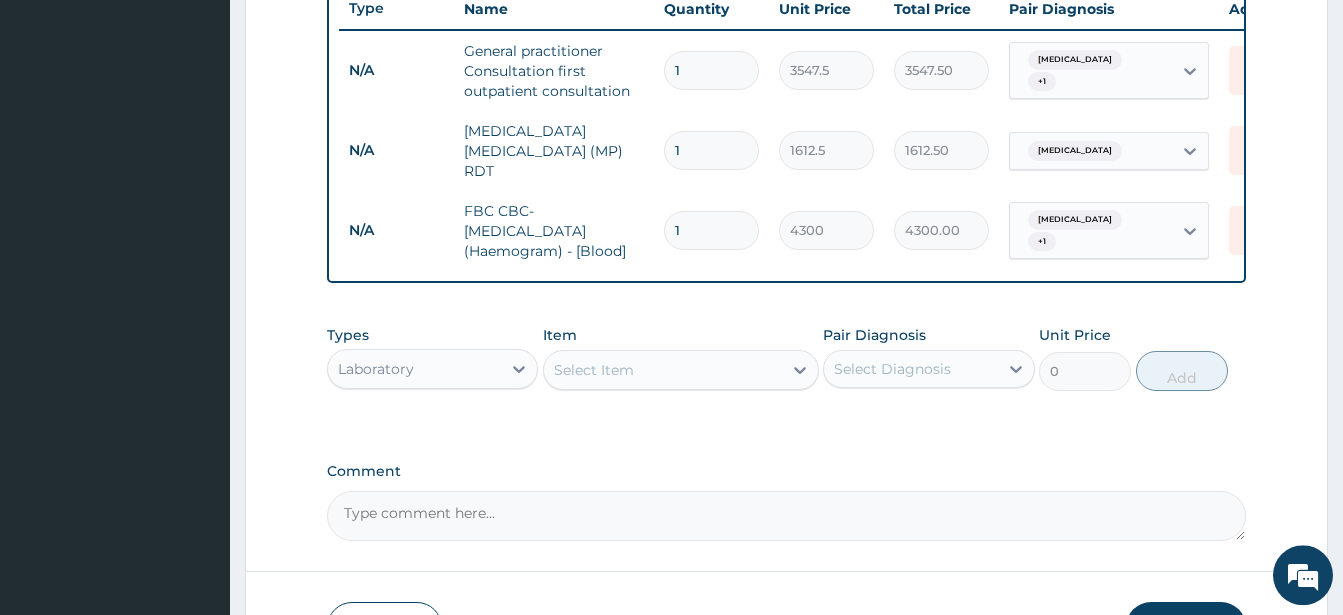 scroll, scrollTop: 807, scrollLeft: 0, axis: vertical 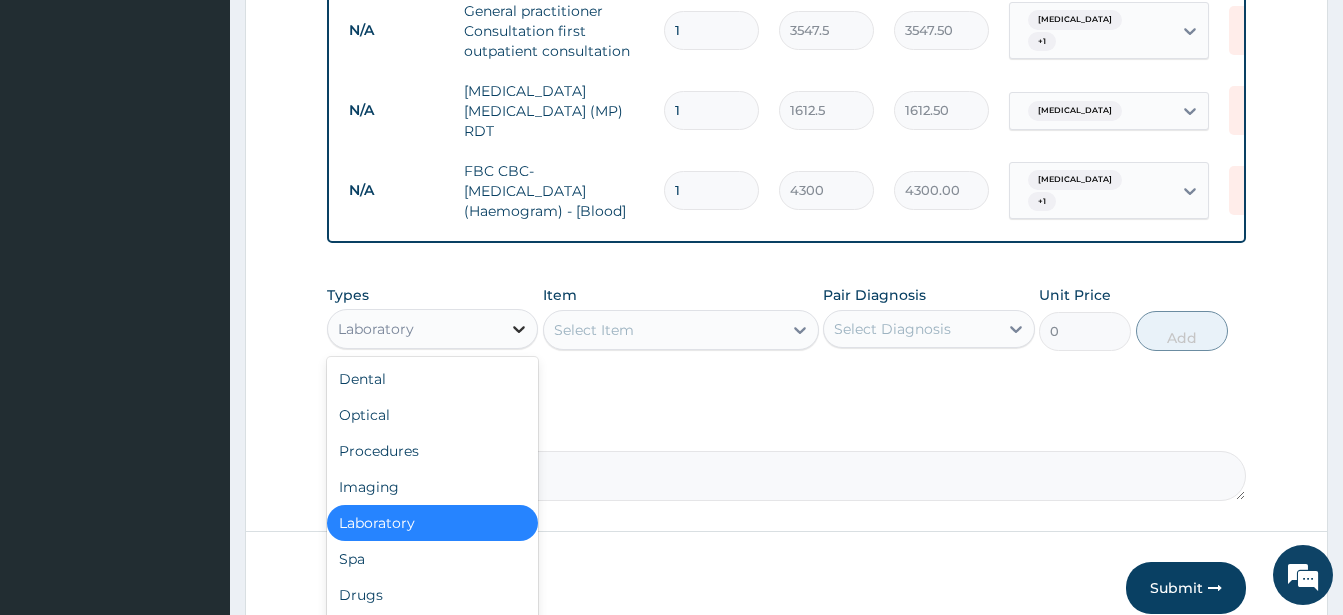click 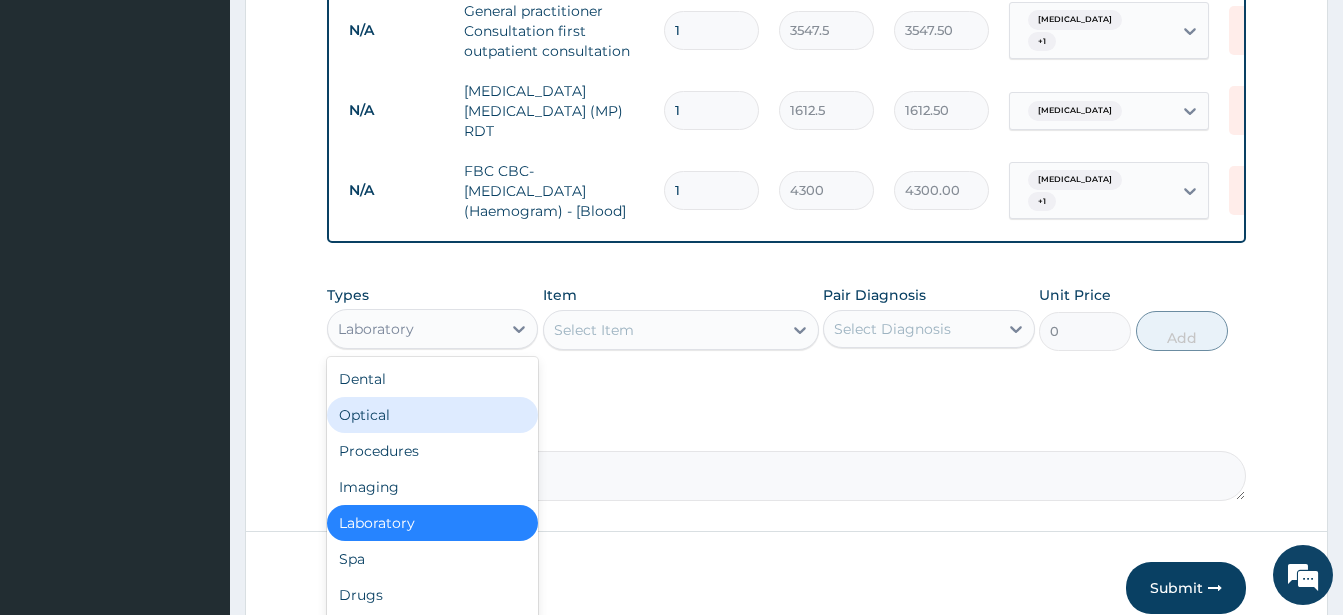 scroll, scrollTop: 68, scrollLeft: 0, axis: vertical 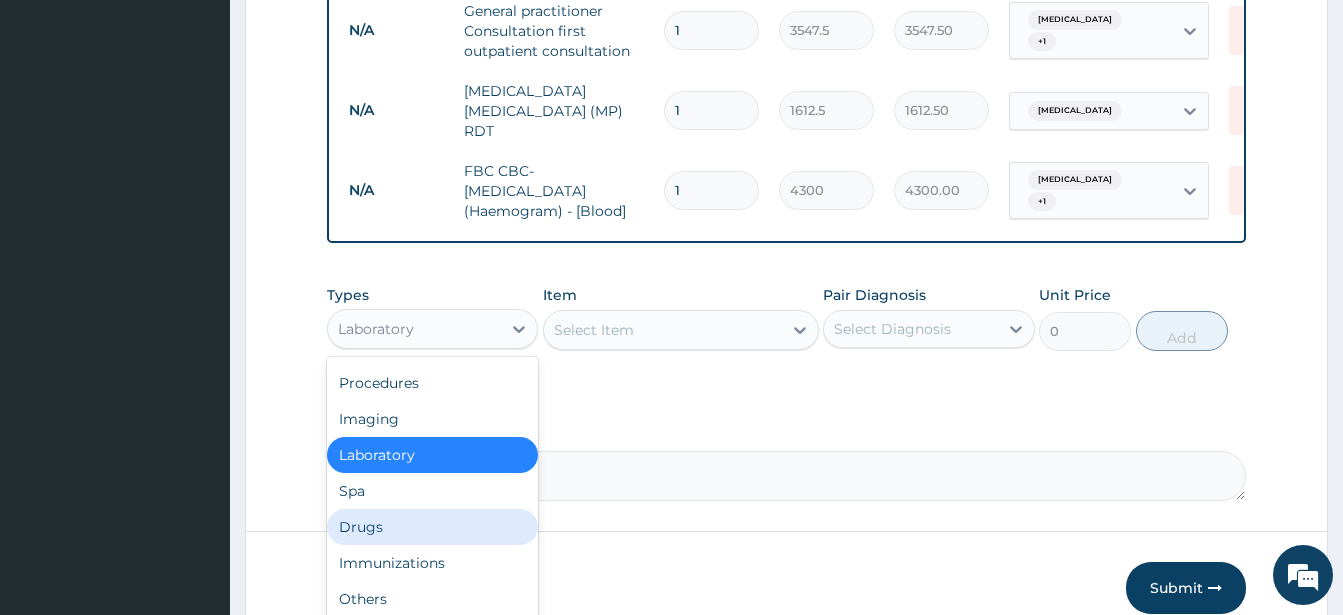 click on "Drugs" at bounding box center (432, 527) 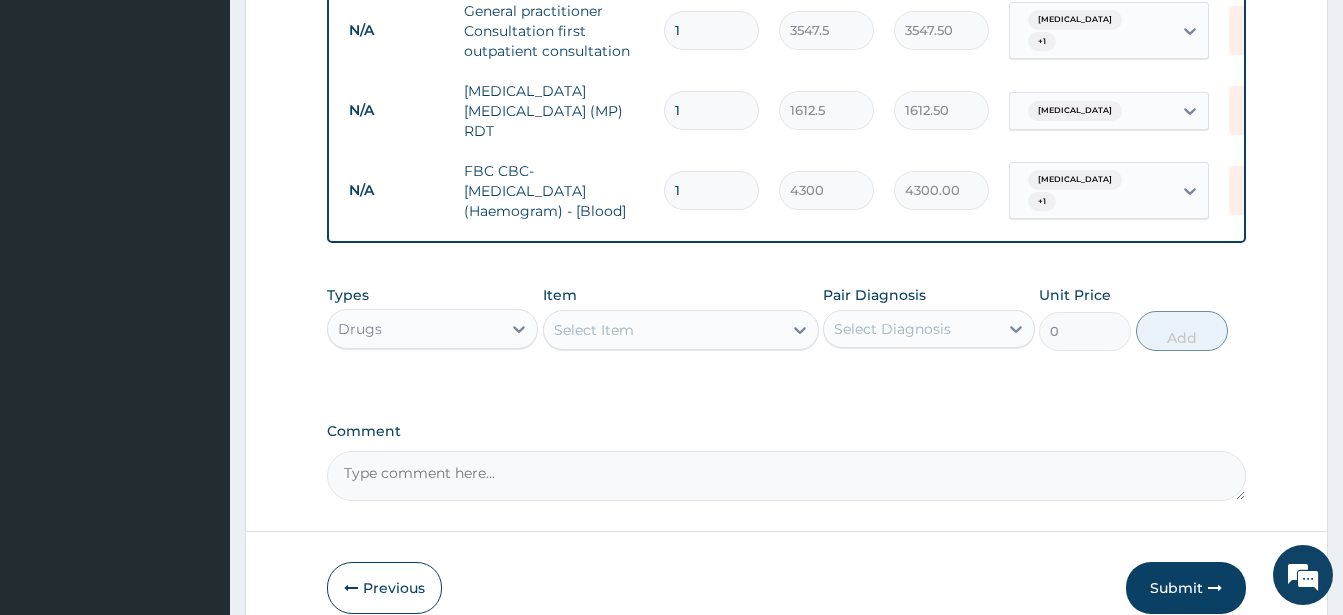 click on "Select Item" at bounding box center (663, 330) 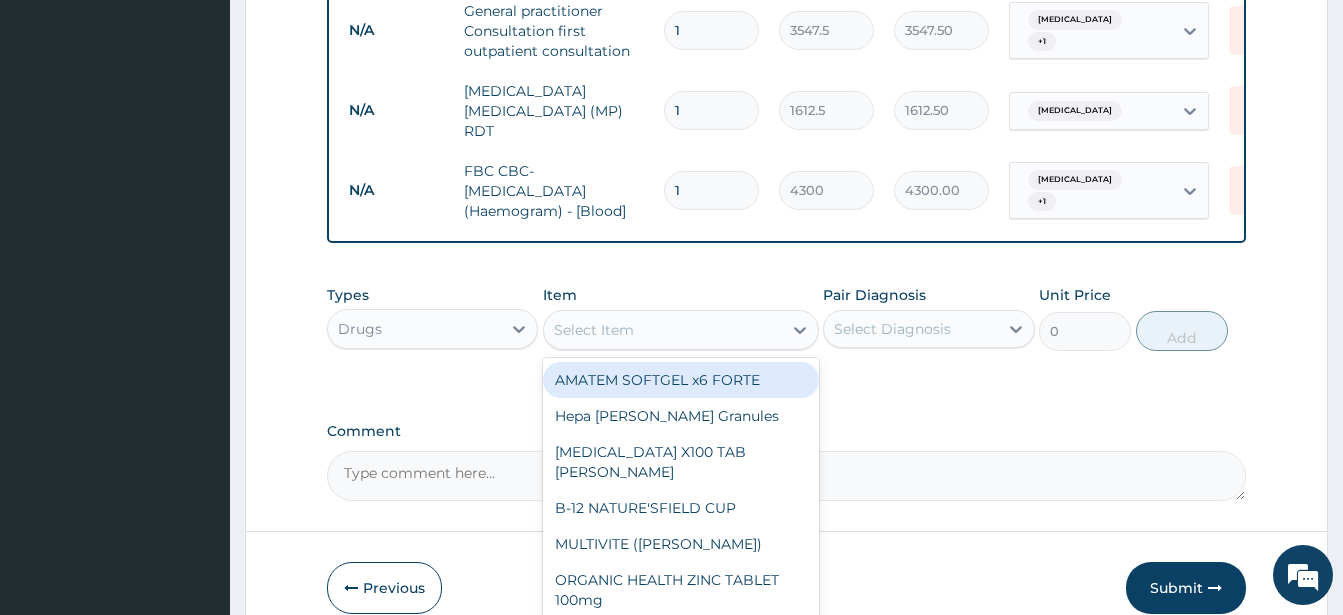 click on "AMATEM SOFTGEL x6 FORTE" at bounding box center (681, 380) 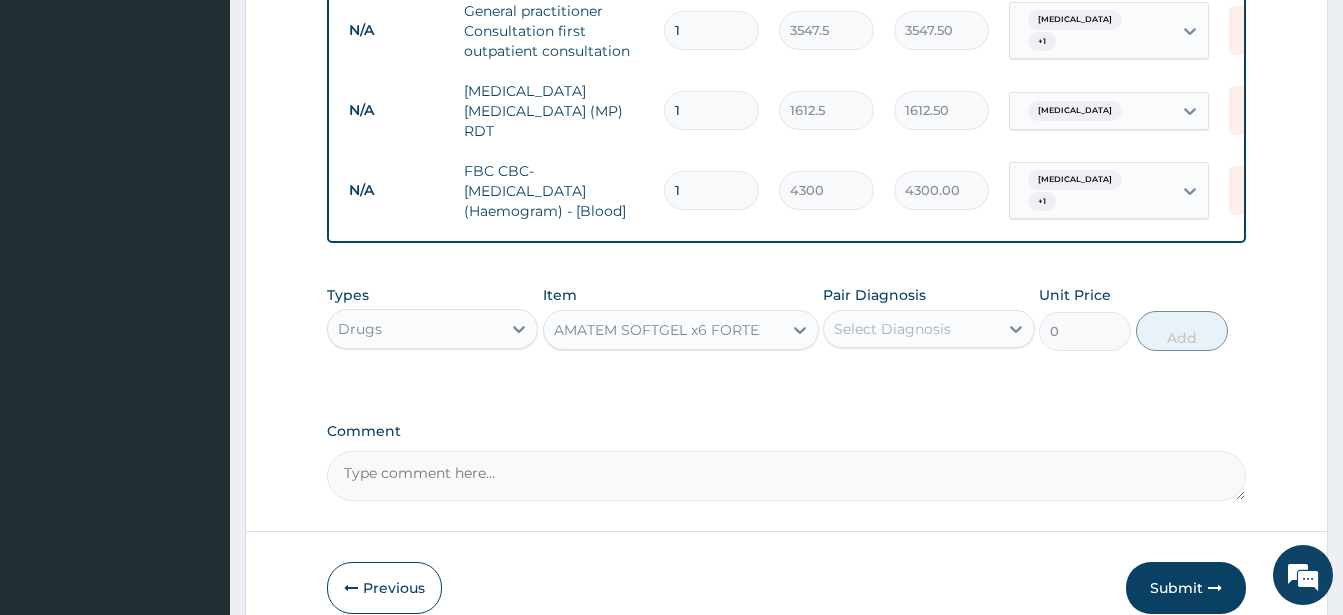 type on "473" 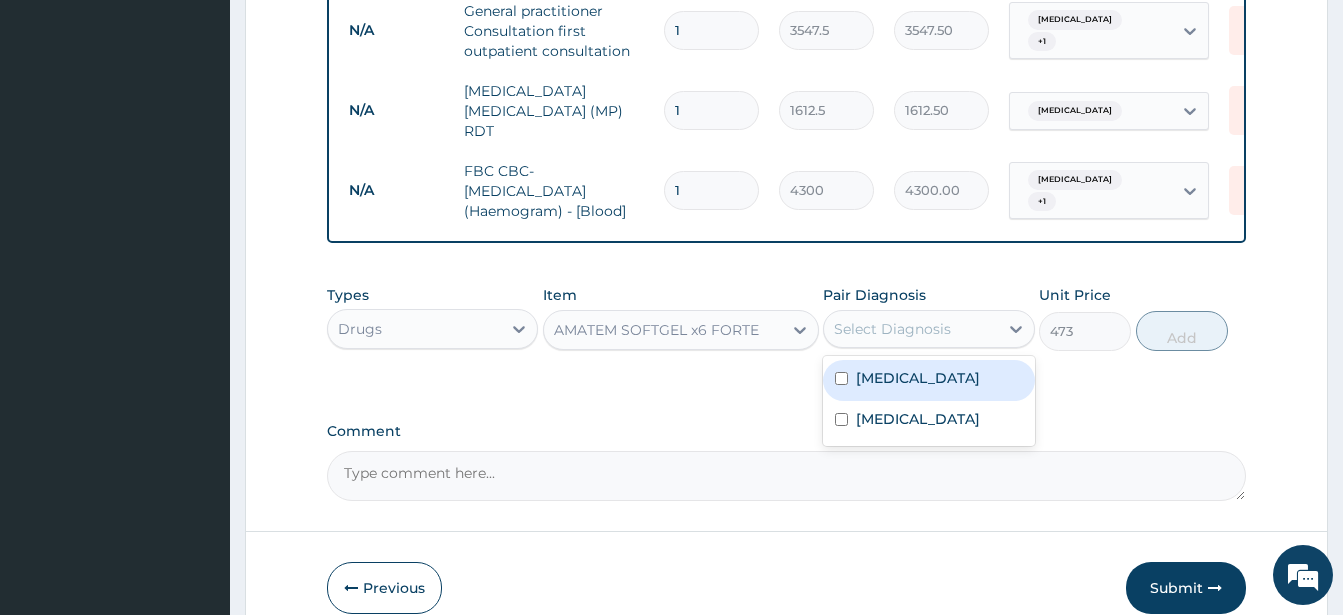 click on "Select Diagnosis" at bounding box center (910, 329) 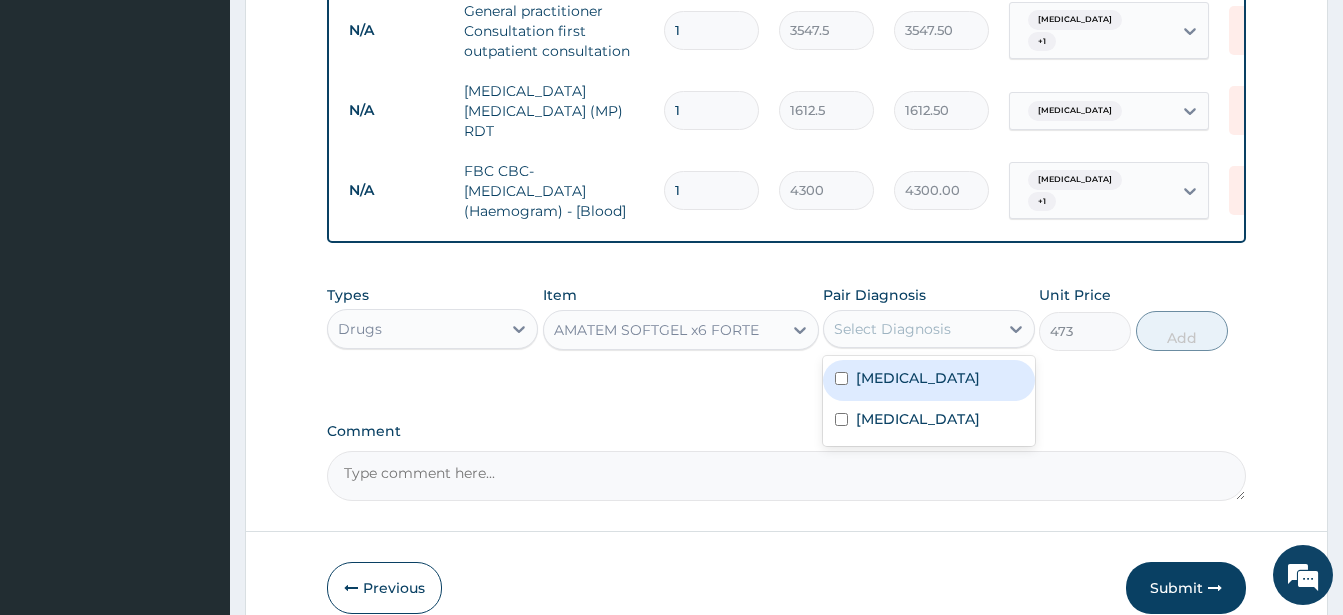 click at bounding box center (841, 378) 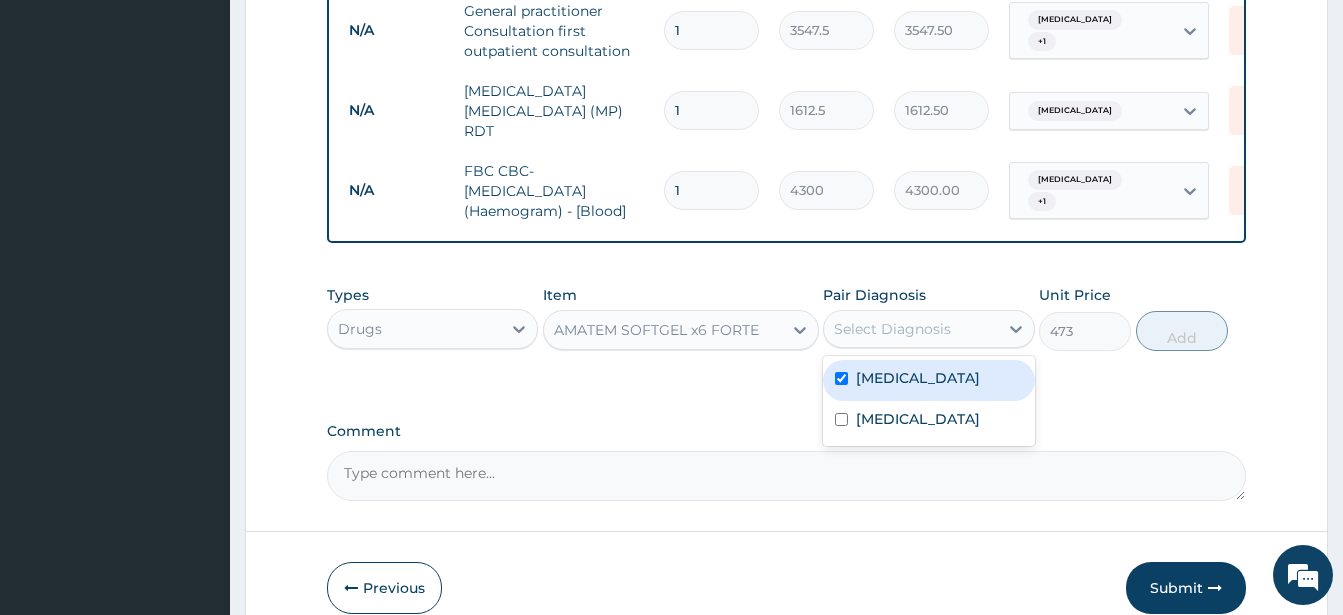 checkbox on "true" 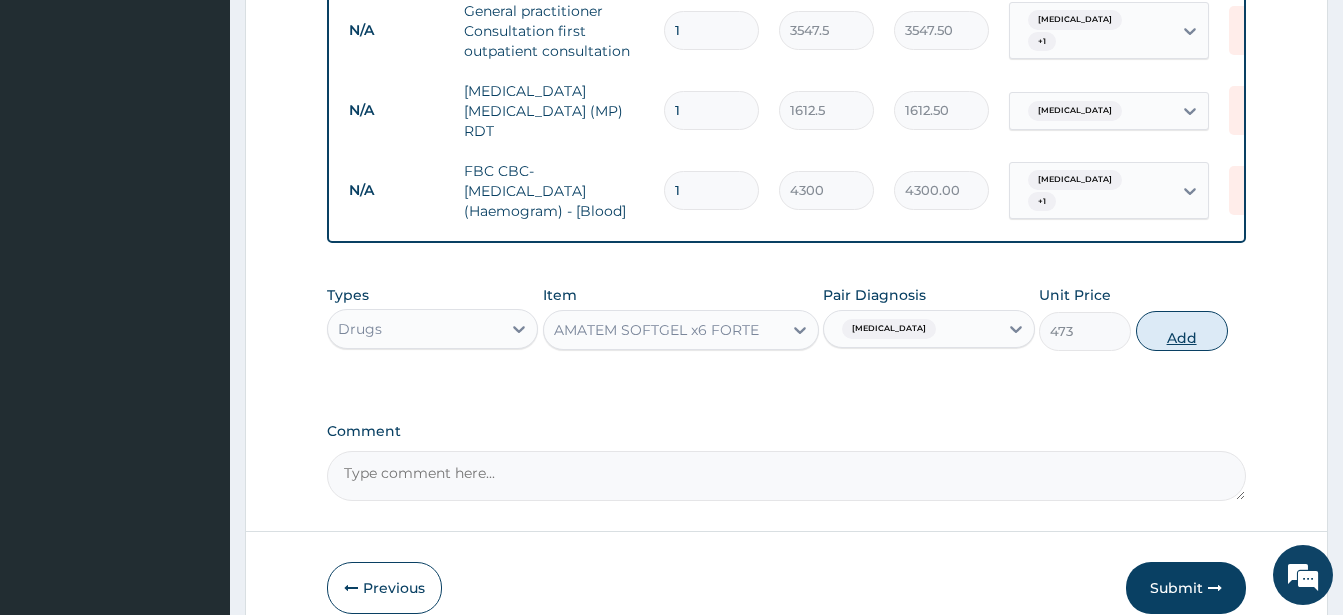 click on "Add" at bounding box center [1182, 331] 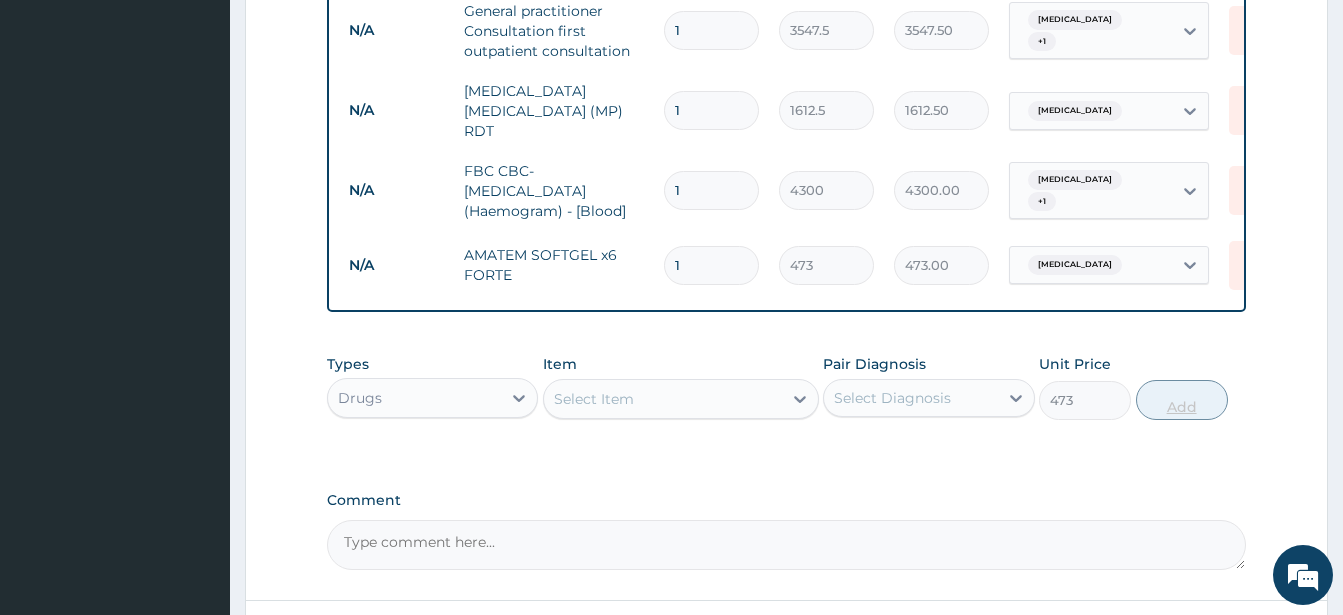 type on "0" 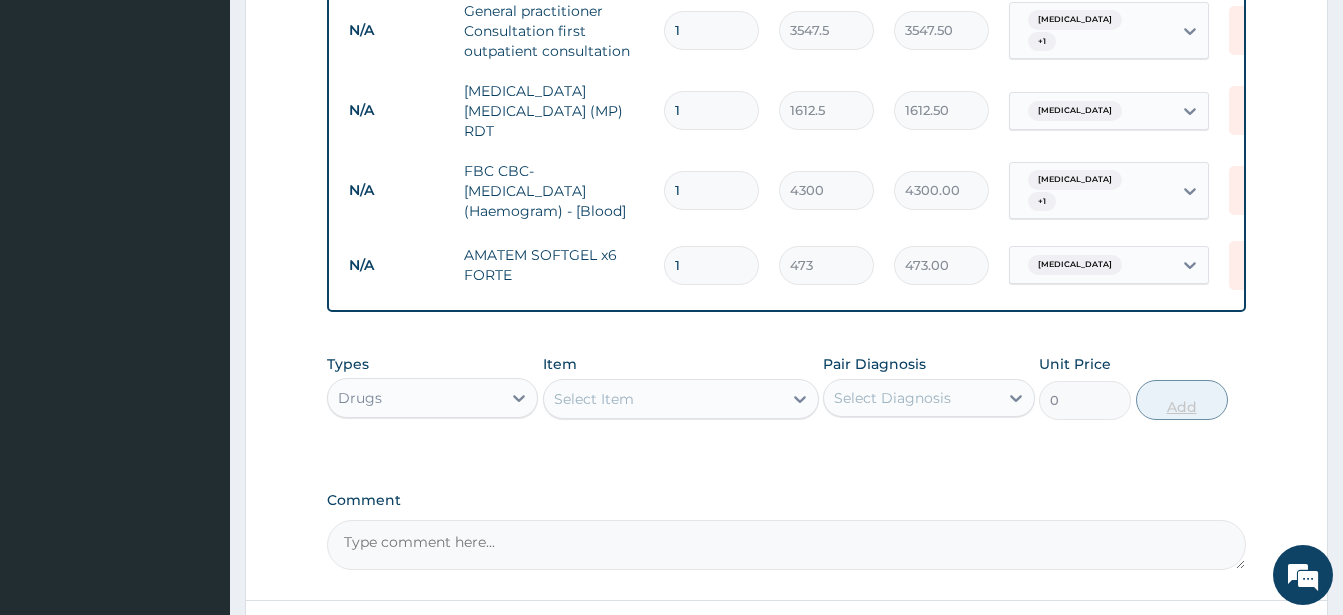 type 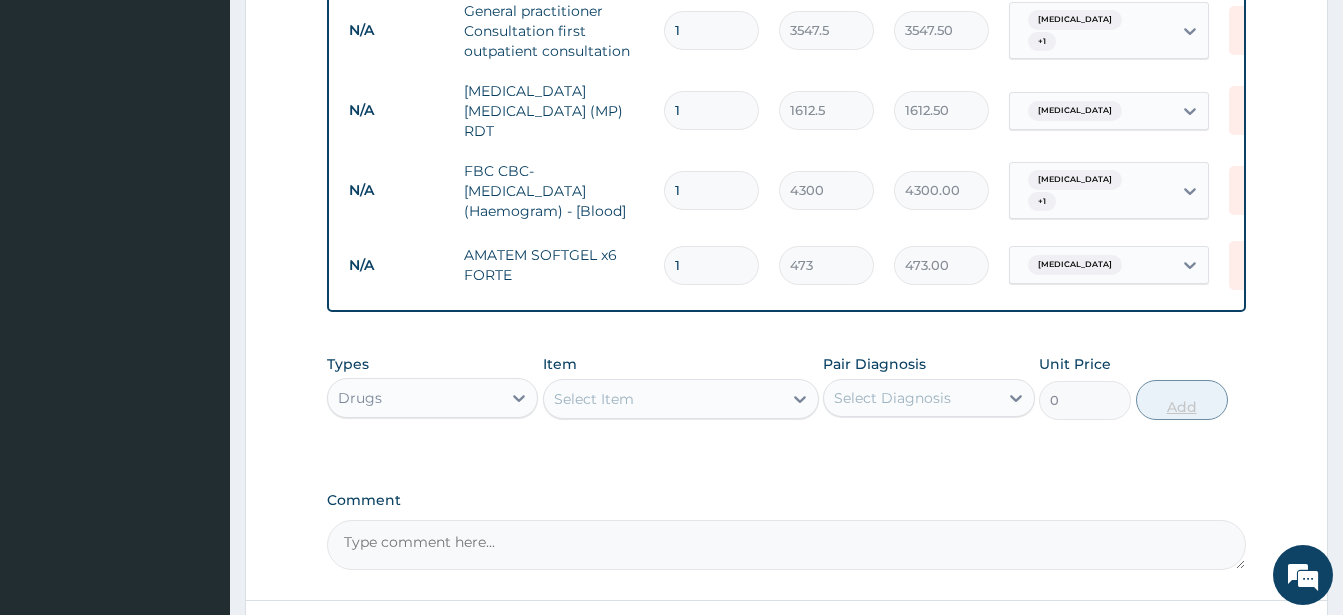 type on "0.00" 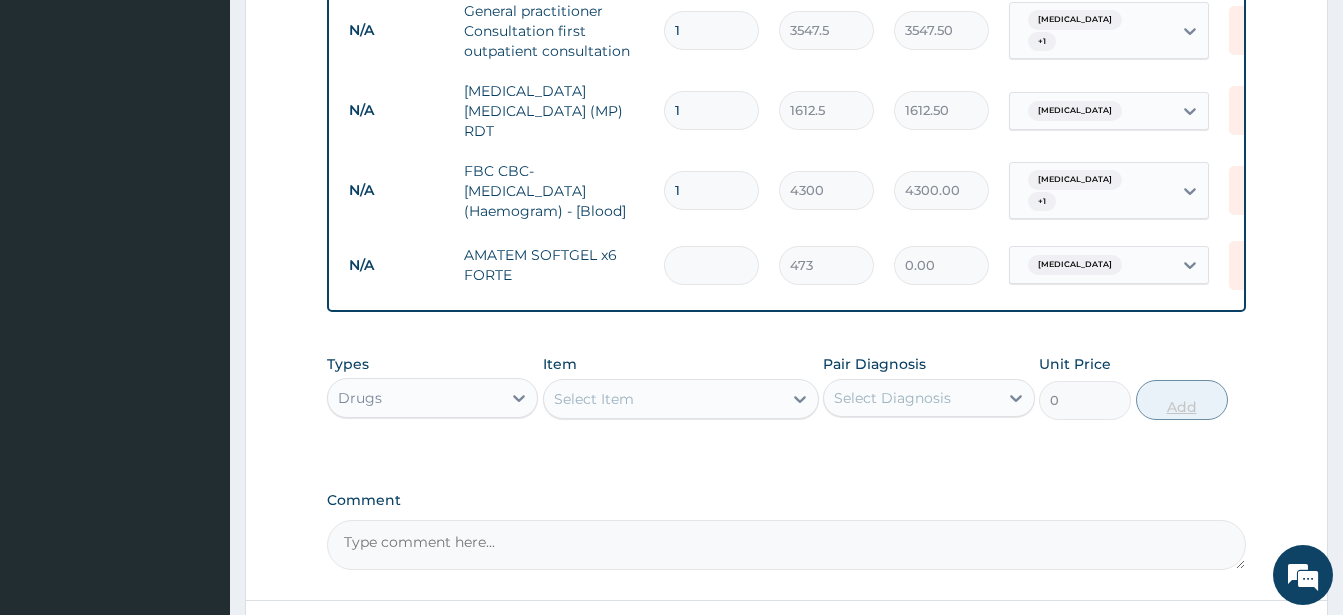 type on "6" 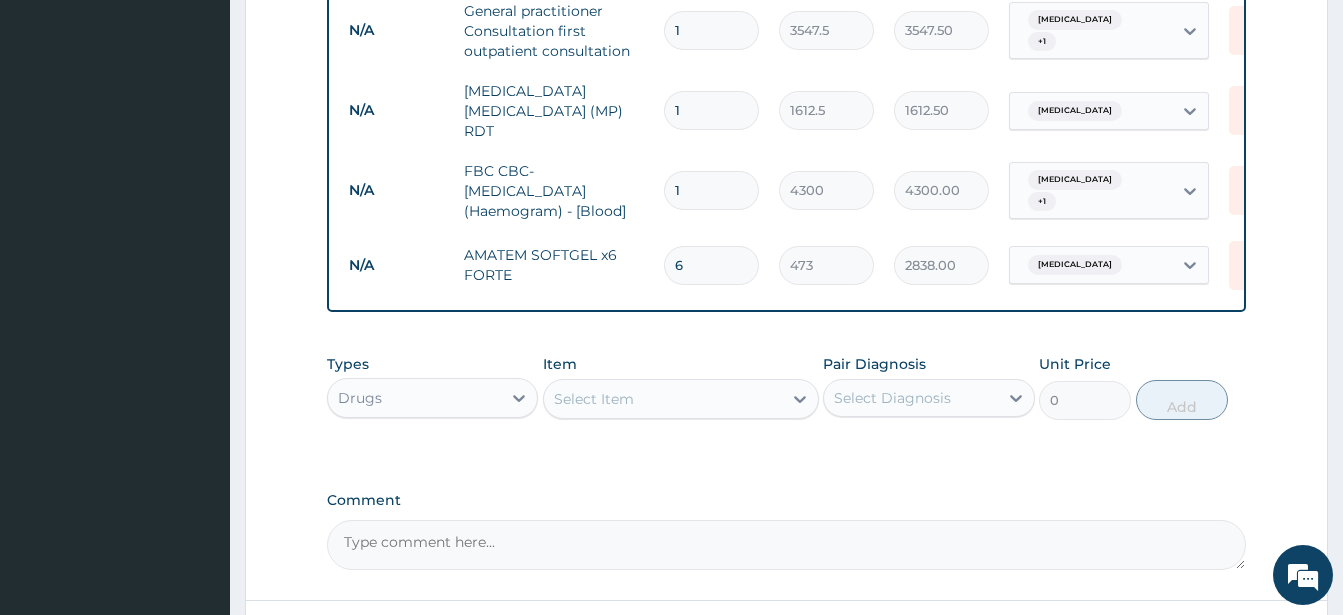 type on "6" 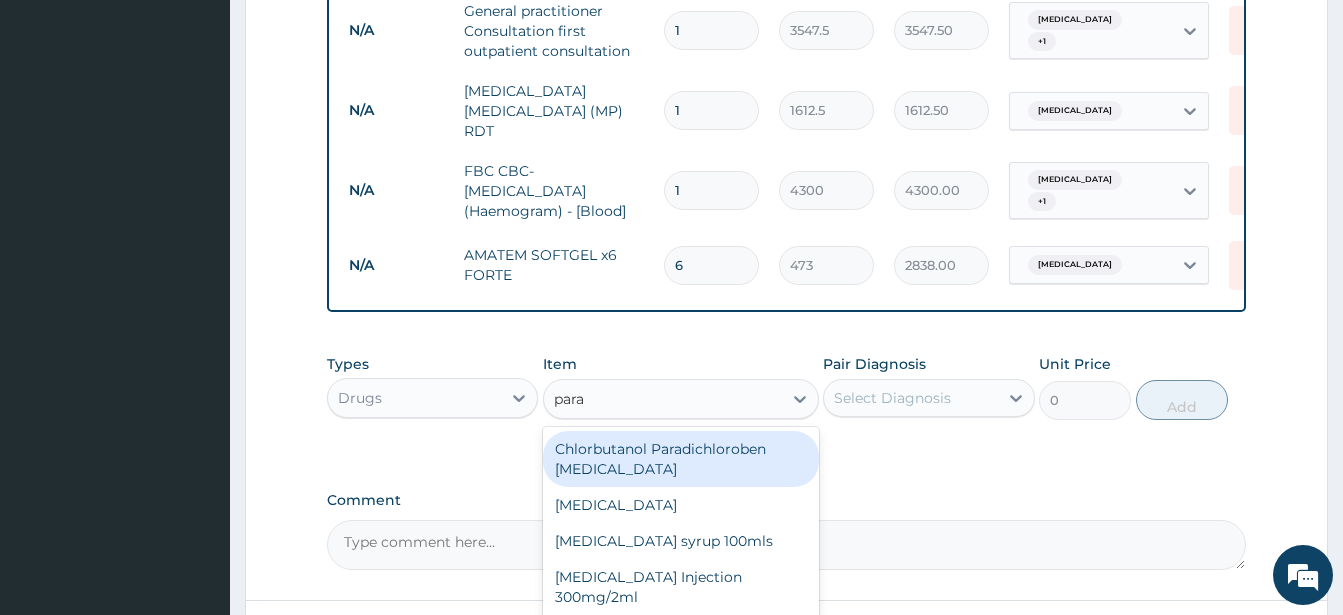 type on "parac" 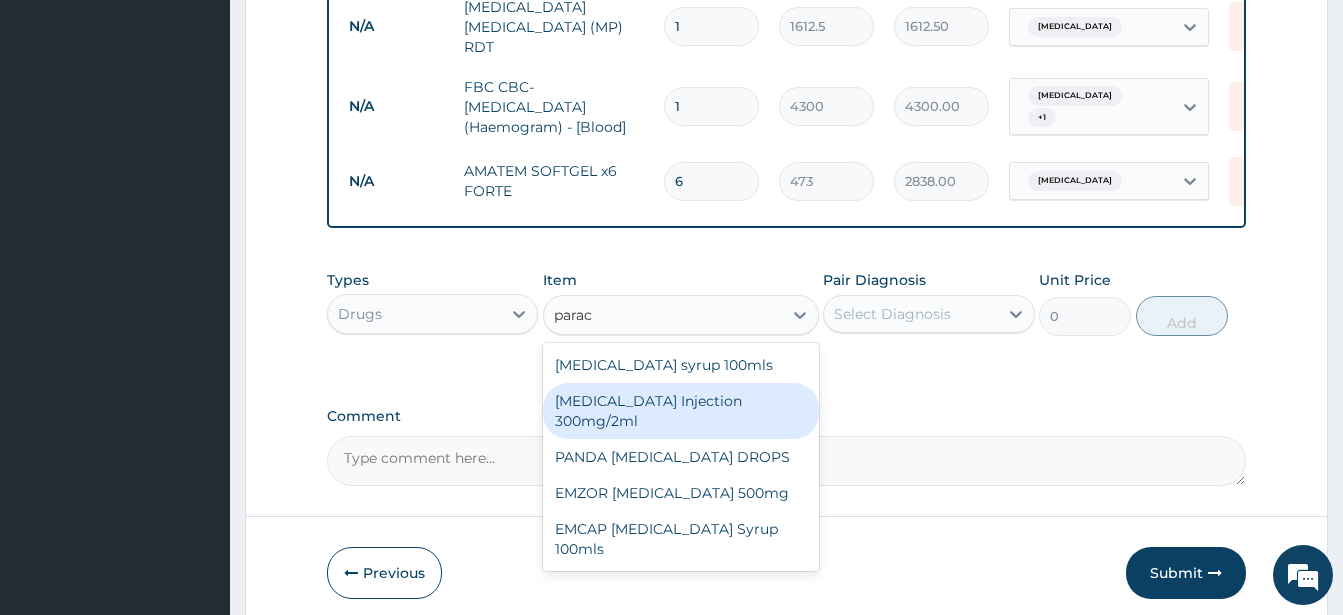 scroll, scrollTop: 909, scrollLeft: 0, axis: vertical 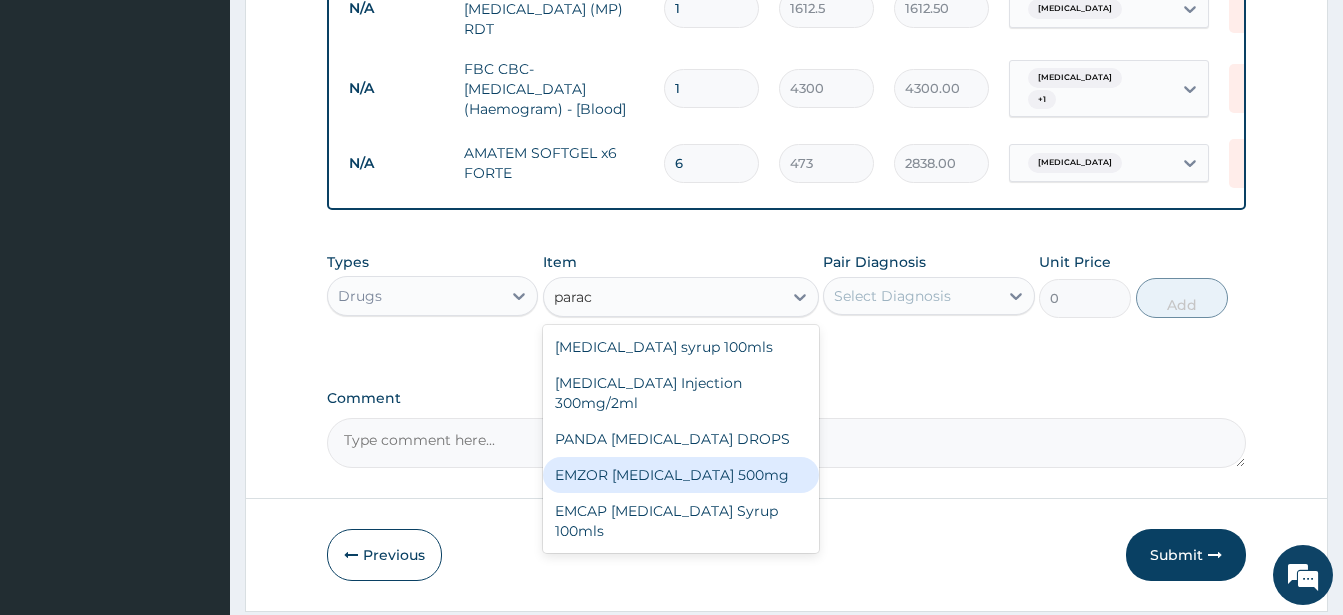 click on "EMZOR PARACETAMOL 500mg" at bounding box center (681, 475) 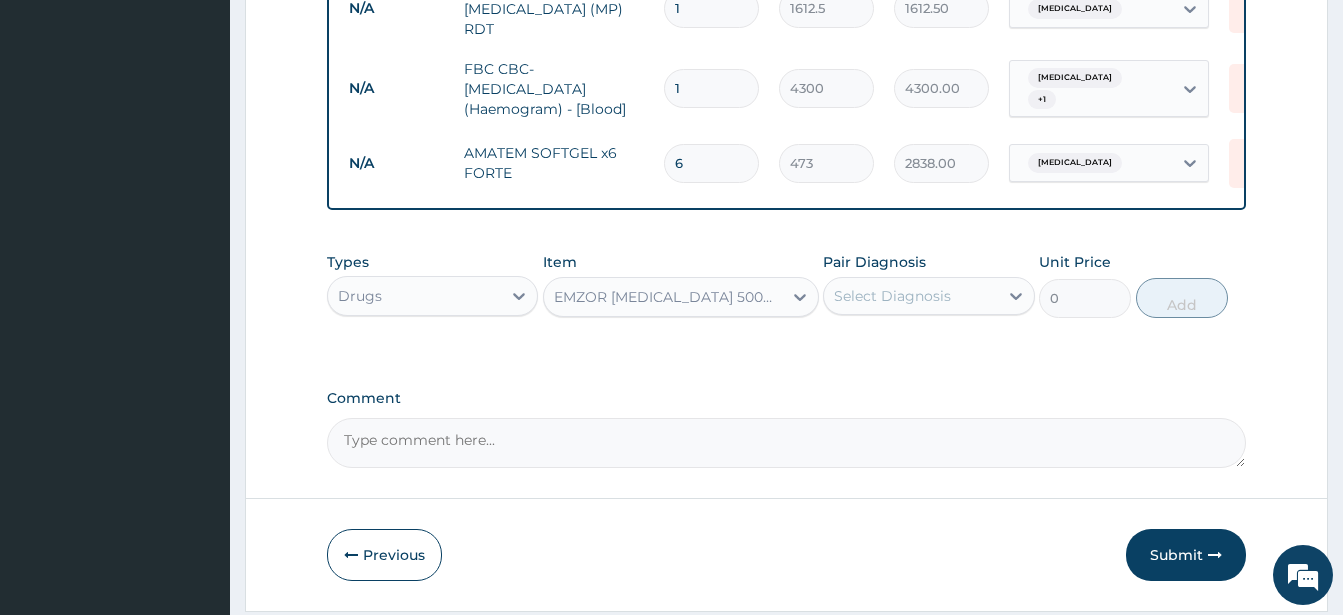 type 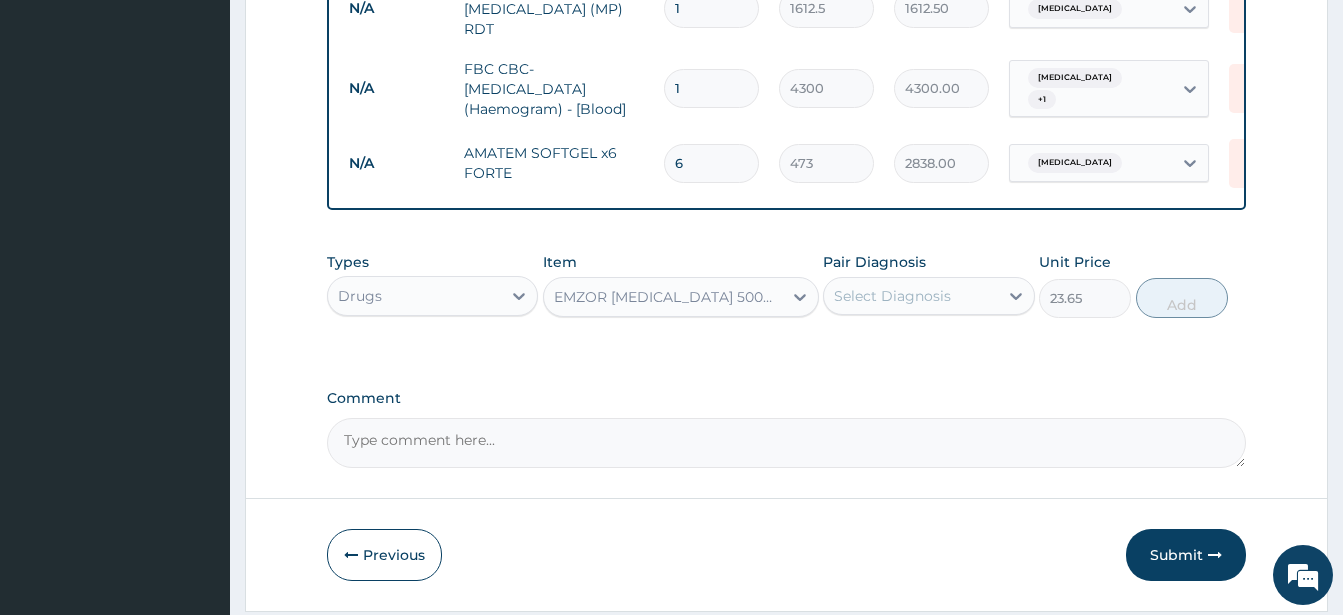 click on "Select Diagnosis" at bounding box center [928, 296] 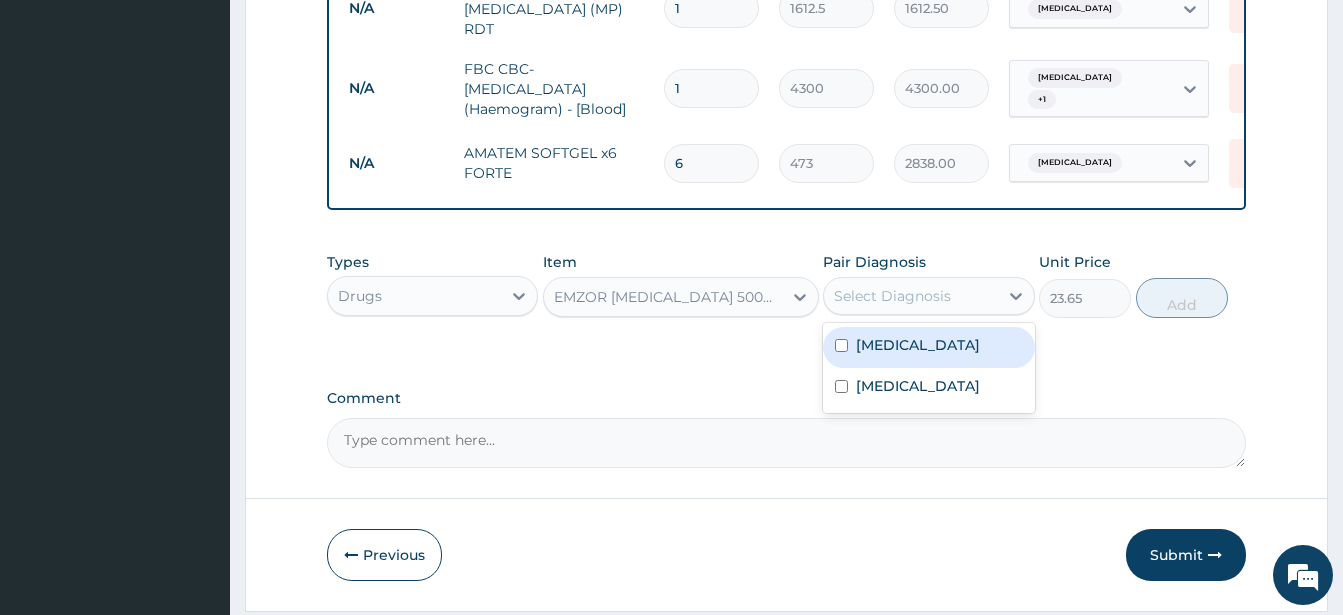 click at bounding box center (841, 345) 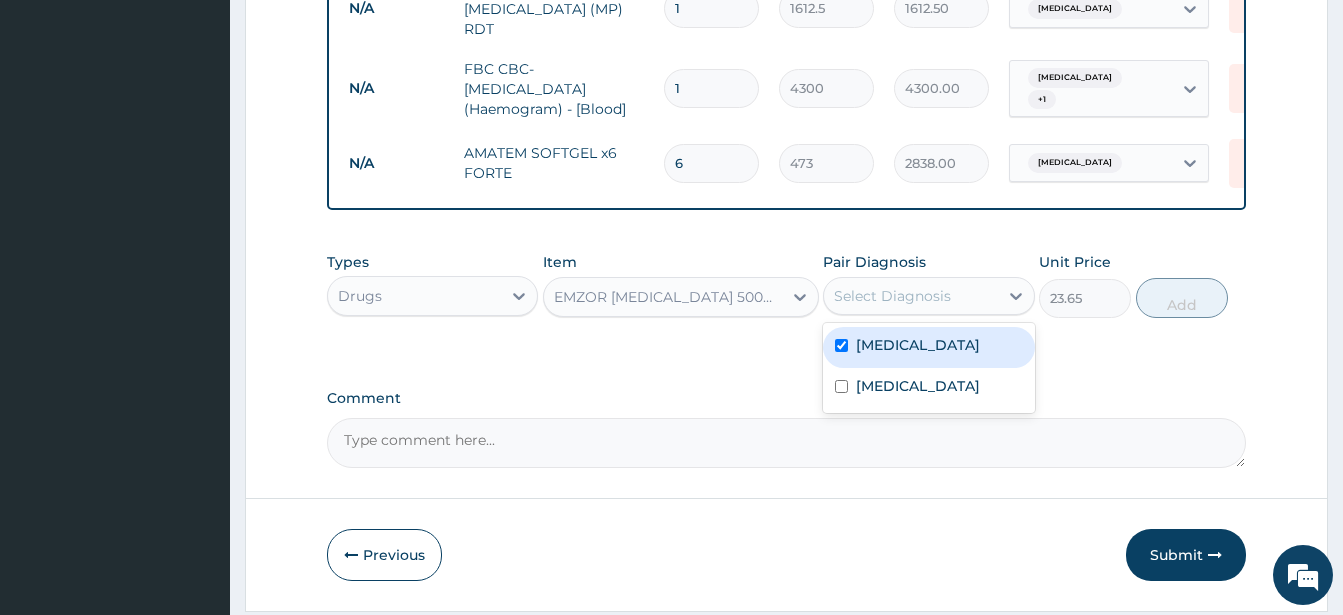 checkbox on "true" 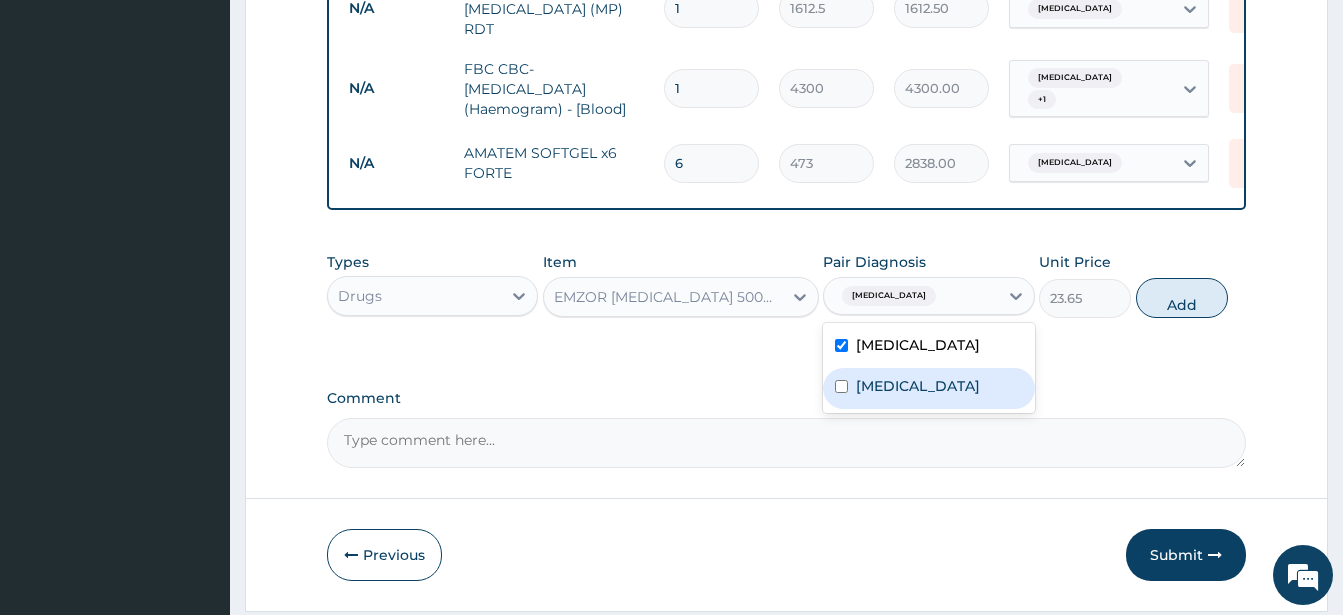 click at bounding box center (841, 386) 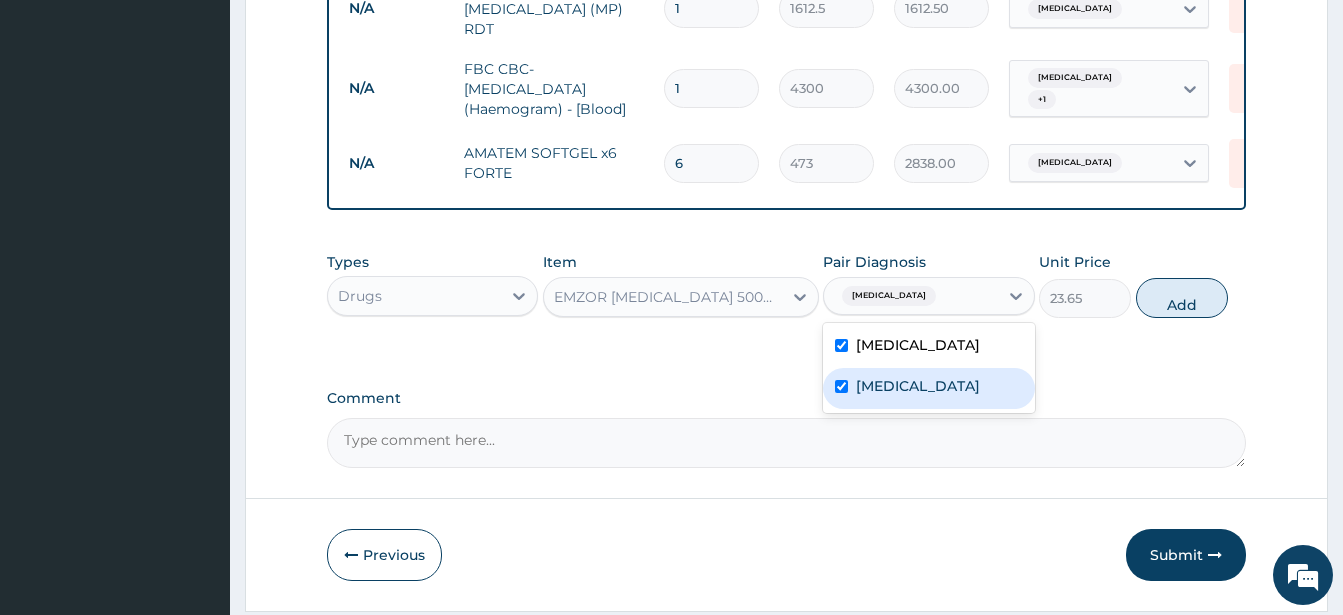 checkbox on "true" 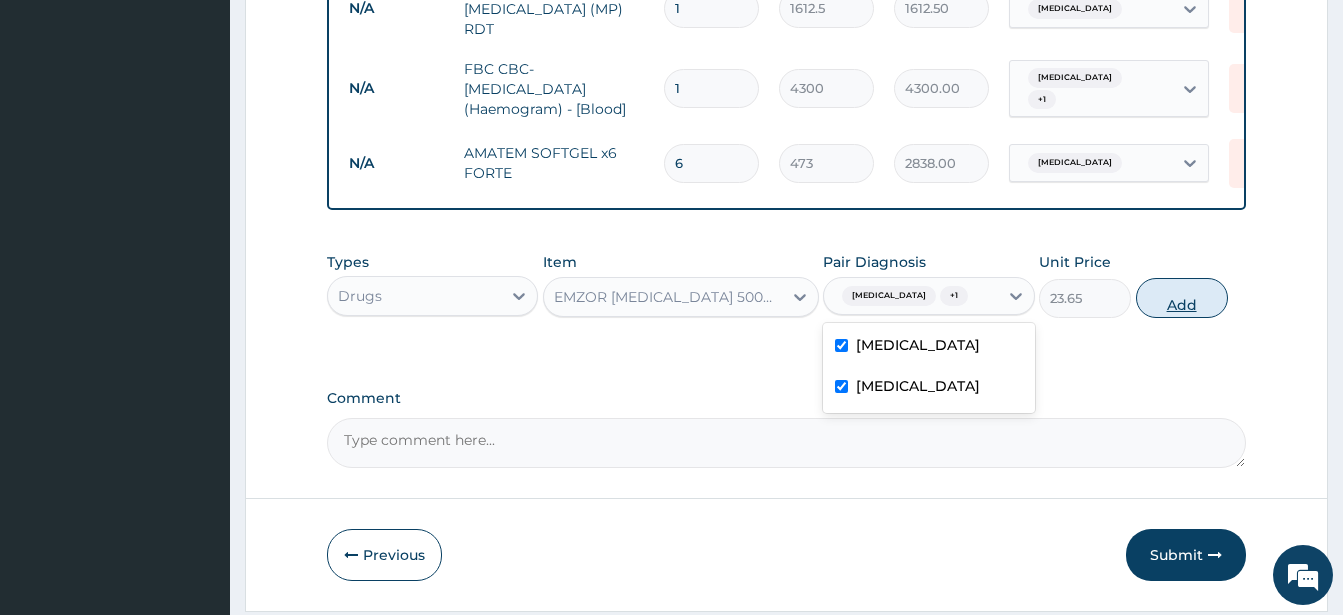 click on "Add" at bounding box center [1182, 298] 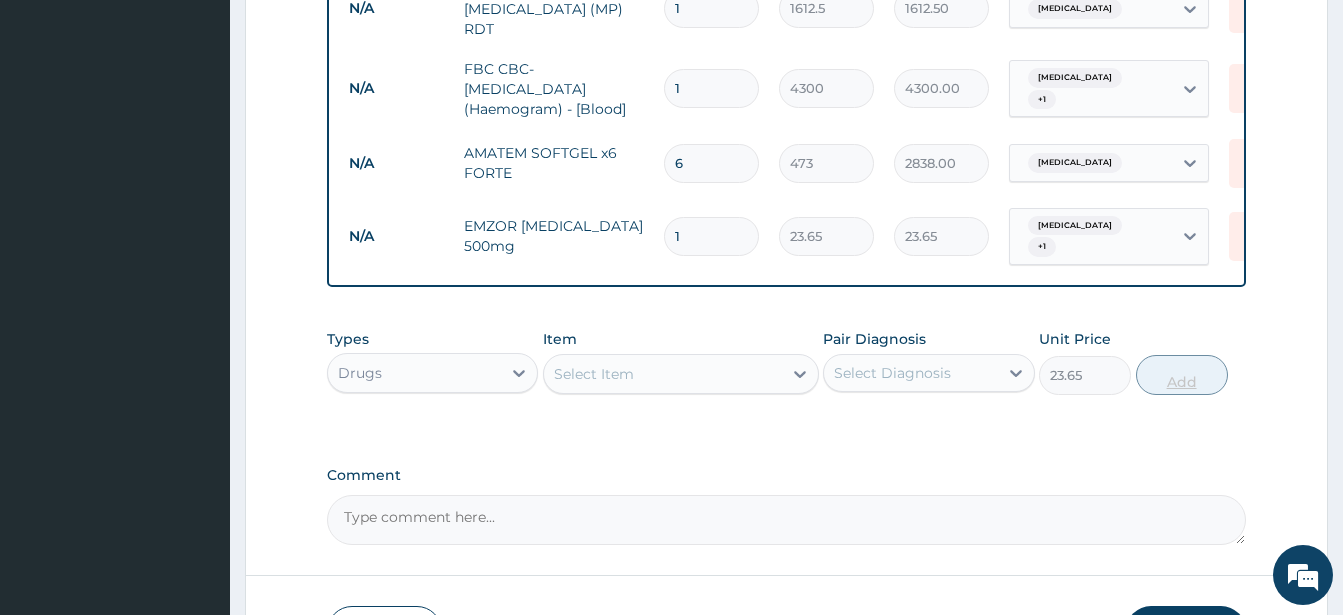 type on "0" 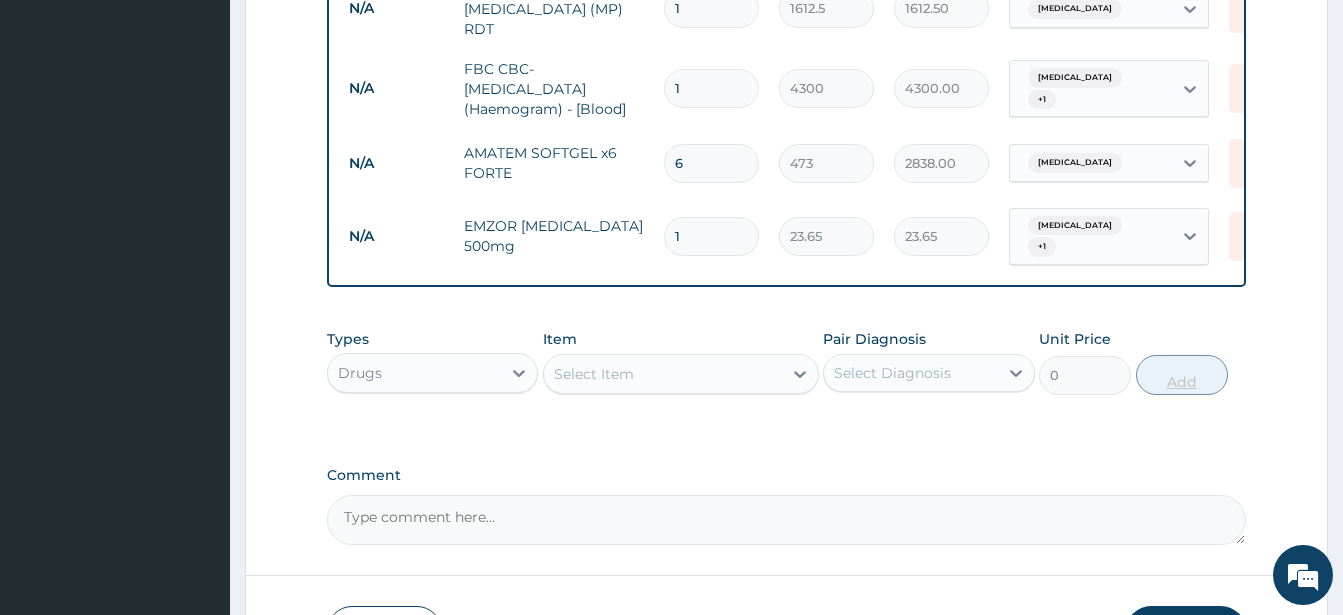 type on "18" 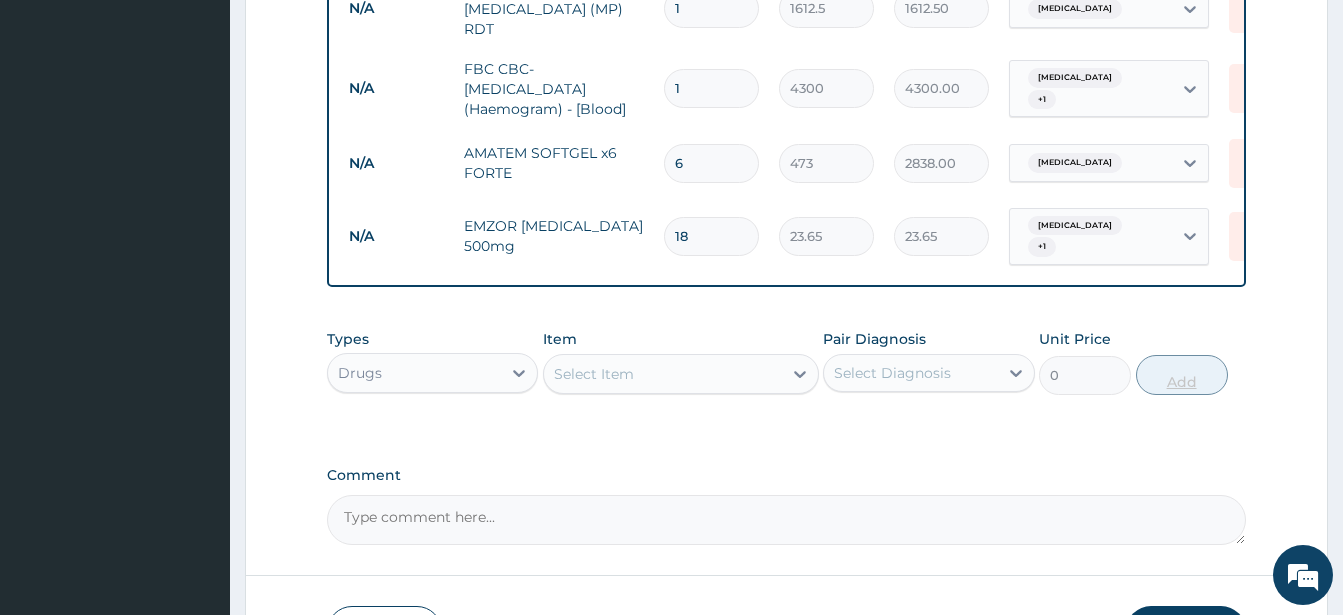 type on "425.70" 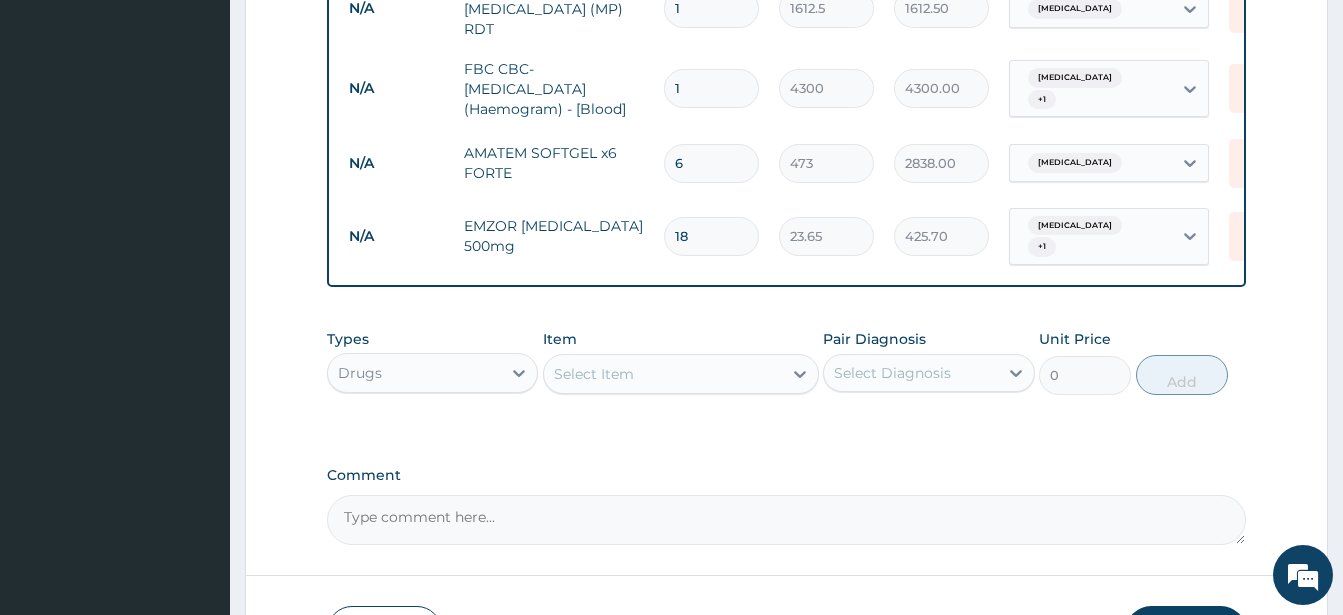 type on "18" 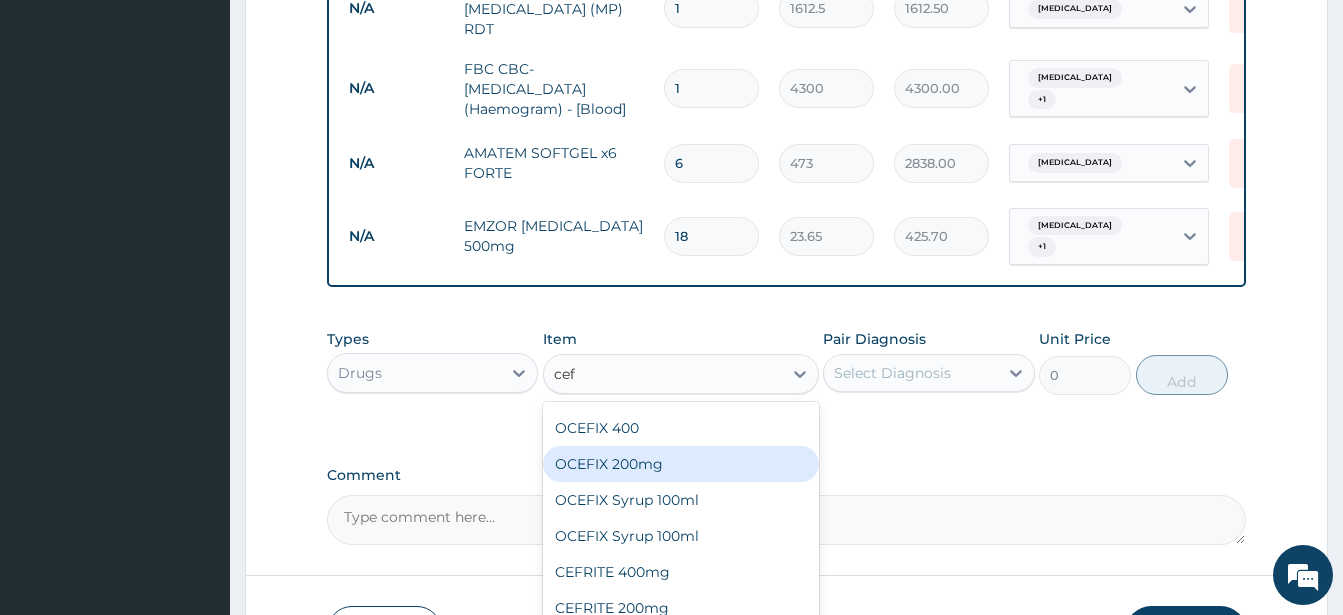 scroll, scrollTop: 0, scrollLeft: 0, axis: both 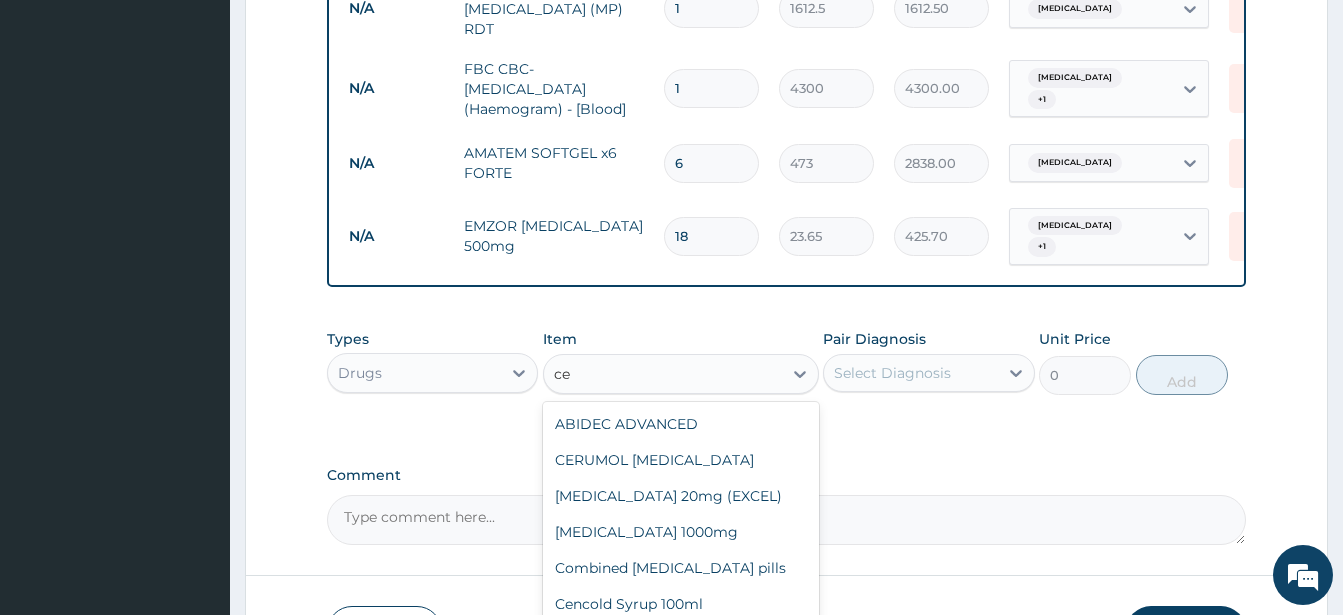 type on "c" 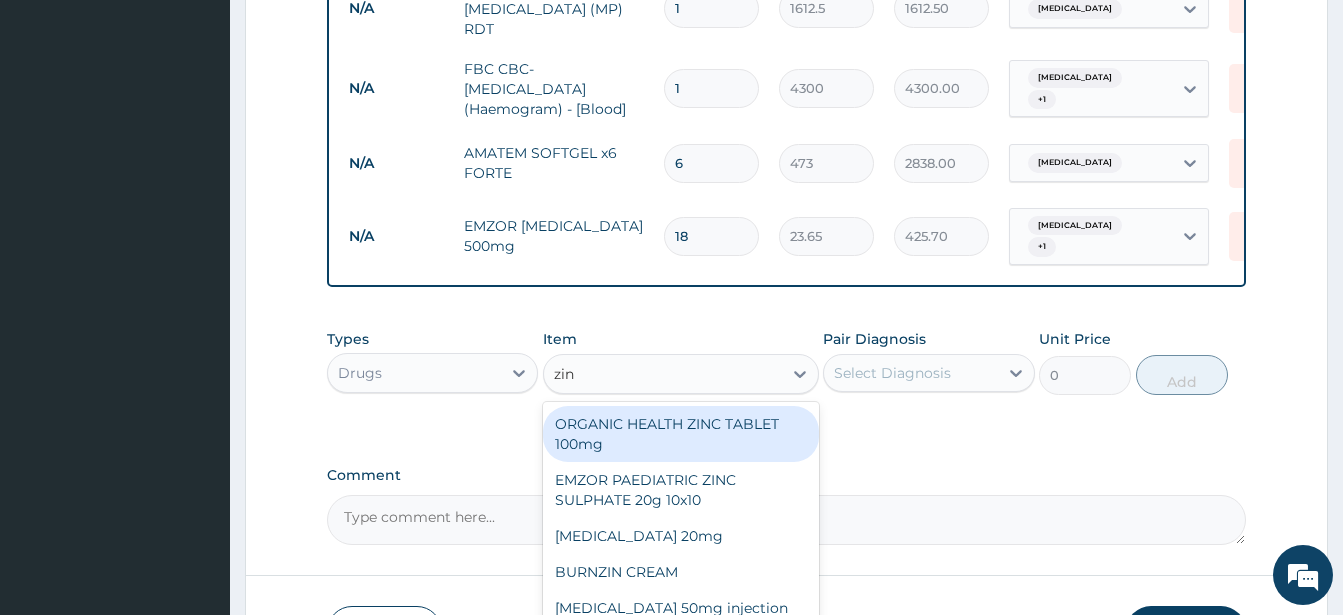 type on "zinn" 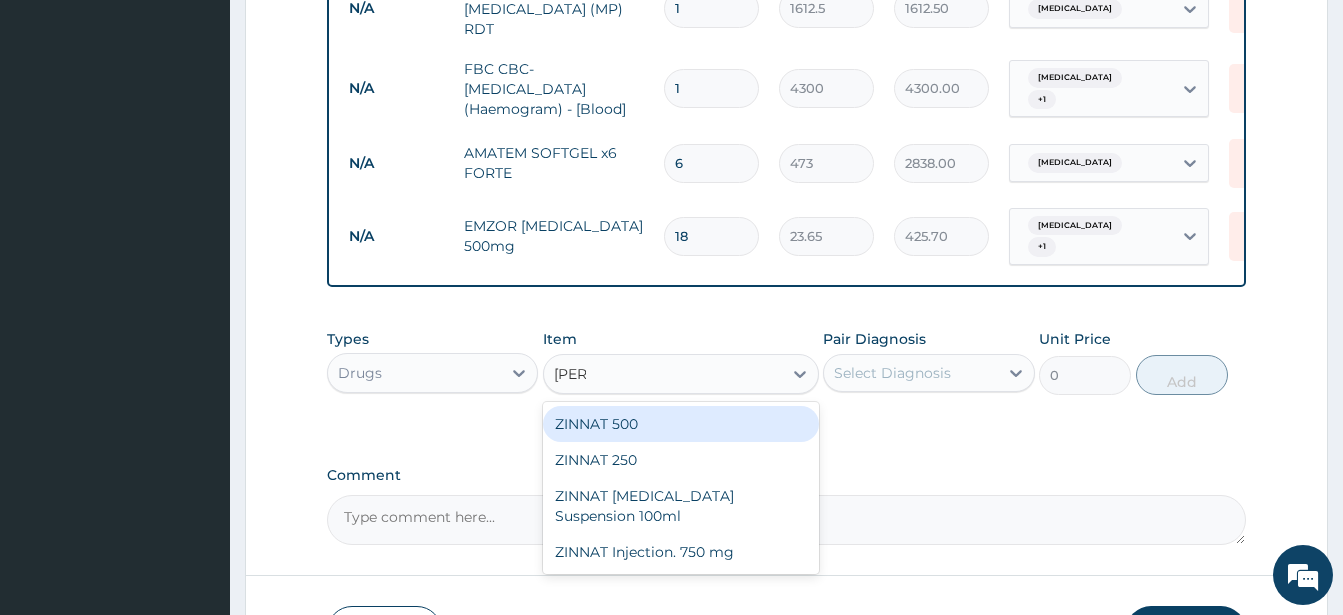 click on "ZINNAT 500" at bounding box center (681, 424) 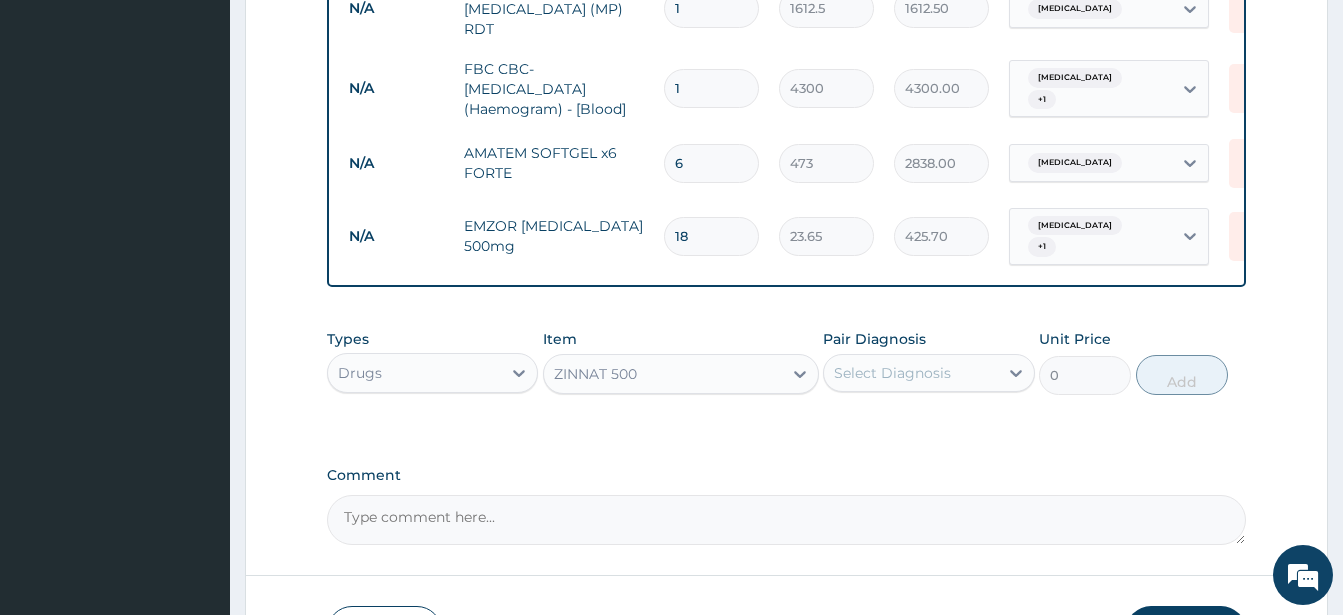 type 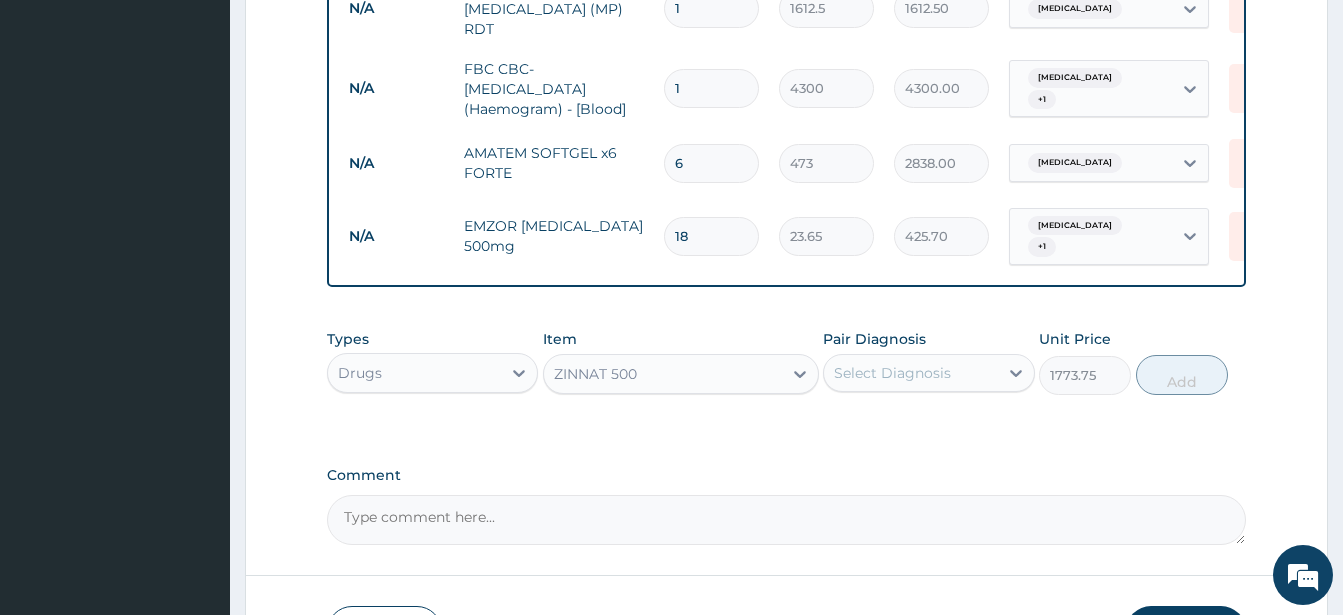 click on "Select Diagnosis" at bounding box center (892, 373) 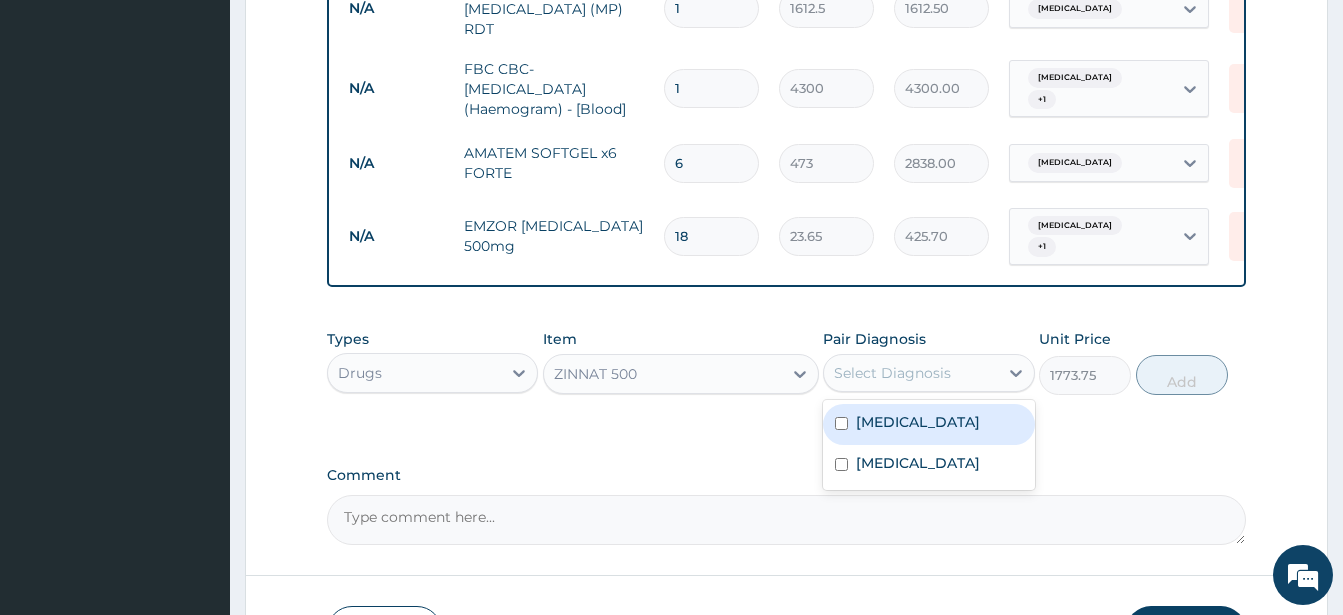 click at bounding box center [841, 423] 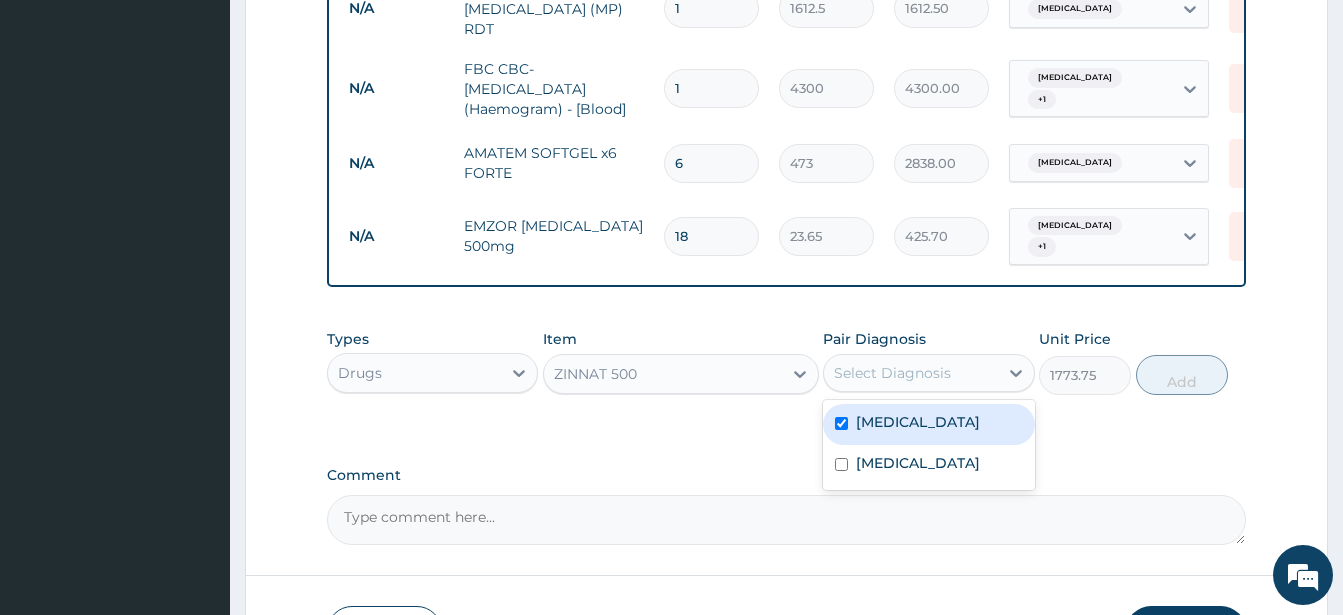 checkbox on "true" 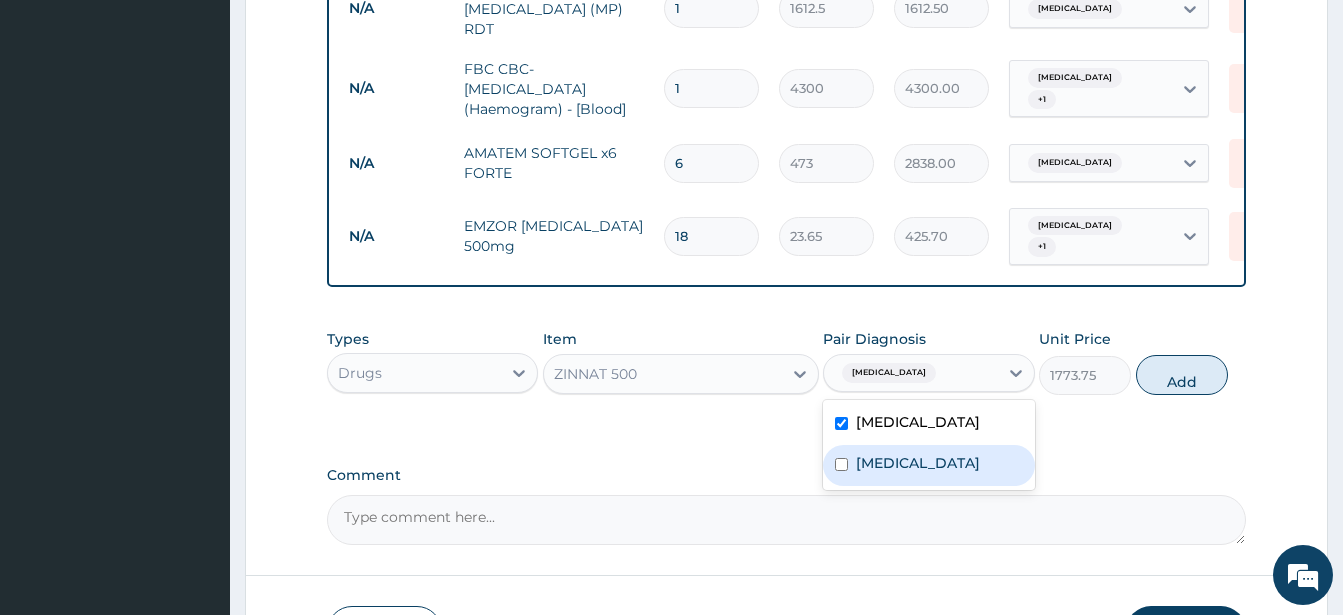 click at bounding box center (841, 464) 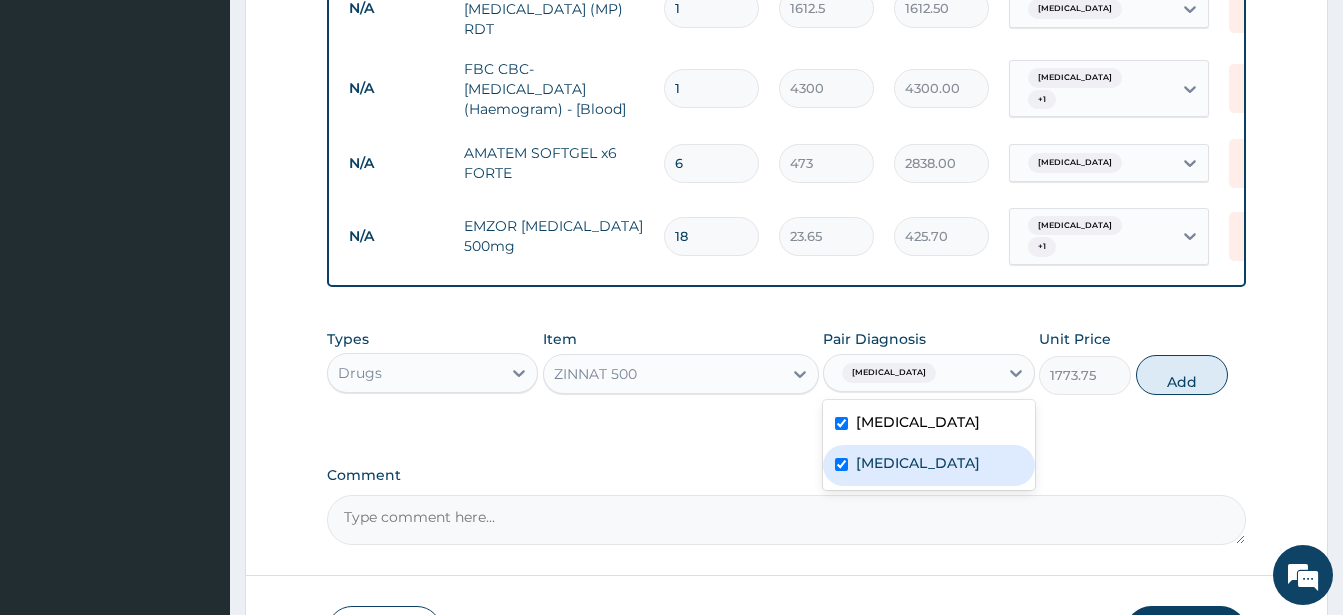 checkbox on "true" 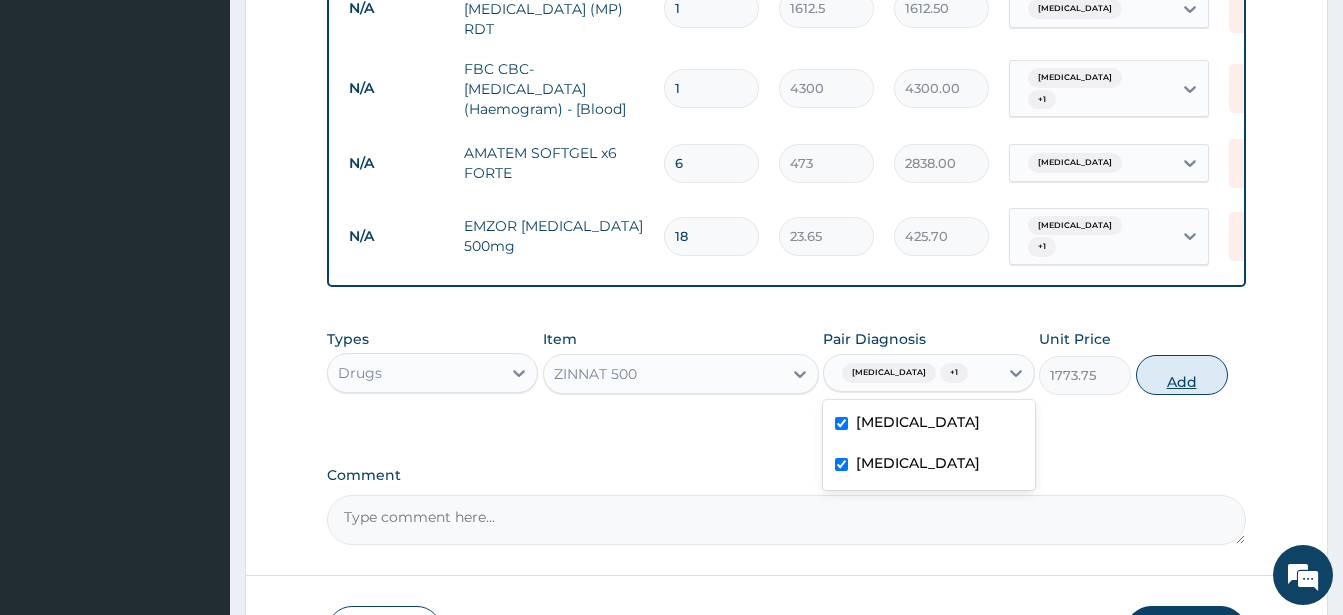 click on "Add" at bounding box center [1182, 375] 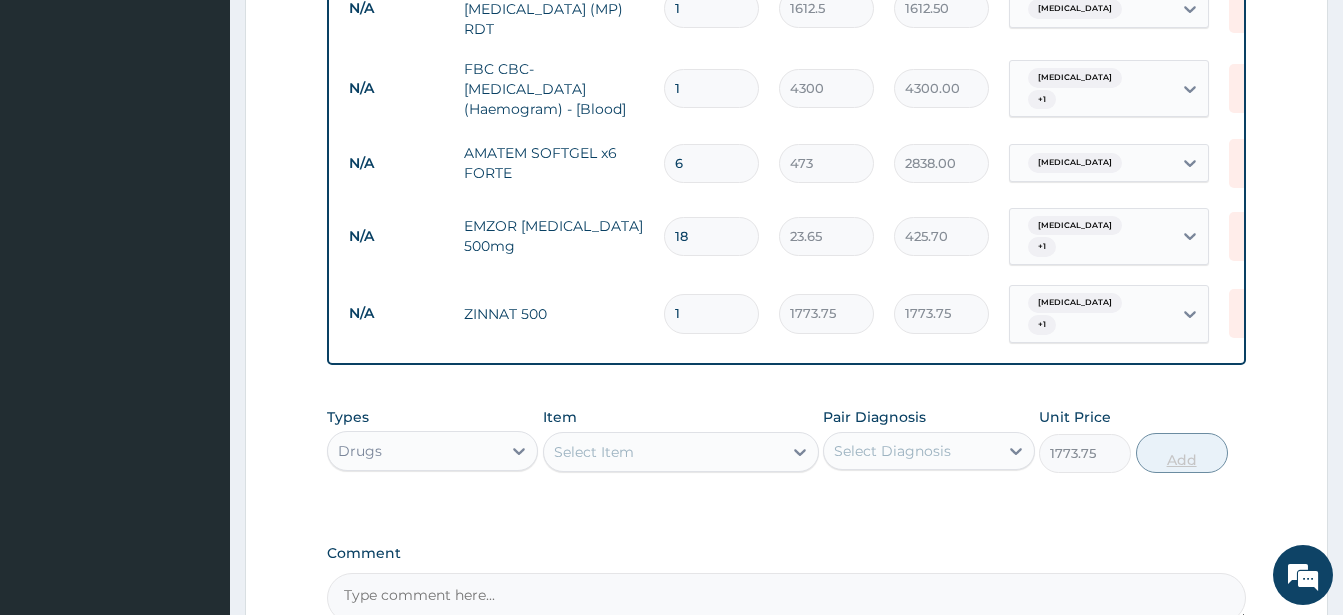 type on "0" 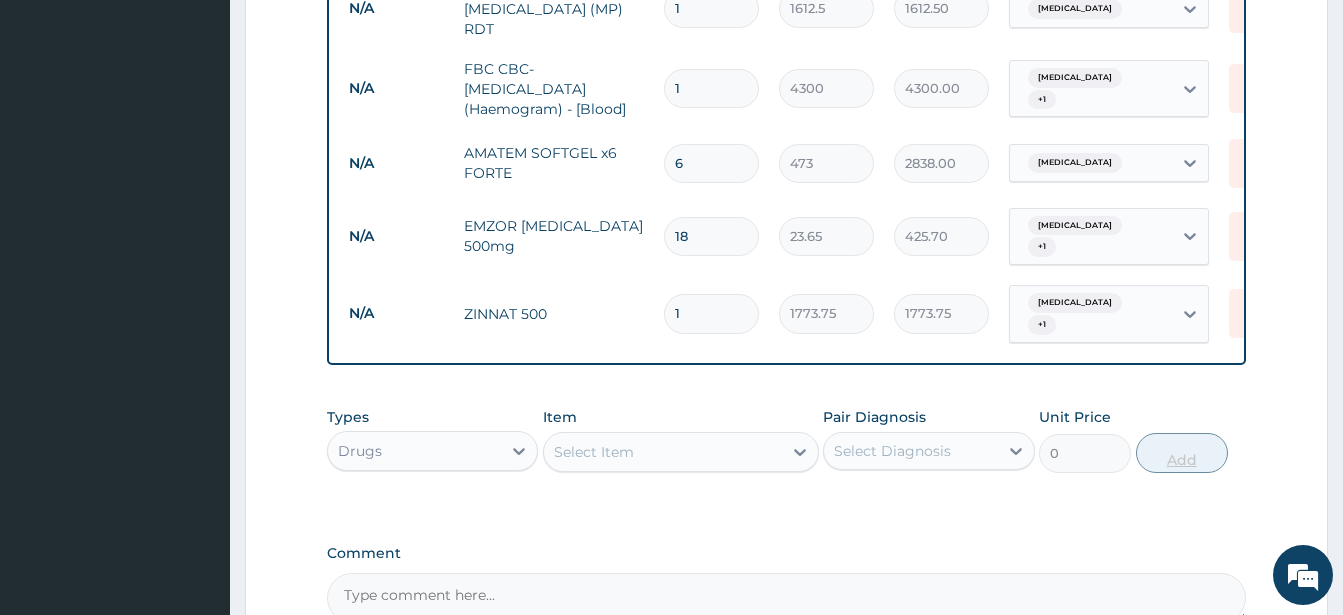 type on "10" 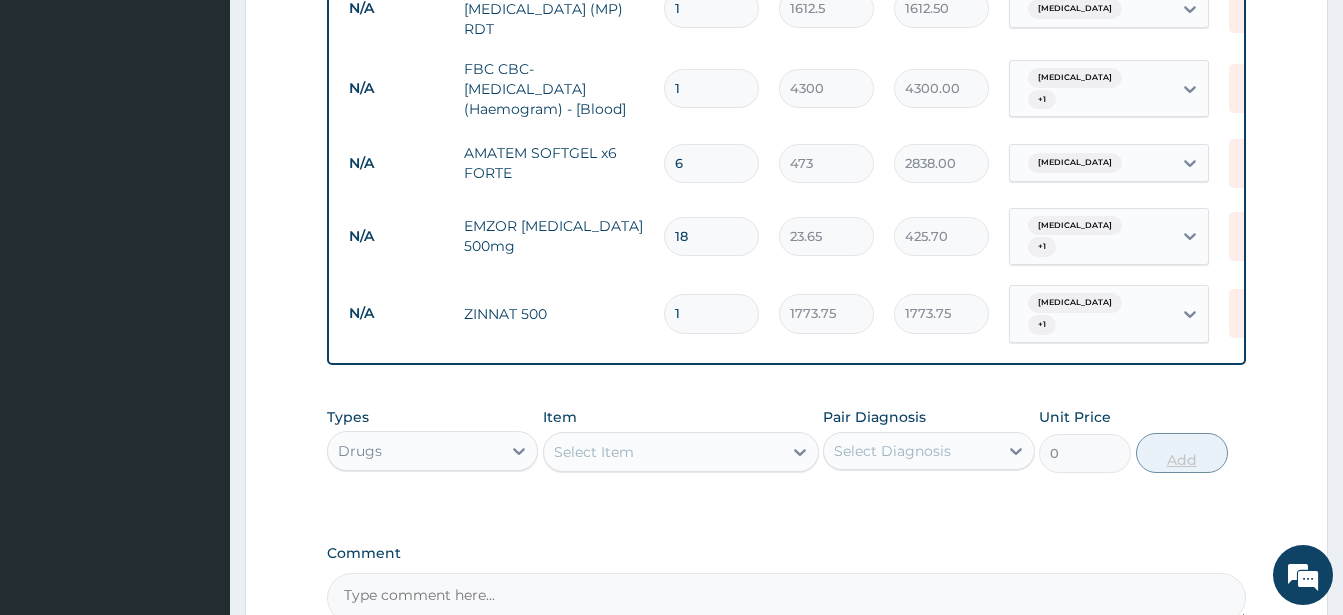 type on "17737.50" 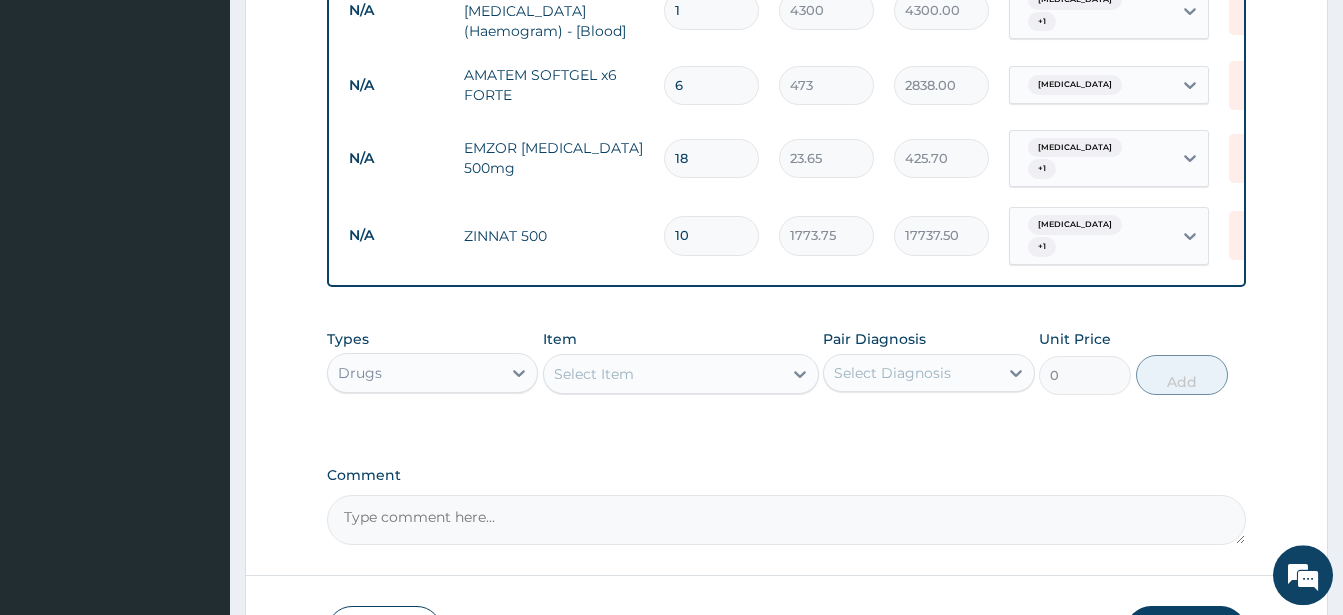 scroll, scrollTop: 1011, scrollLeft: 0, axis: vertical 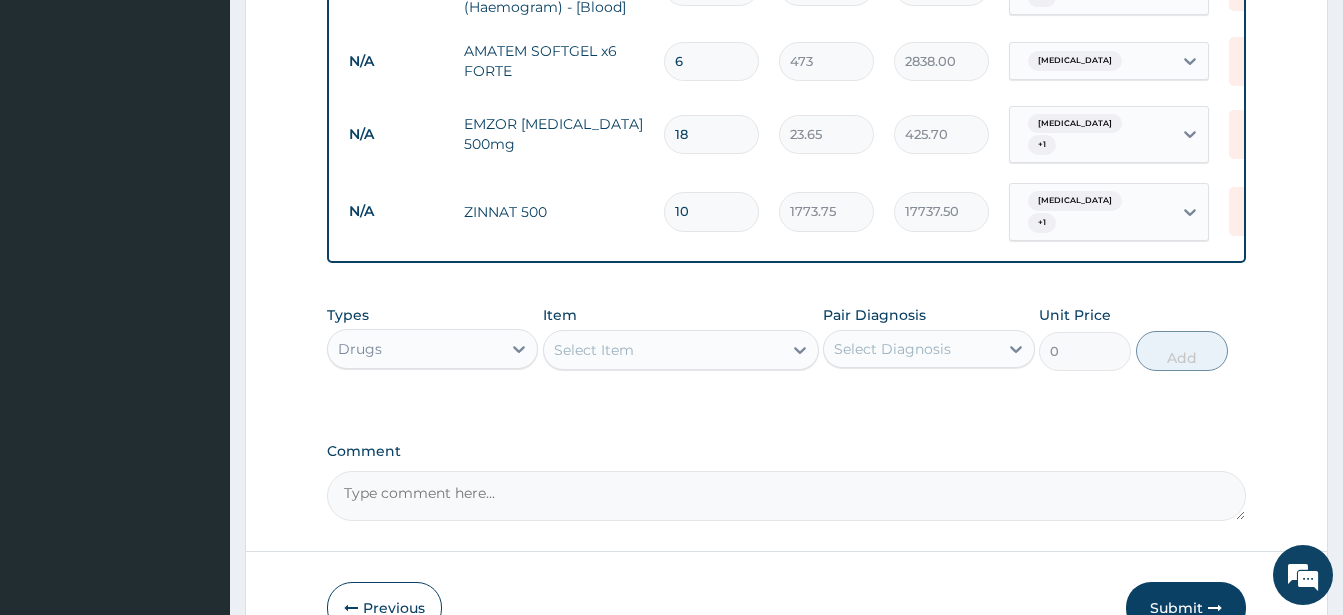 type on "10" 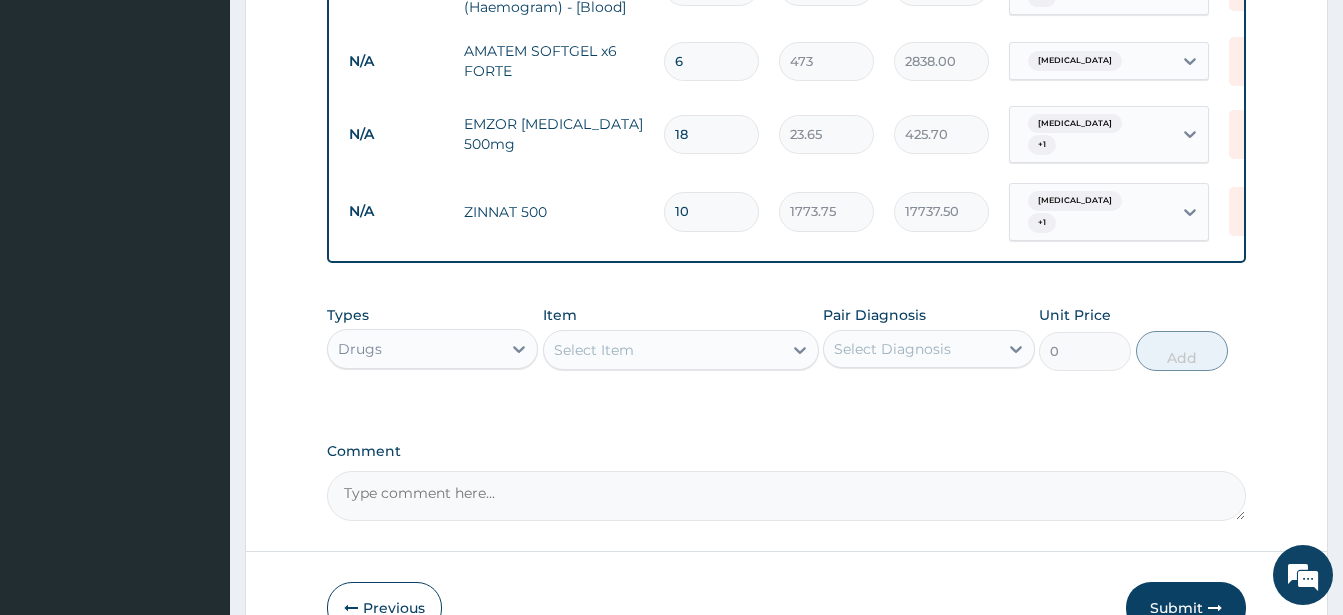 click on "Select Item" at bounding box center (594, 350) 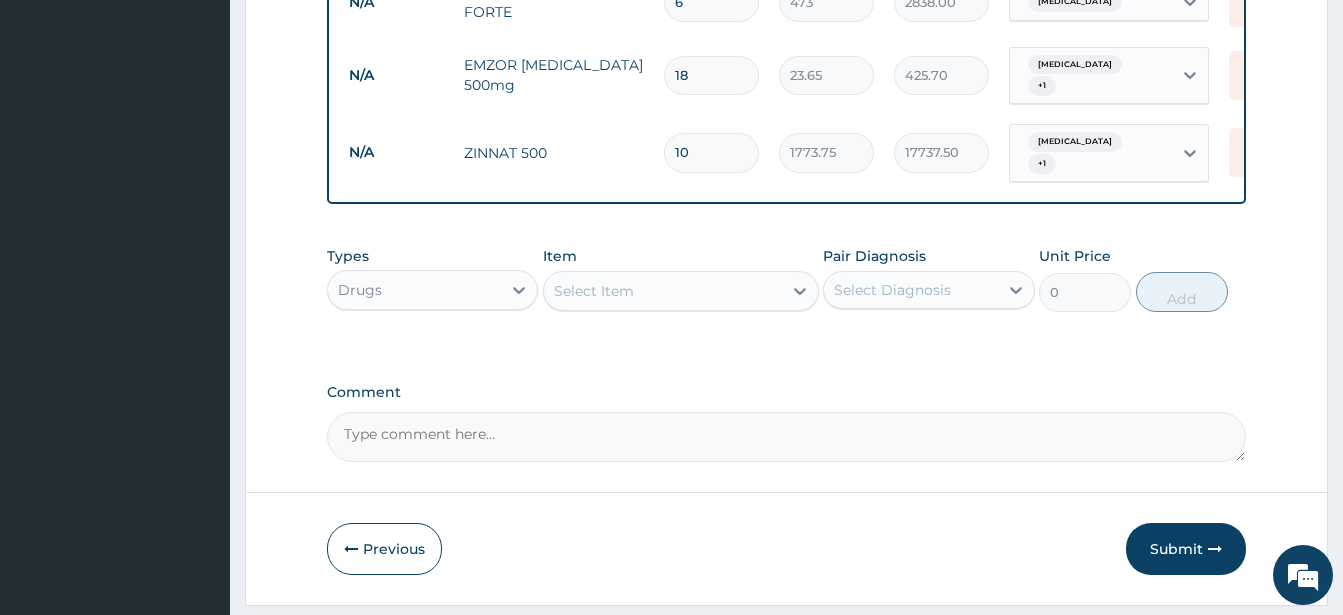 scroll, scrollTop: 1116, scrollLeft: 0, axis: vertical 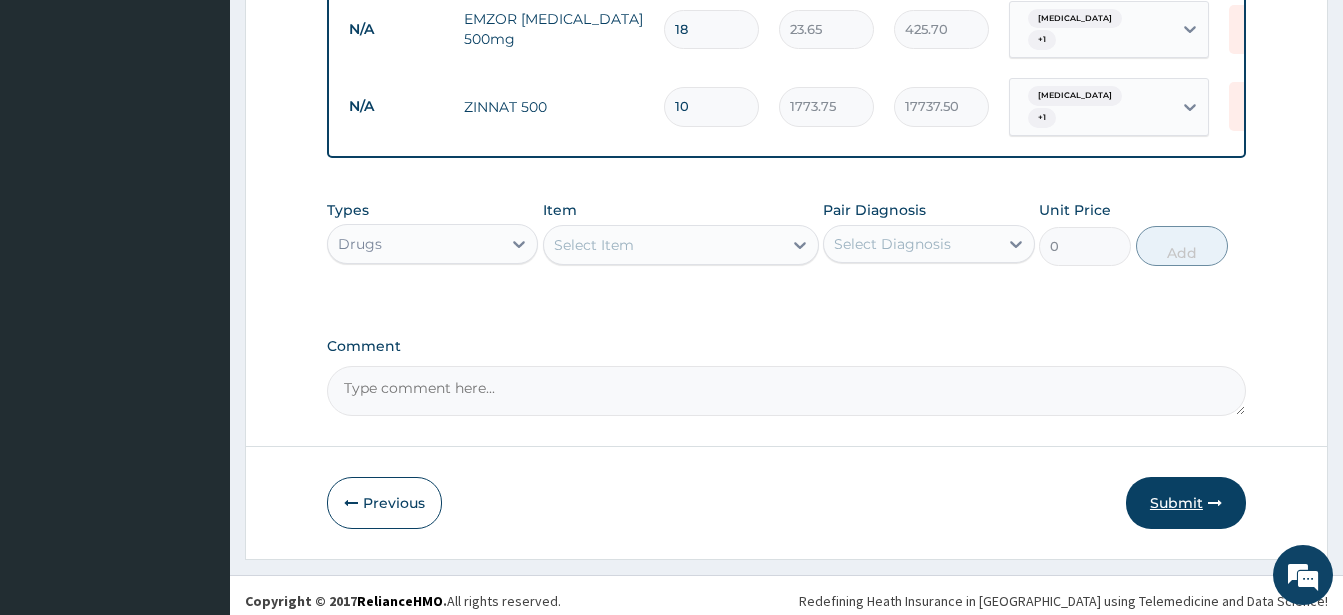 click on "Submit" at bounding box center (1186, 503) 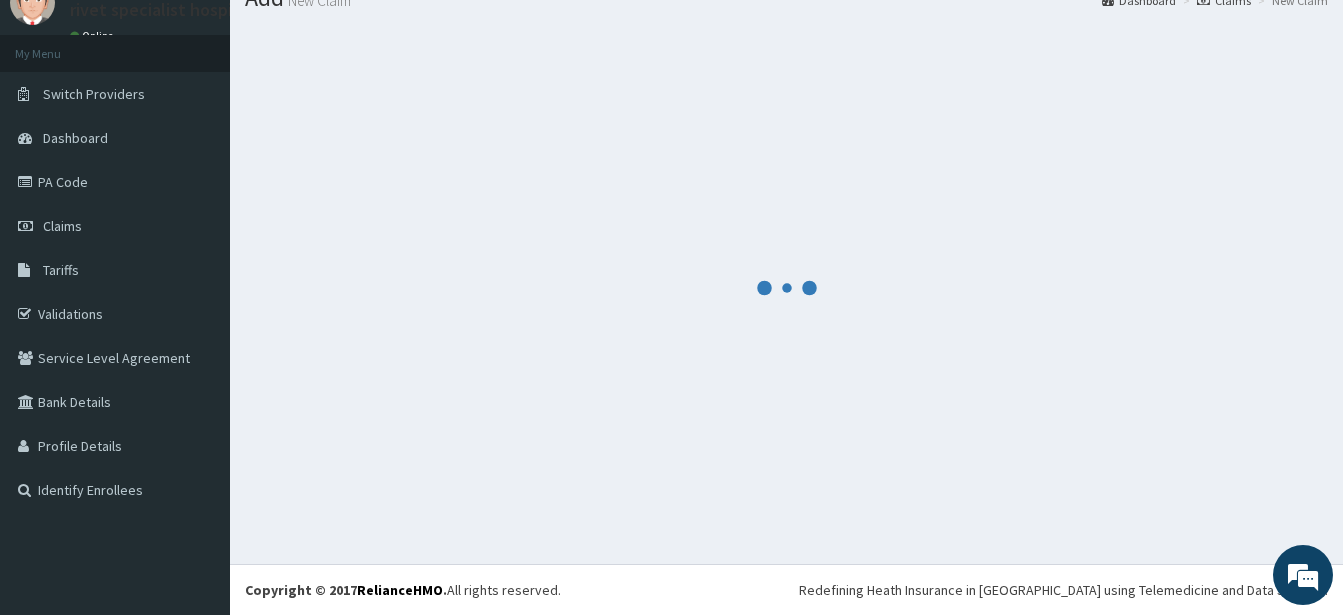 scroll, scrollTop: 80, scrollLeft: 0, axis: vertical 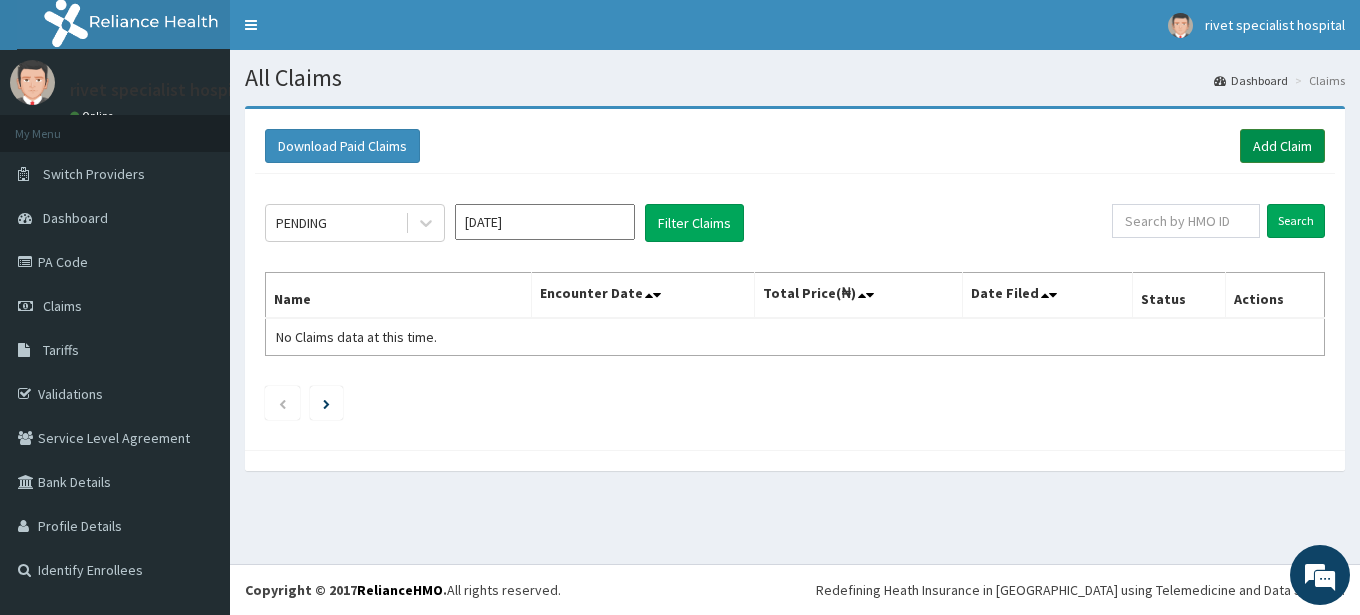 click on "Add Claim" at bounding box center (1282, 146) 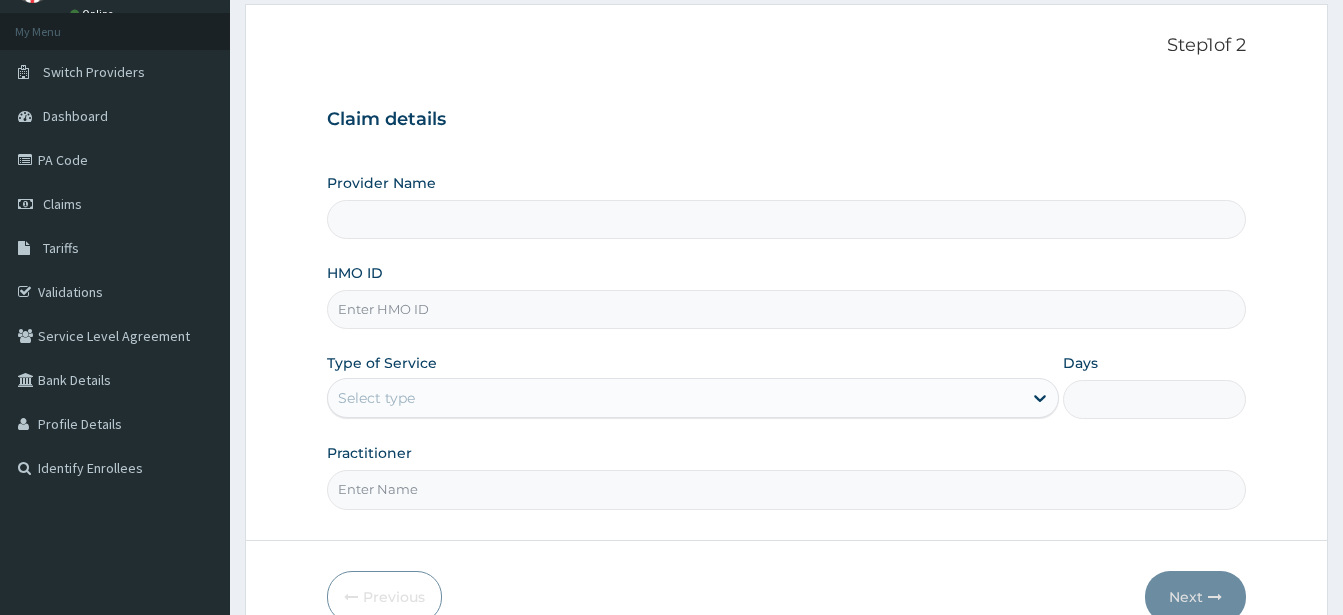 scroll, scrollTop: 102, scrollLeft: 0, axis: vertical 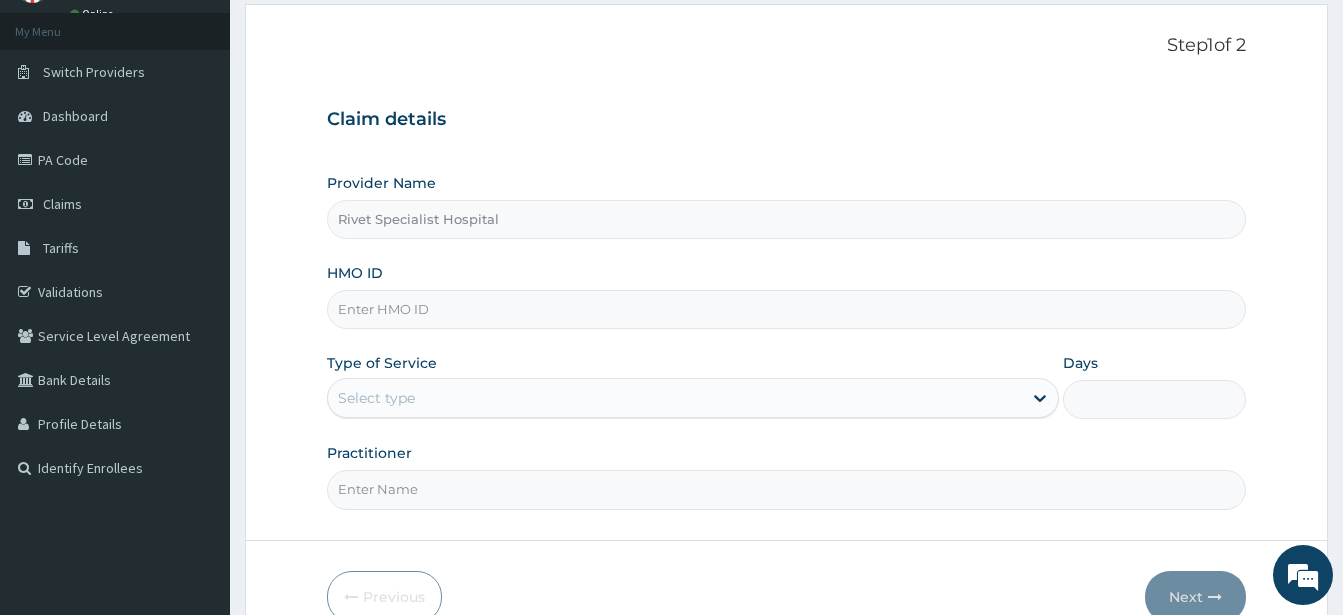 click on "HMO ID" at bounding box center (786, 309) 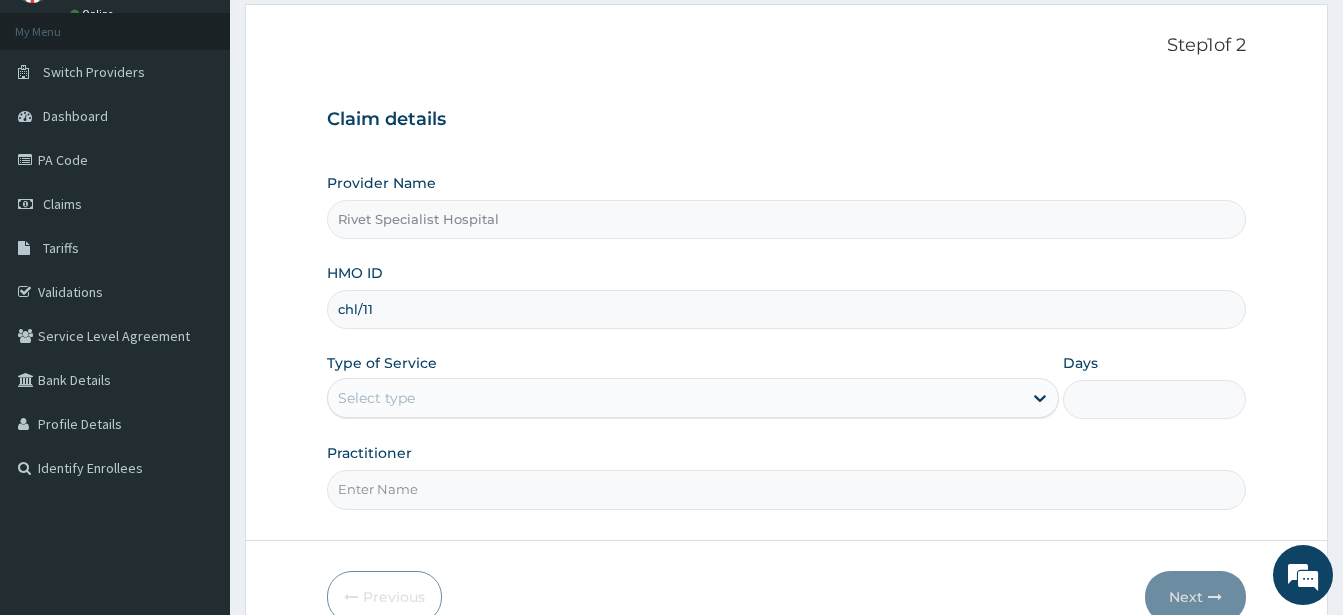 scroll, scrollTop: 0, scrollLeft: 0, axis: both 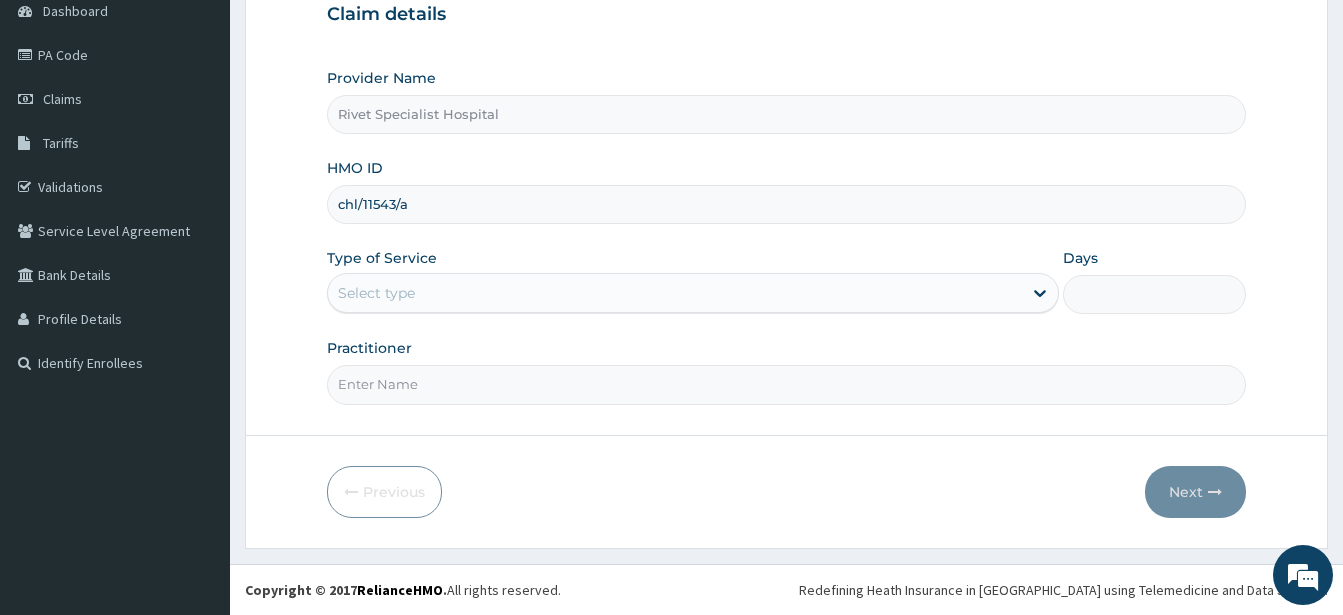 type on "chl/11543/a" 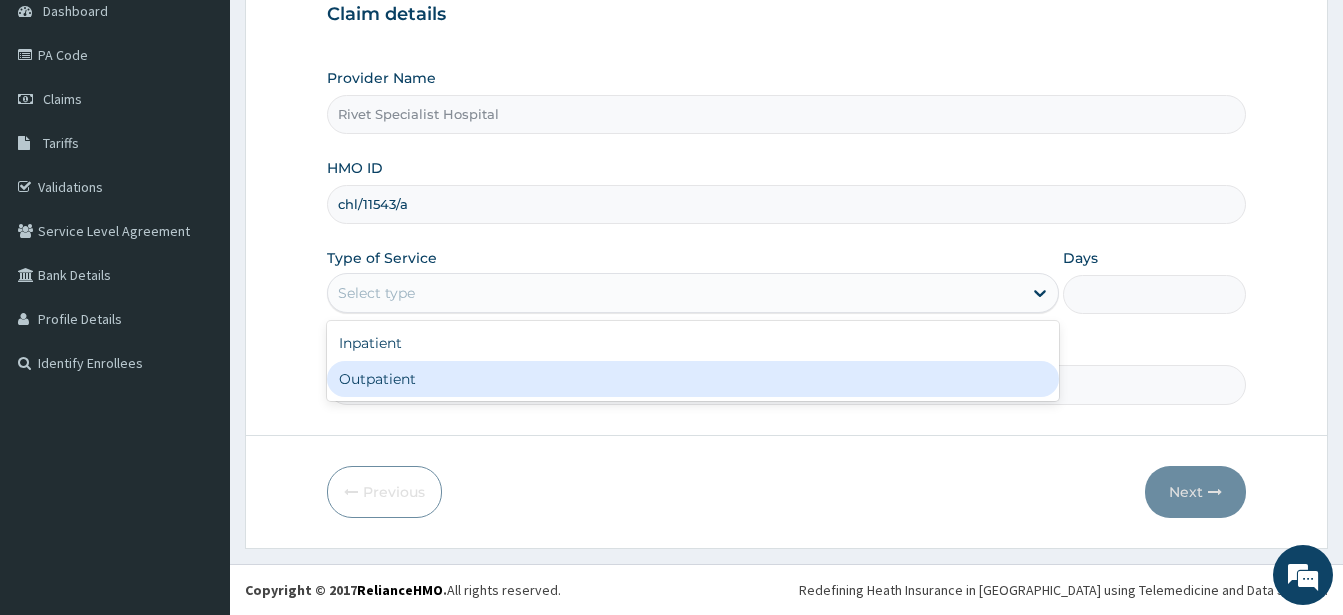 click on "Outpatient" at bounding box center [693, 379] 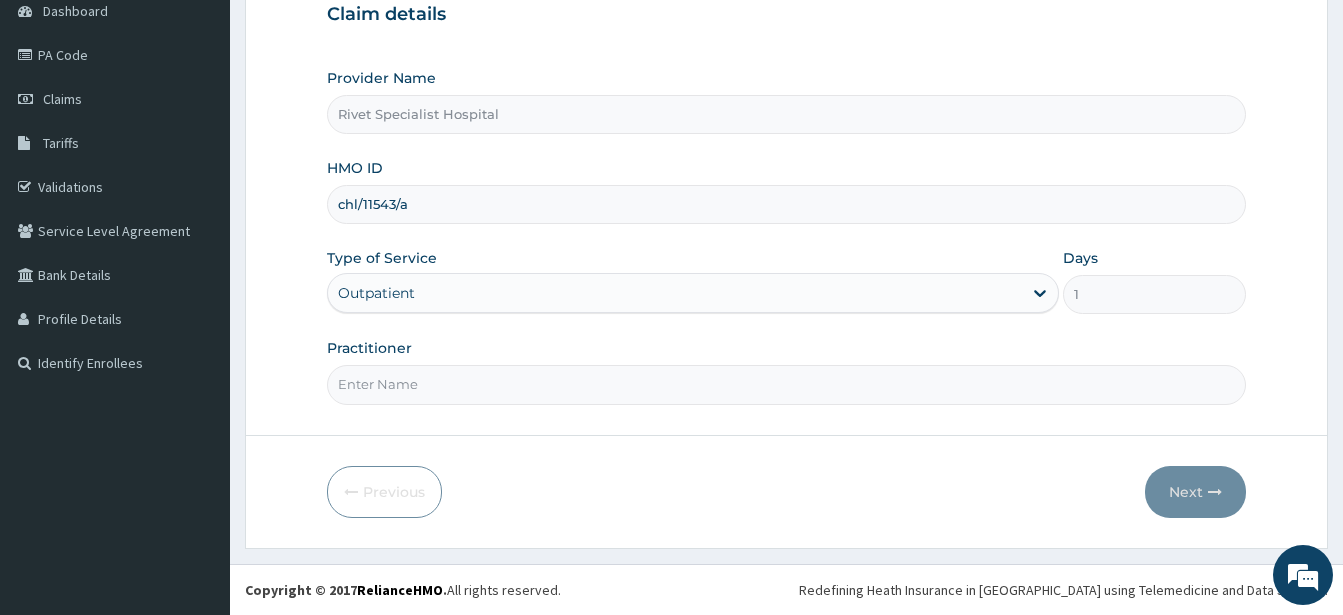click on "Practitioner" at bounding box center [786, 384] 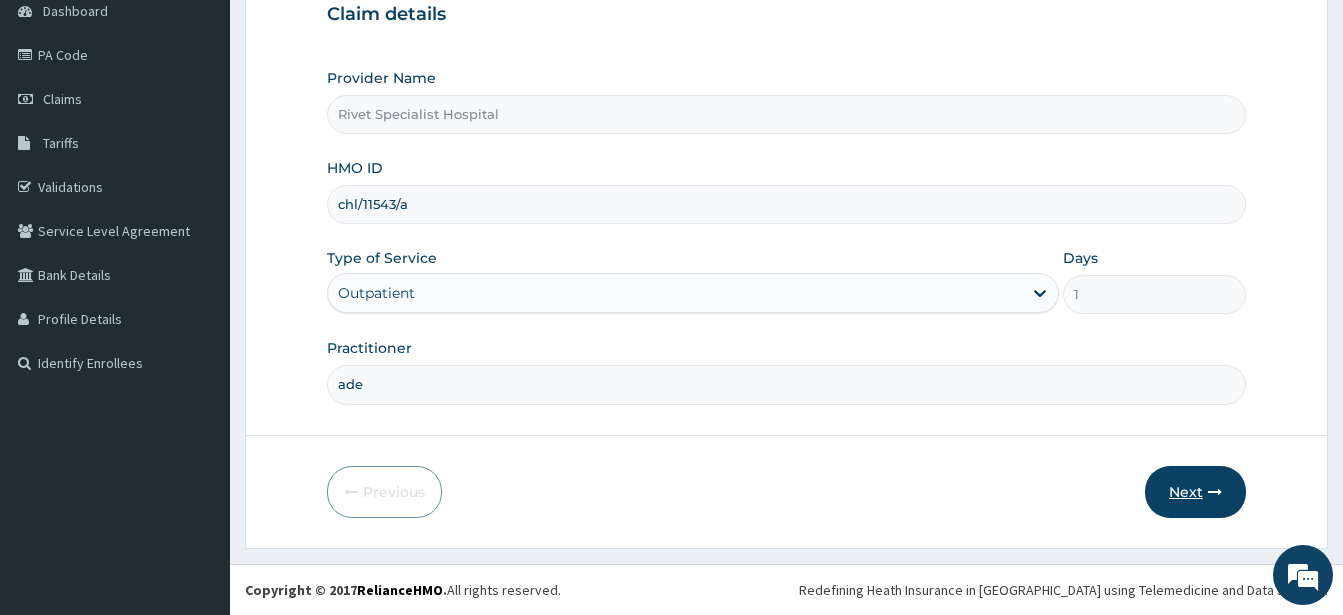 type on "ade" 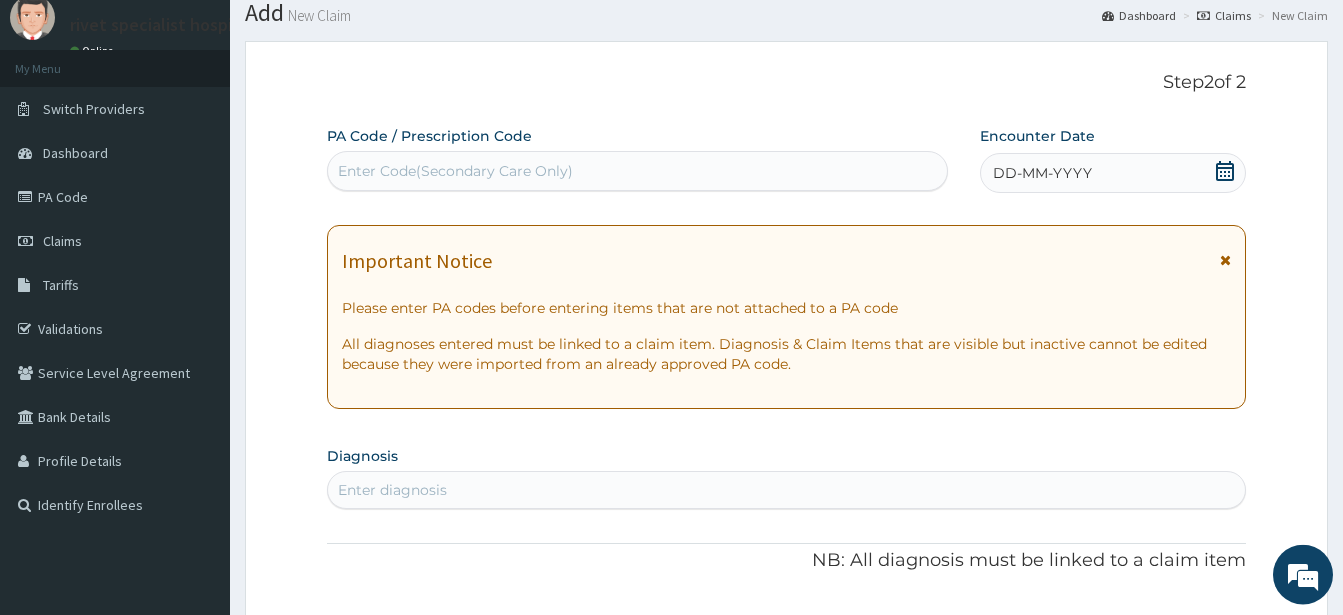 scroll, scrollTop: 0, scrollLeft: 0, axis: both 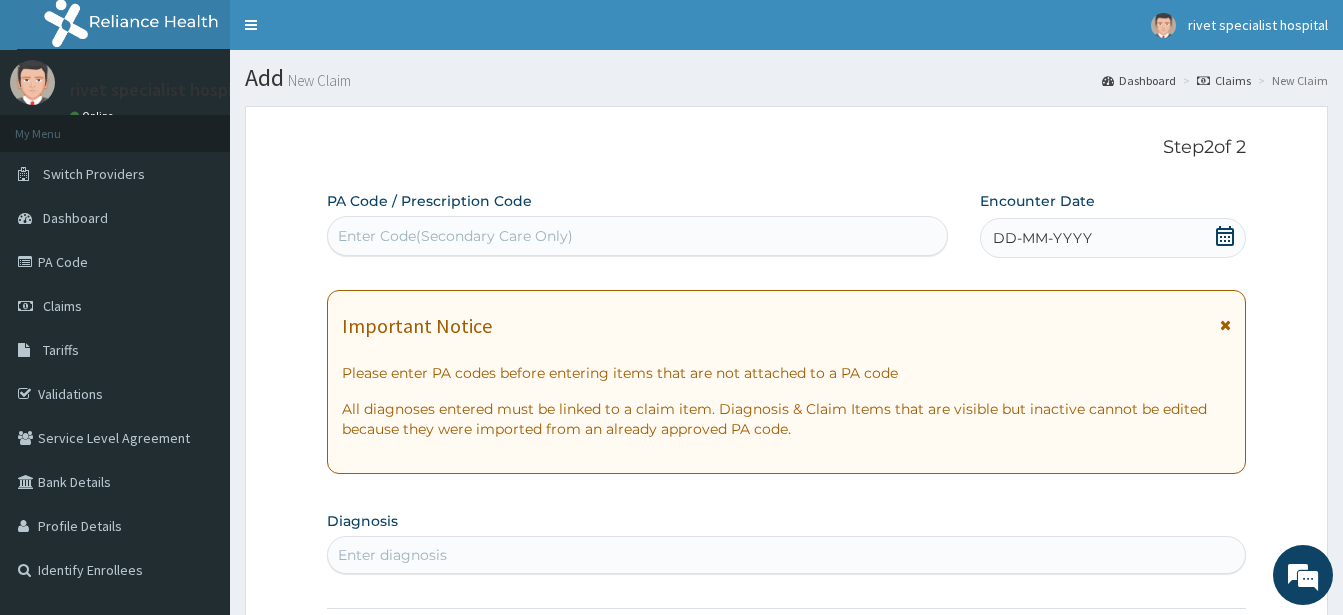 click 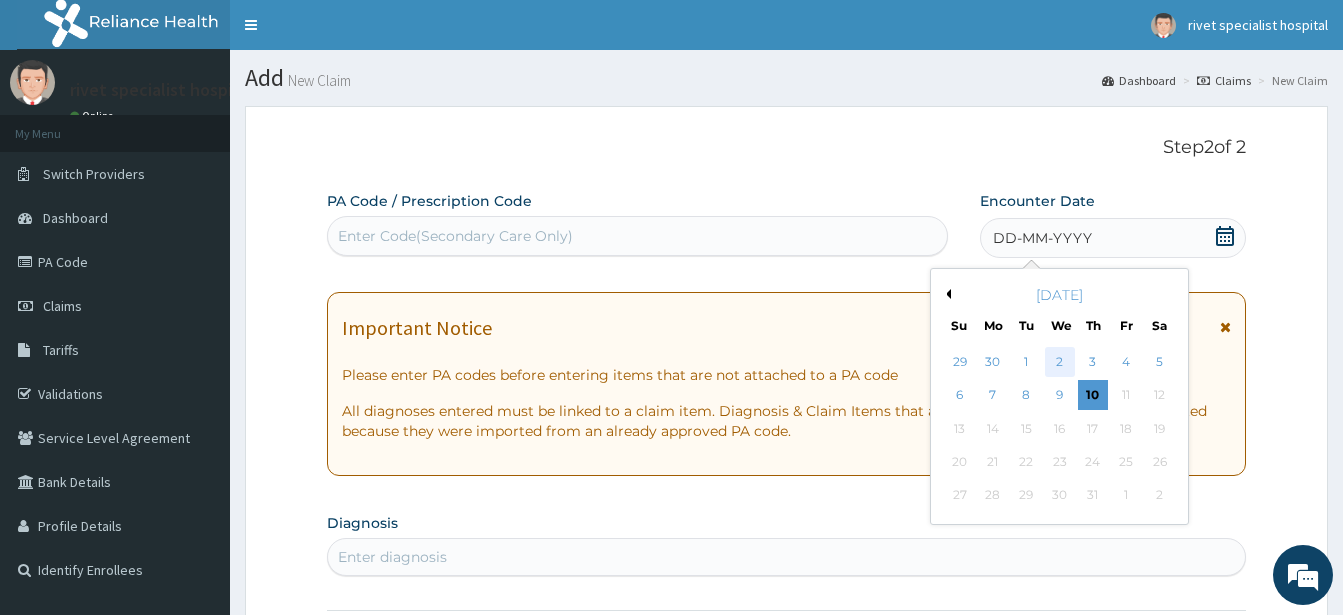 click on "2" at bounding box center [1059, 362] 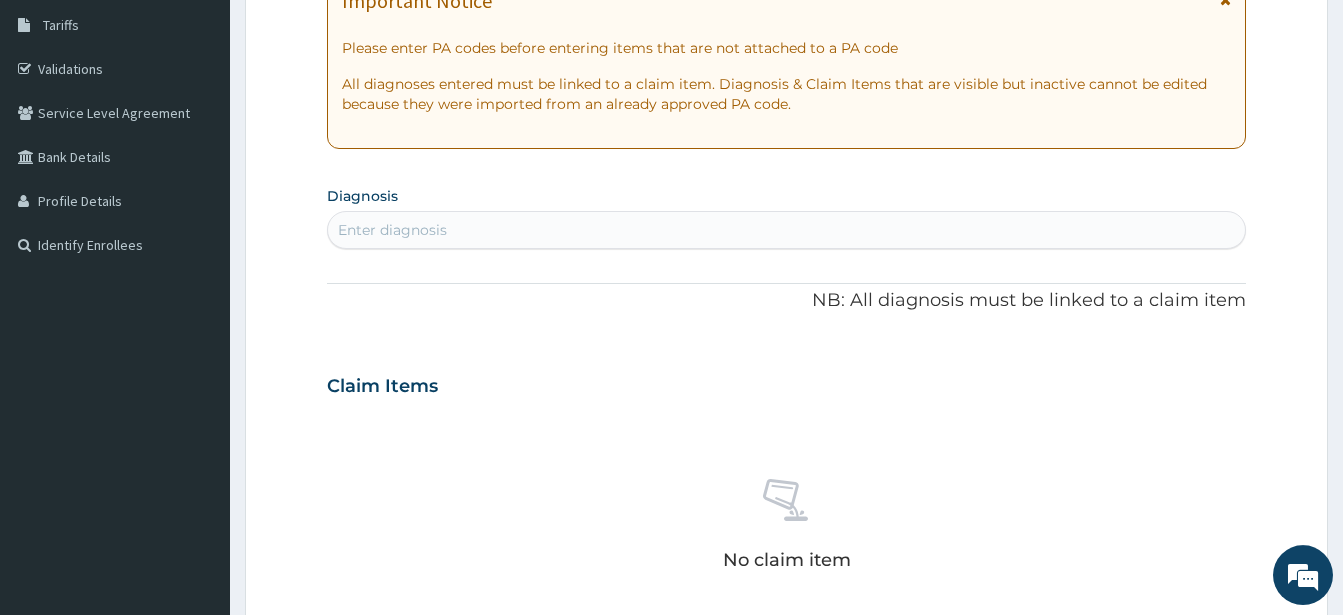 scroll, scrollTop: 408, scrollLeft: 0, axis: vertical 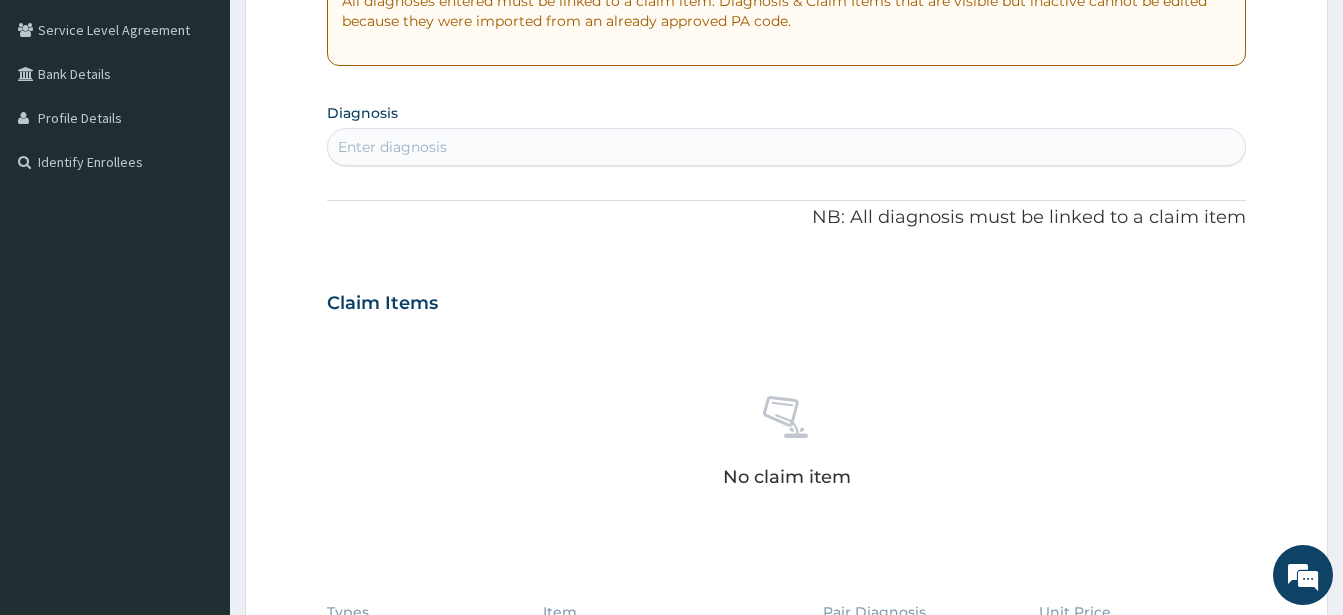 click on "Enter diagnosis" at bounding box center [786, 147] 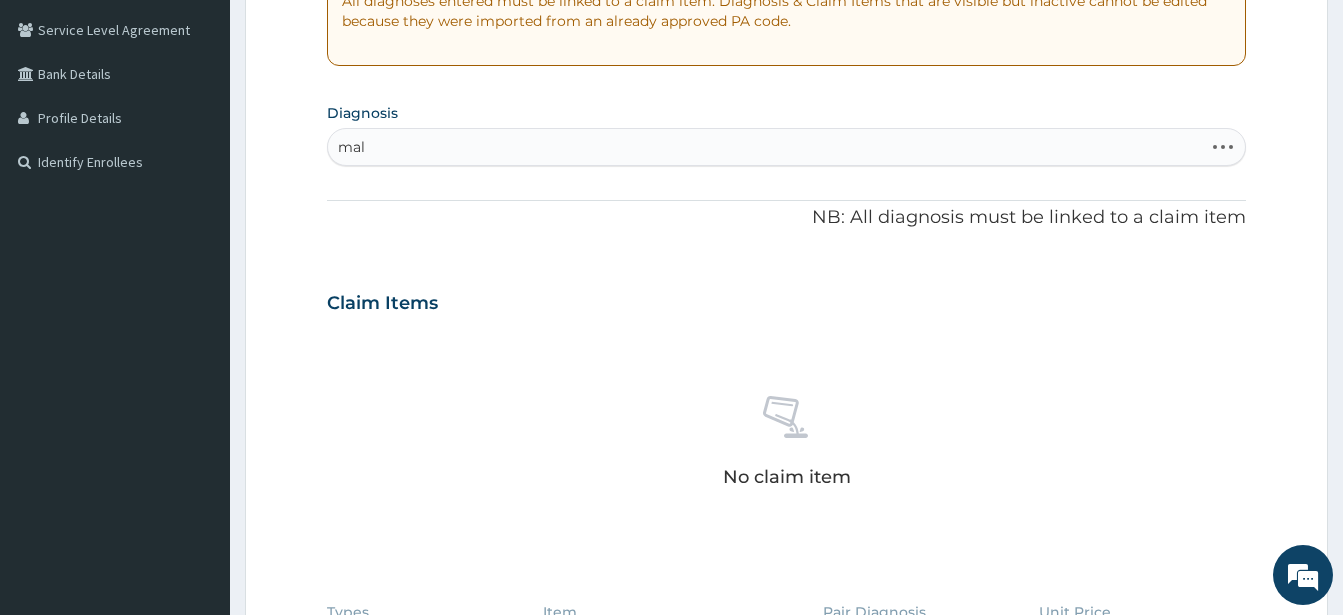 type on "mala" 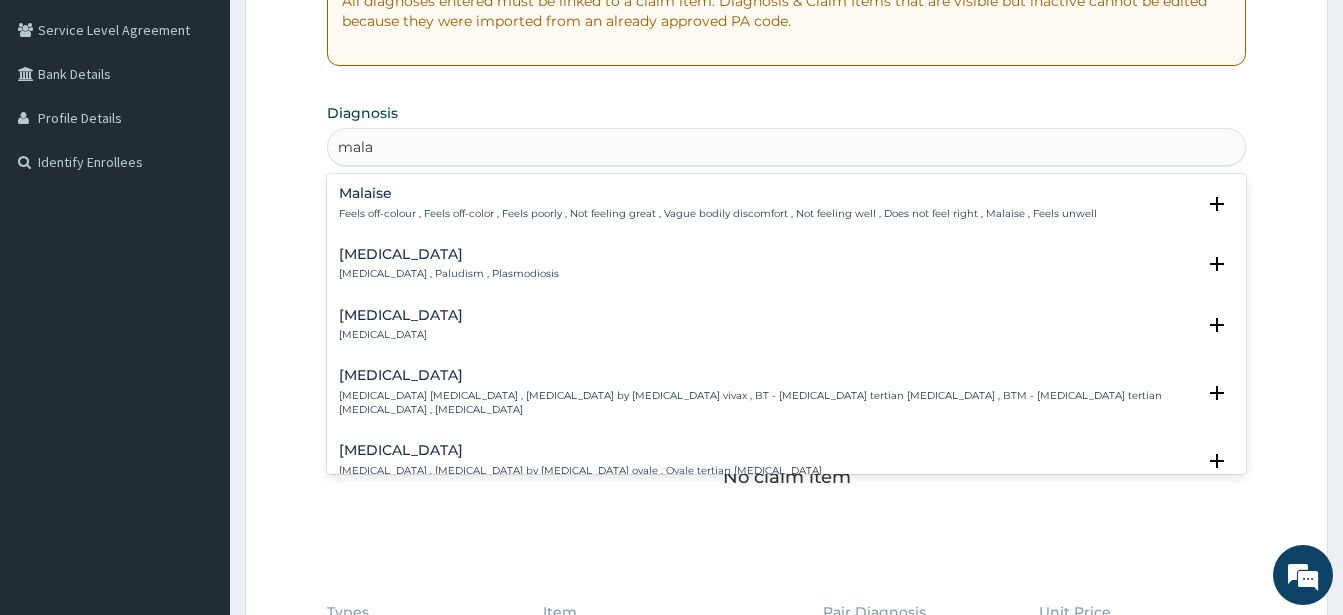 click on "Malaria , Paludism , Plasmodiosis" at bounding box center [449, 274] 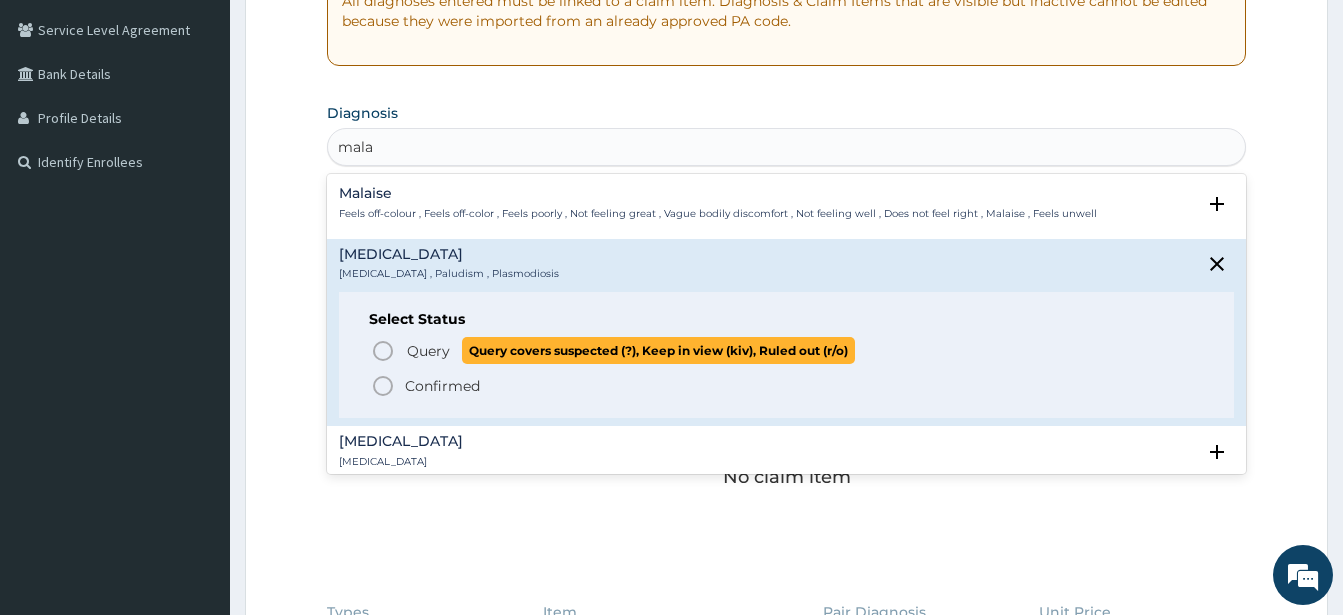 click 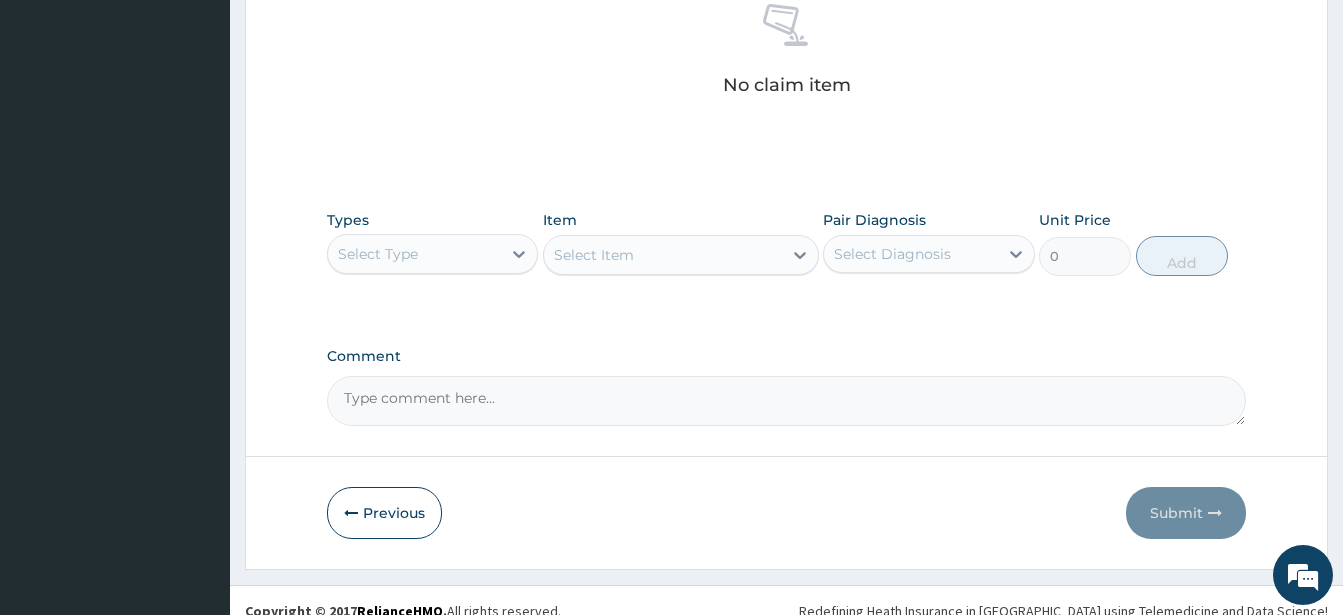 scroll, scrollTop: 827, scrollLeft: 0, axis: vertical 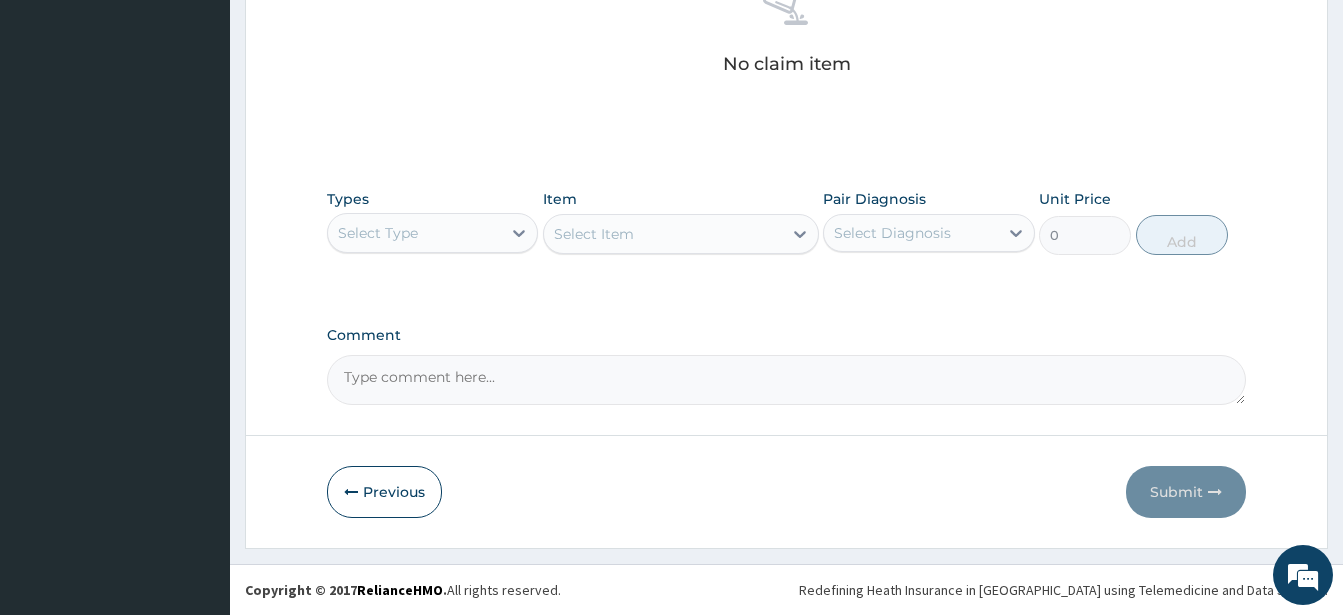 click on "Select Type" at bounding box center (414, 233) 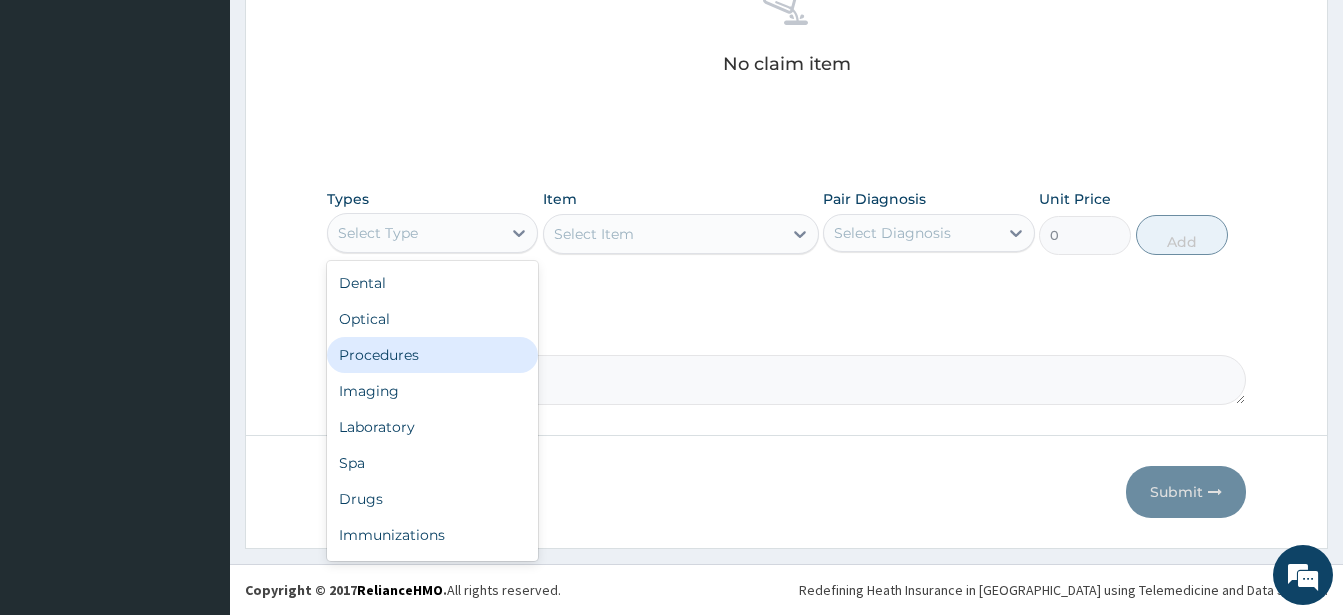 click on "Procedures" at bounding box center [432, 355] 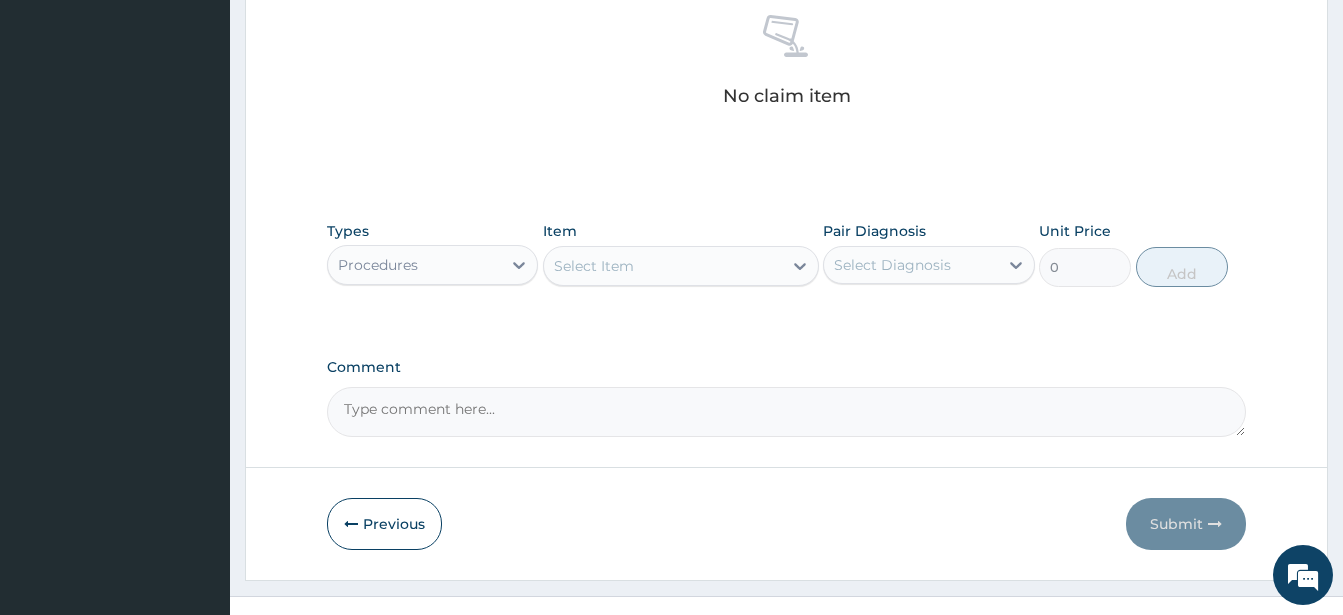 scroll, scrollTop: 827, scrollLeft: 0, axis: vertical 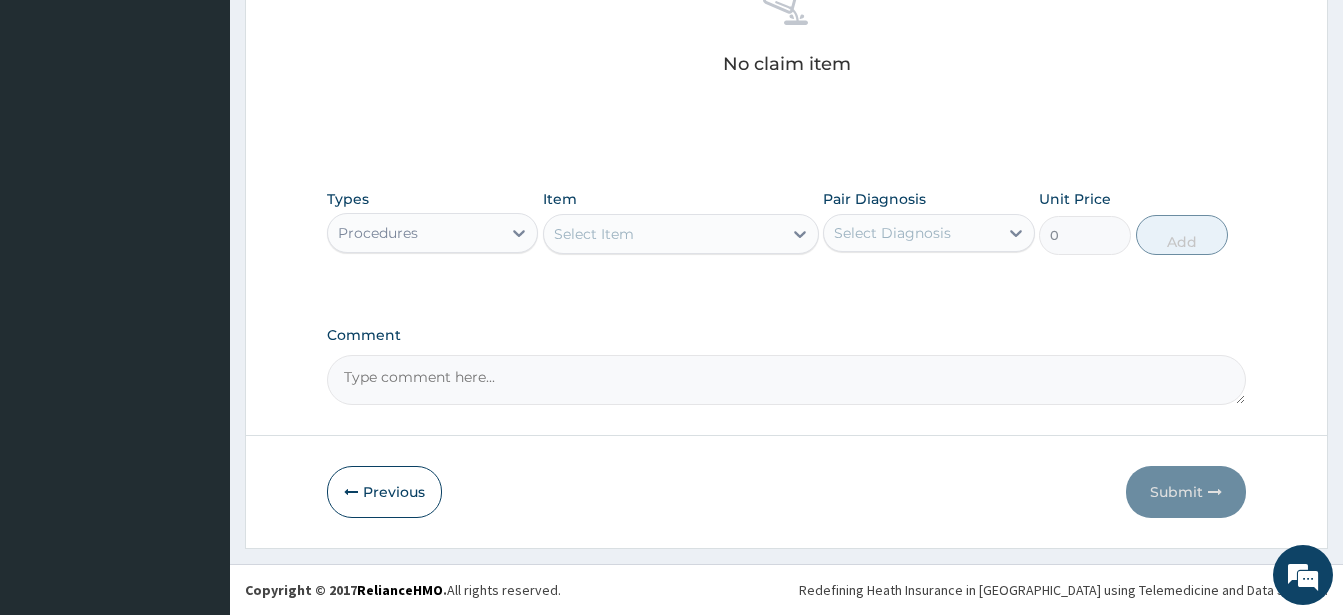 click on "Select Item" at bounding box center [663, 234] 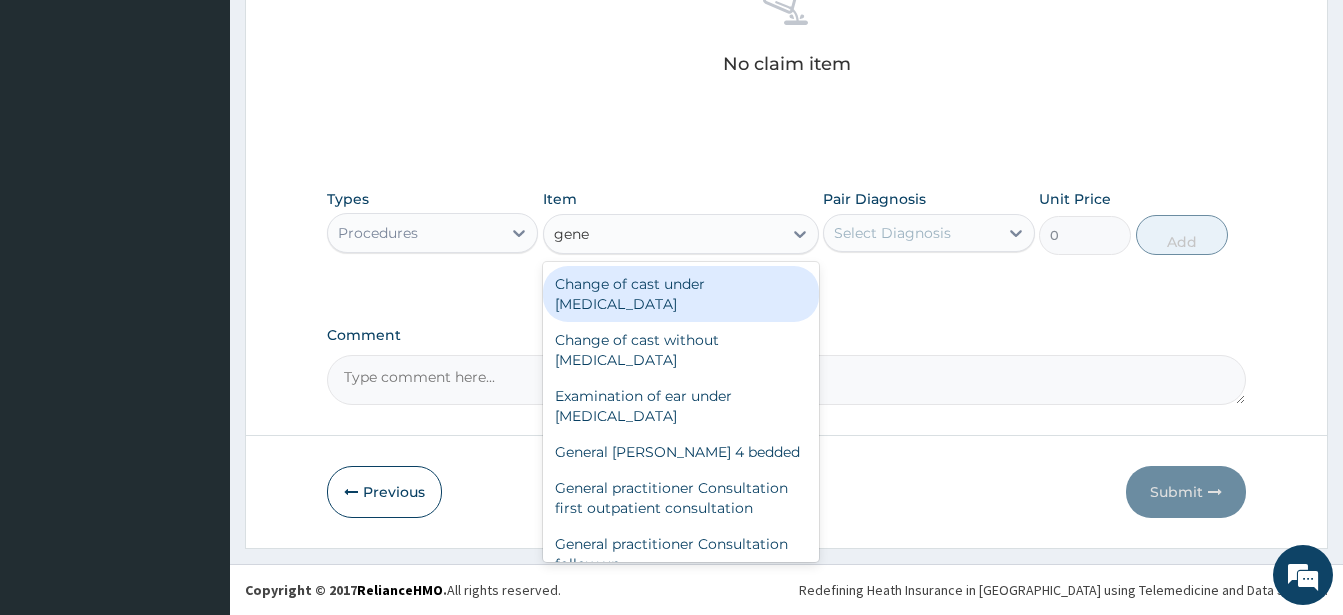 type on "gener" 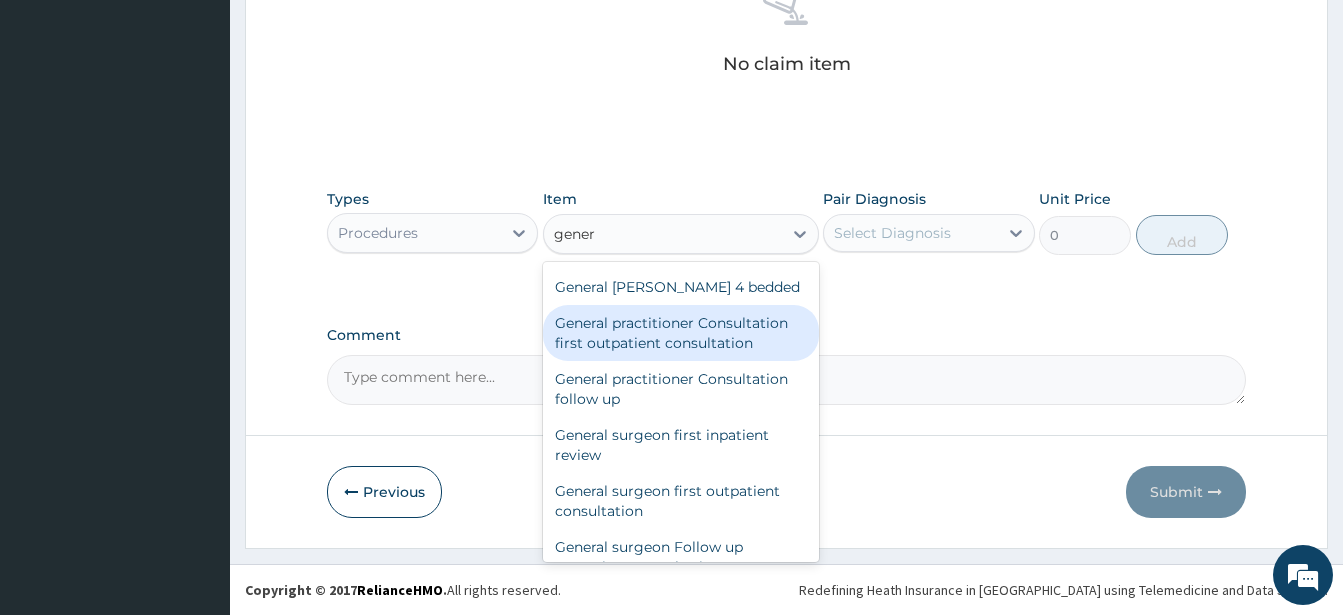 scroll, scrollTop: 216, scrollLeft: 0, axis: vertical 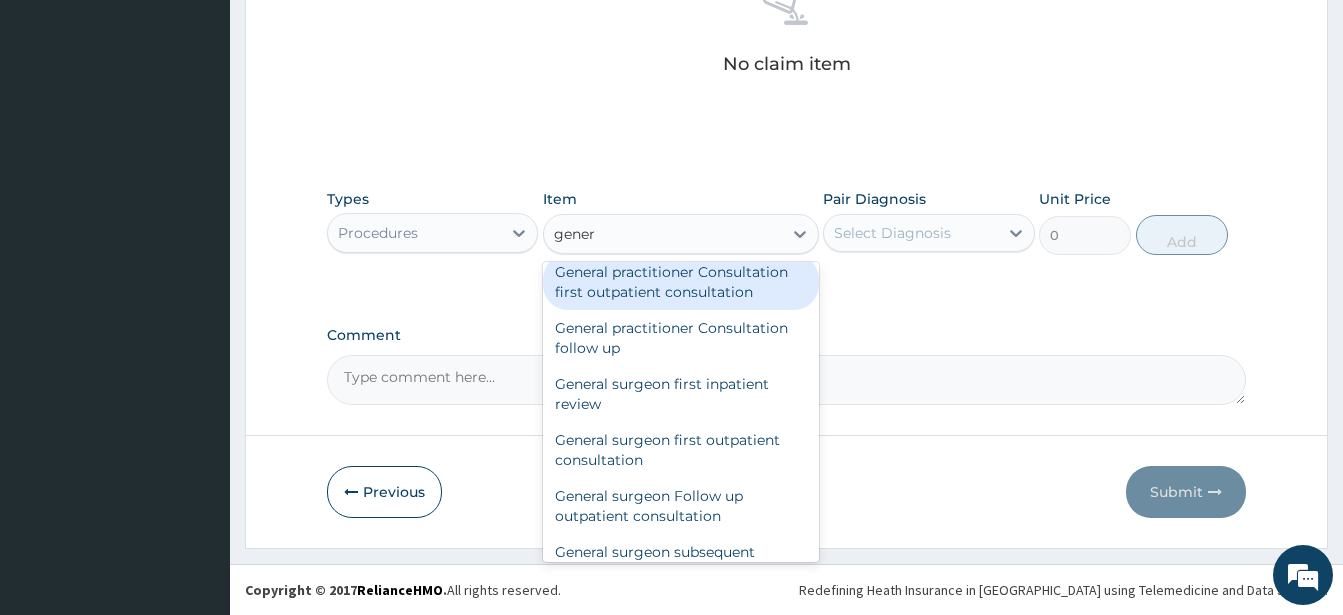 click on "General practitioner Consultation first outpatient consultation" at bounding box center [681, 282] 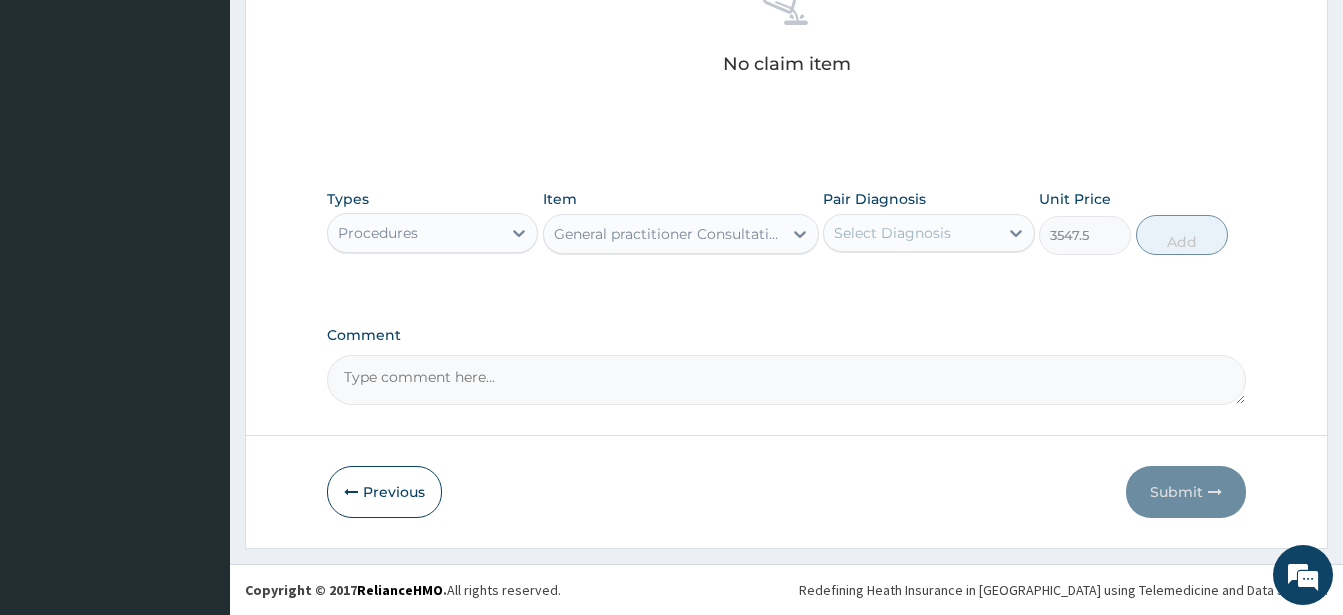type 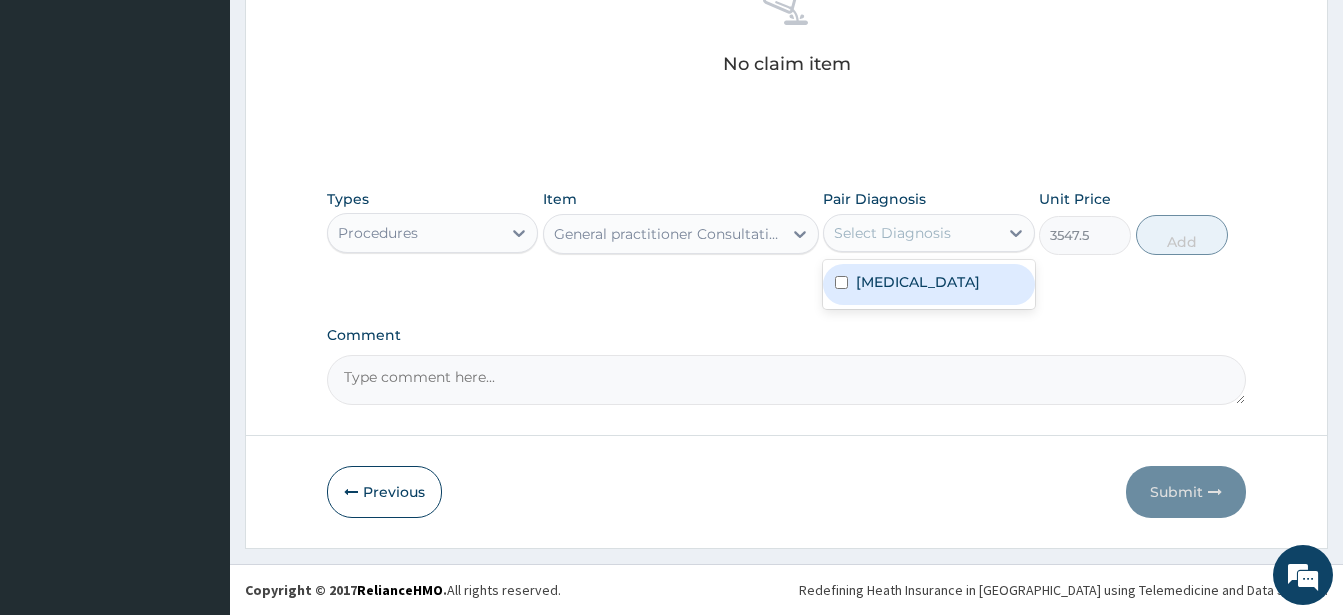 click on "Select Diagnosis" at bounding box center [910, 233] 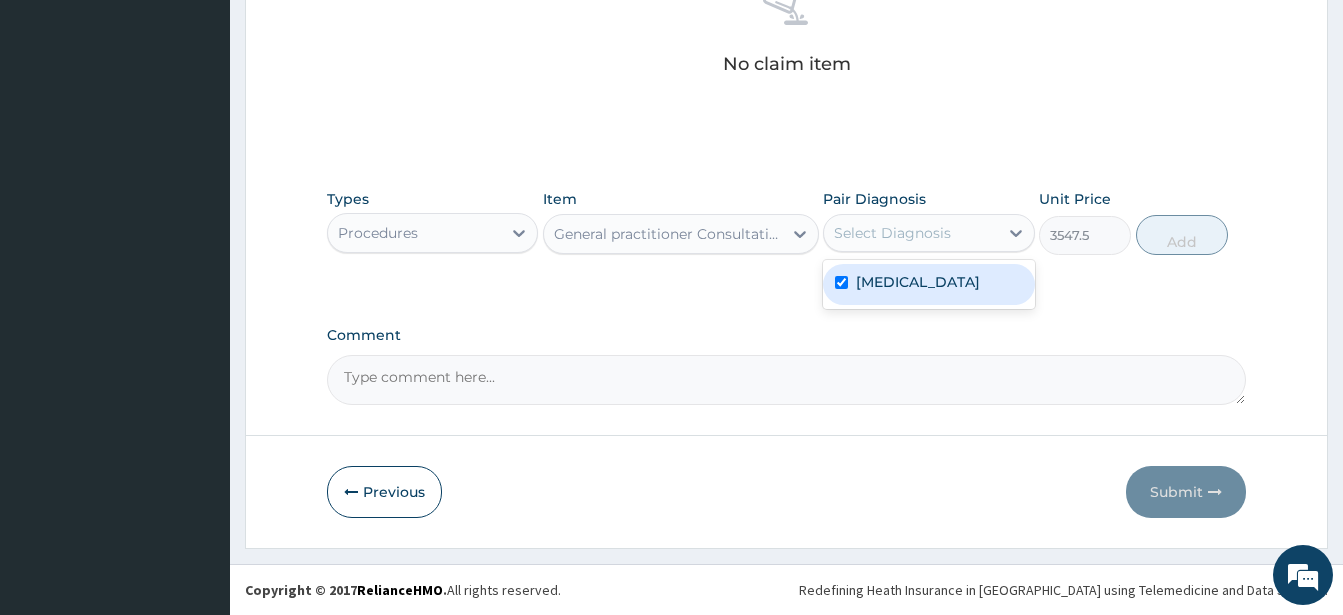 checkbox on "true" 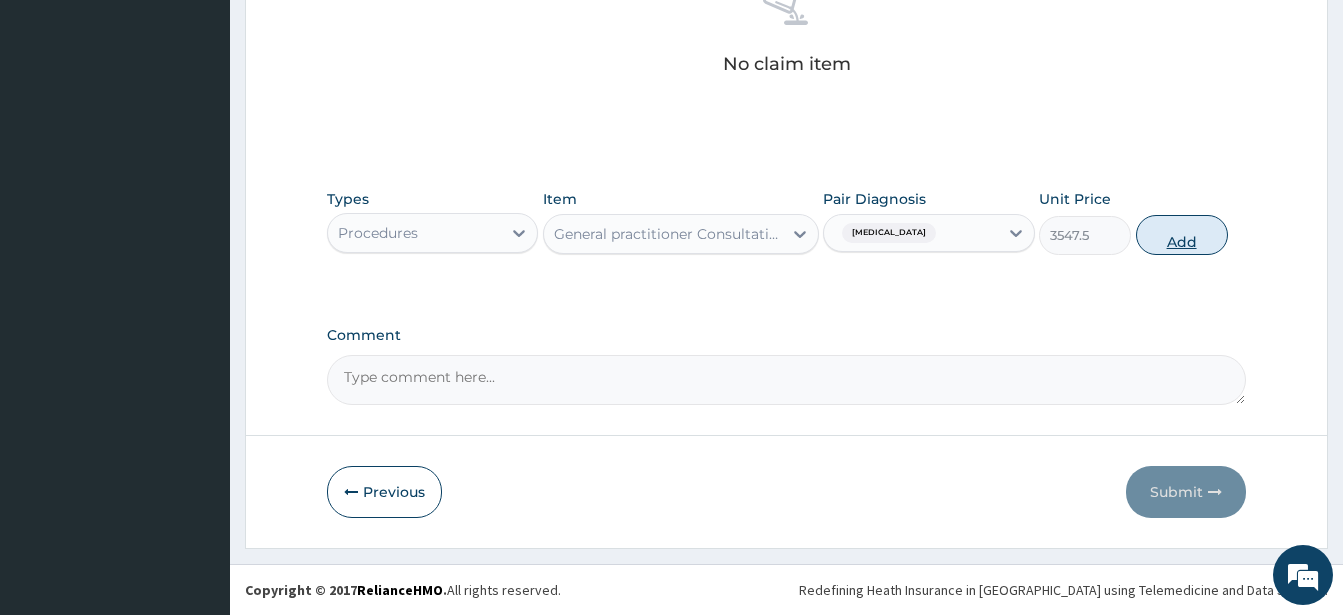 click on "Add" at bounding box center (1182, 235) 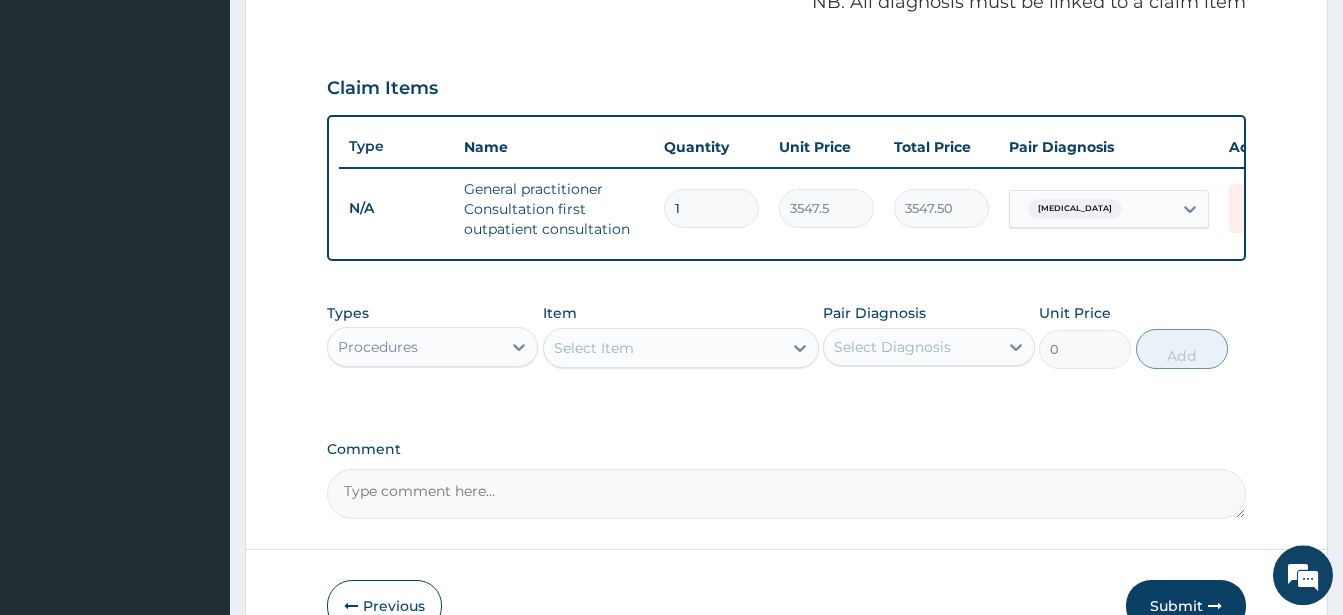 scroll, scrollTop: 658, scrollLeft: 0, axis: vertical 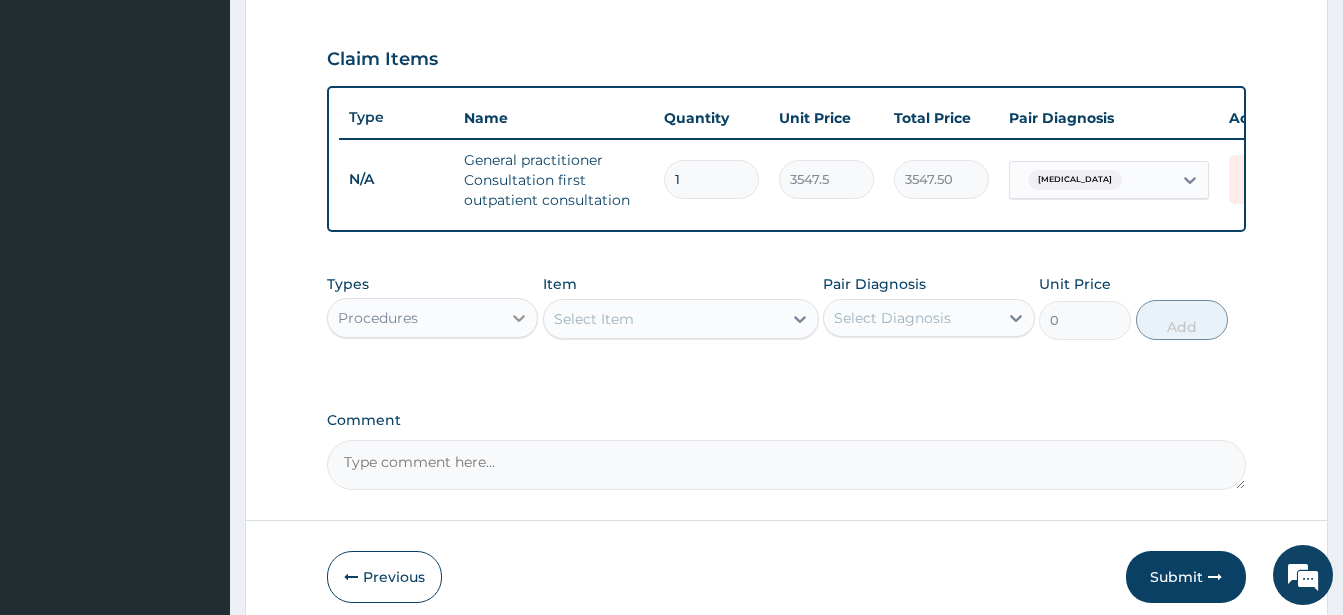 click 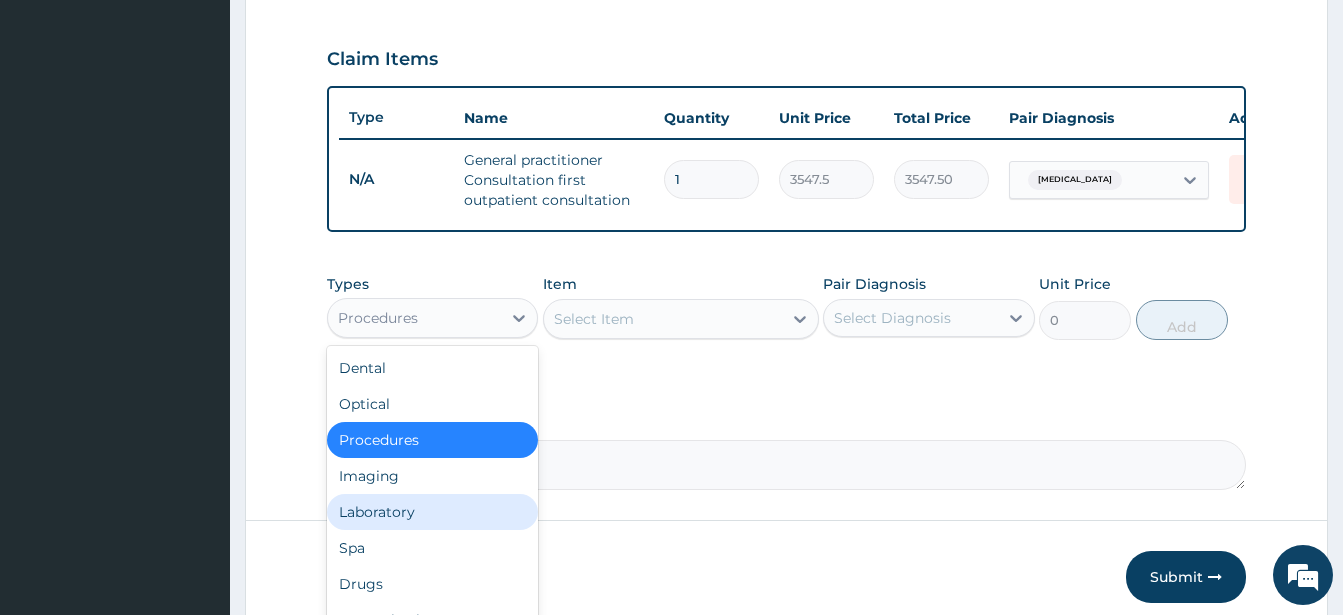 click on "Laboratory" at bounding box center (432, 512) 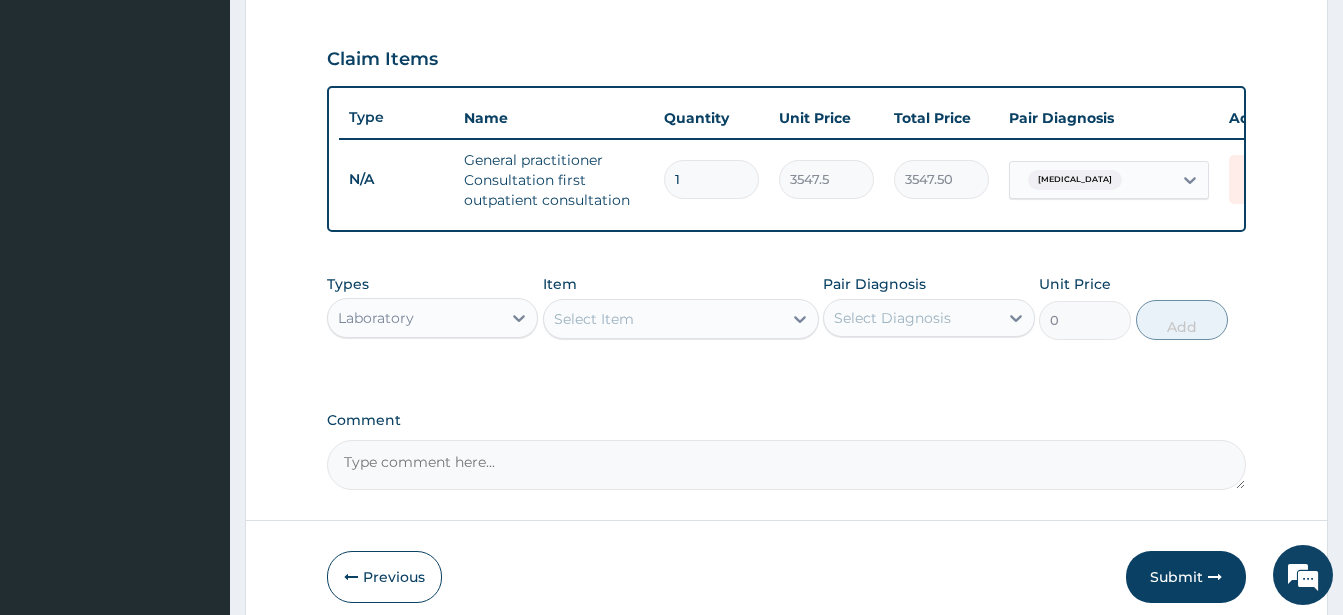 click on "Select Item" at bounding box center [594, 319] 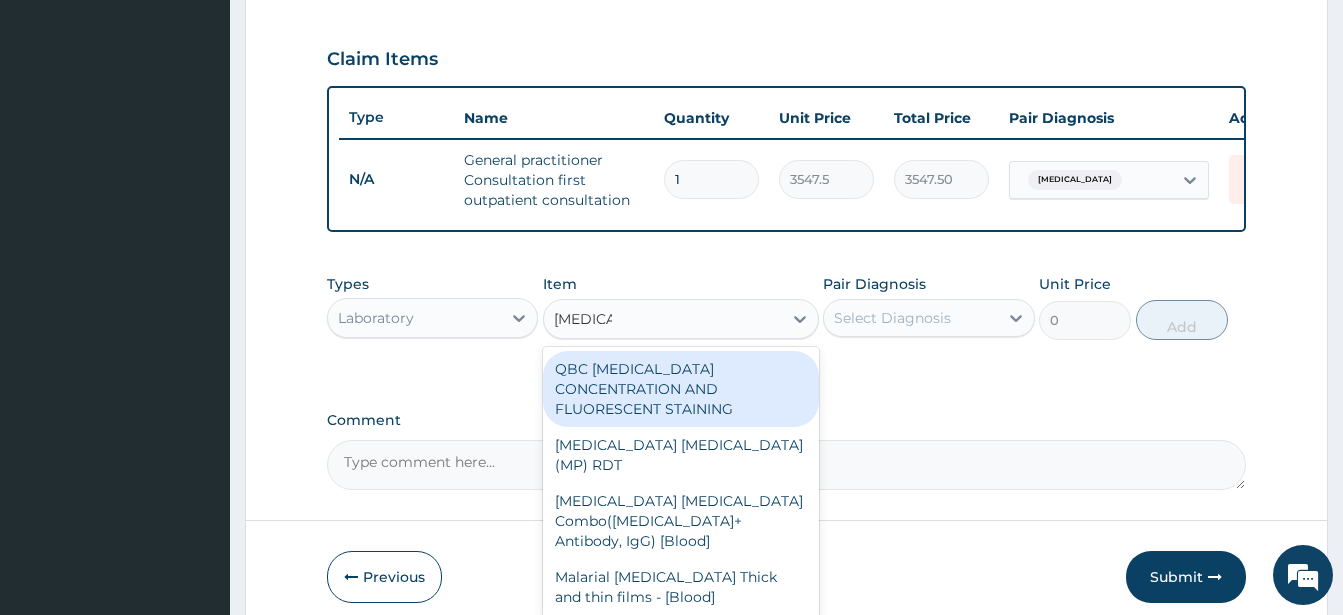 type on "malaria p" 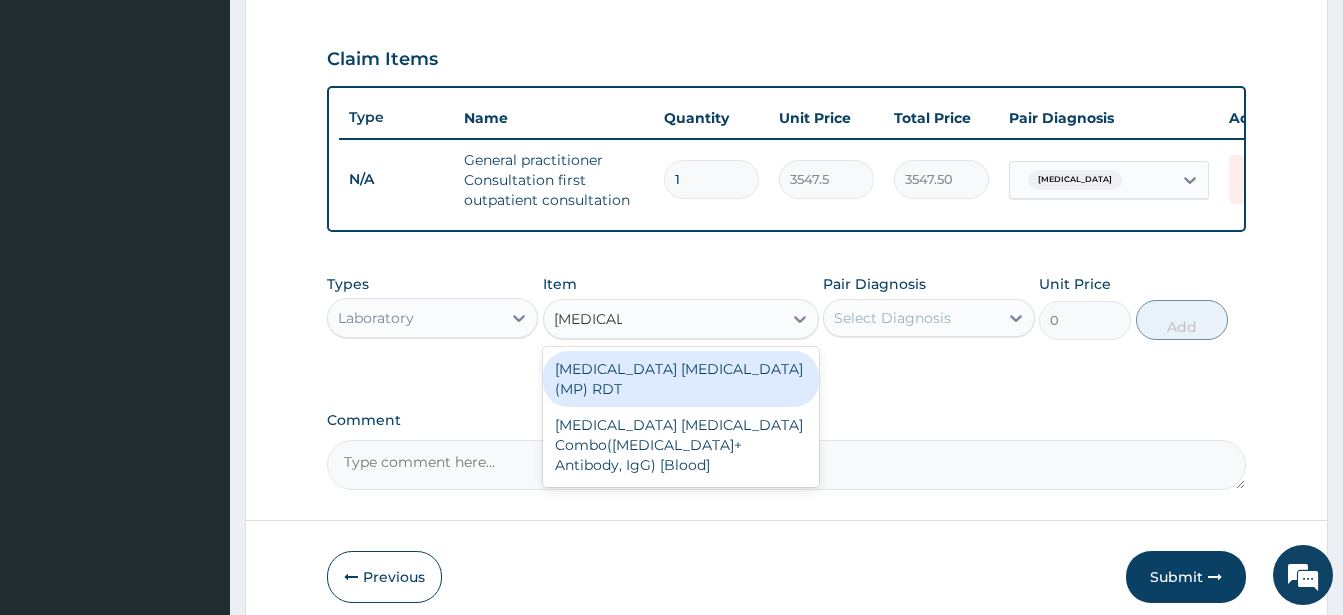 click on "MALARIA PARASITE (MP) RDT" at bounding box center (681, 379) 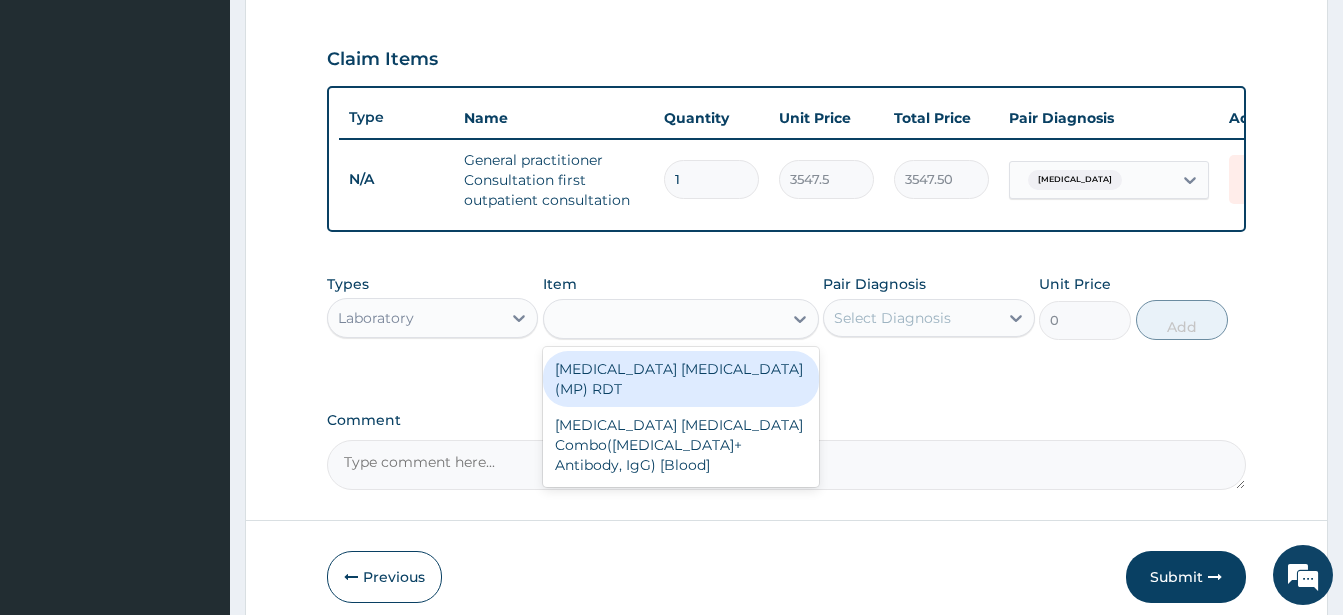 type on "1612.5" 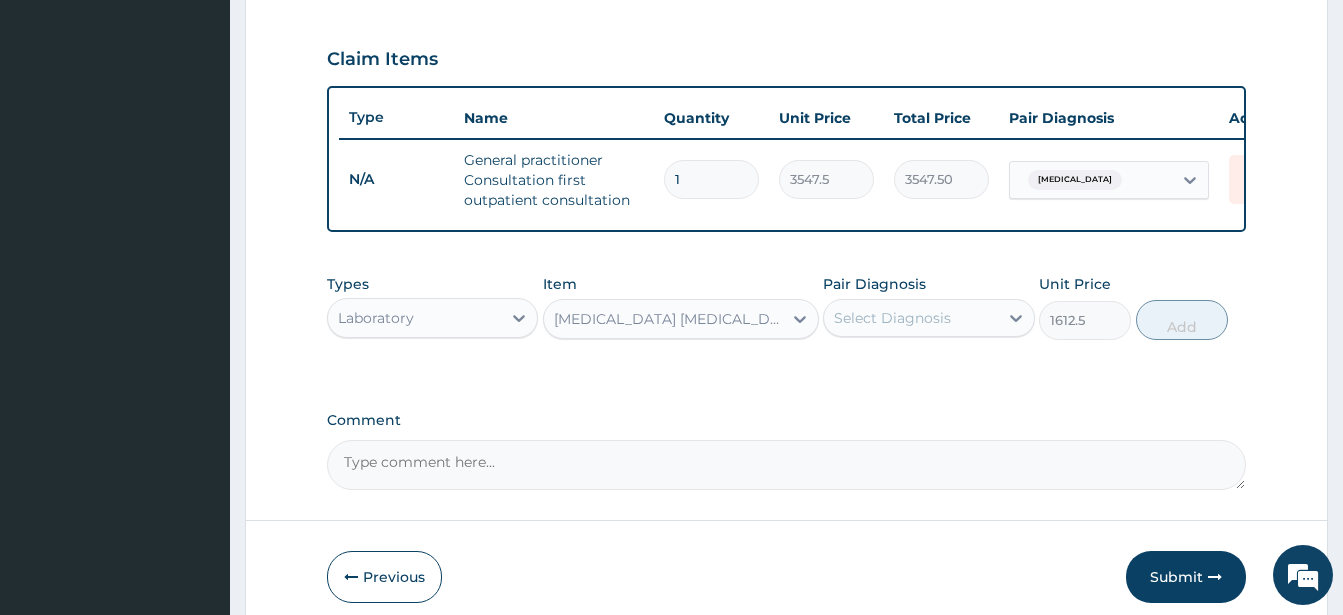 click on "Select Diagnosis" at bounding box center [892, 318] 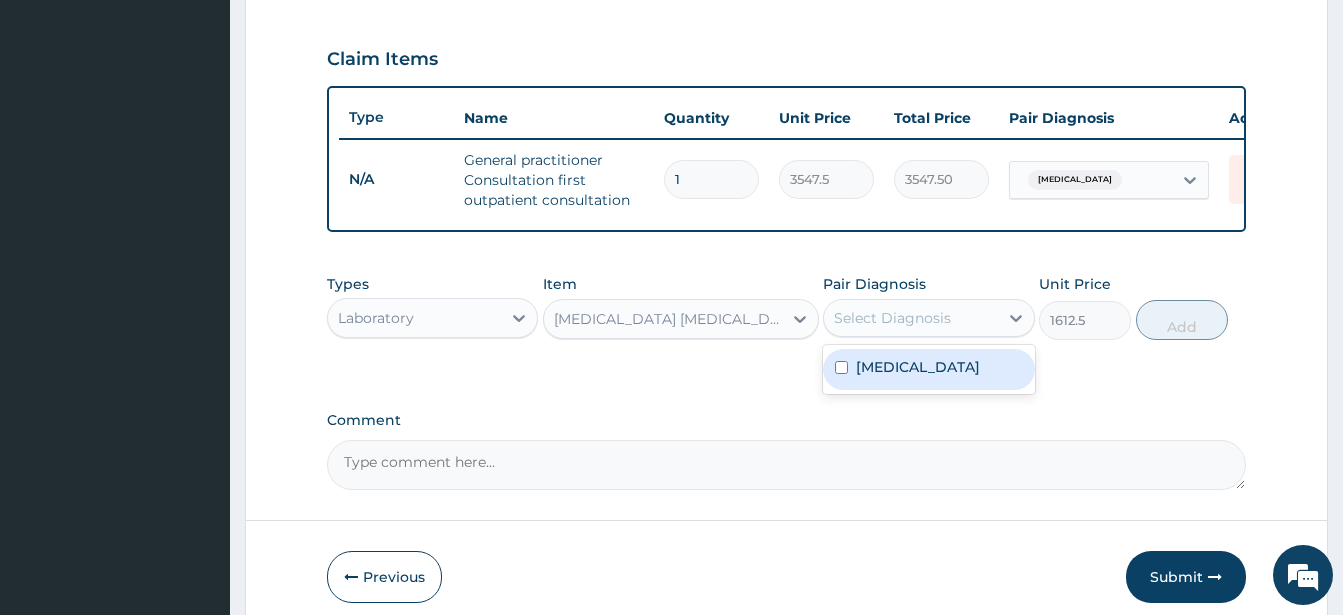 click on "Malaria" at bounding box center [928, 369] 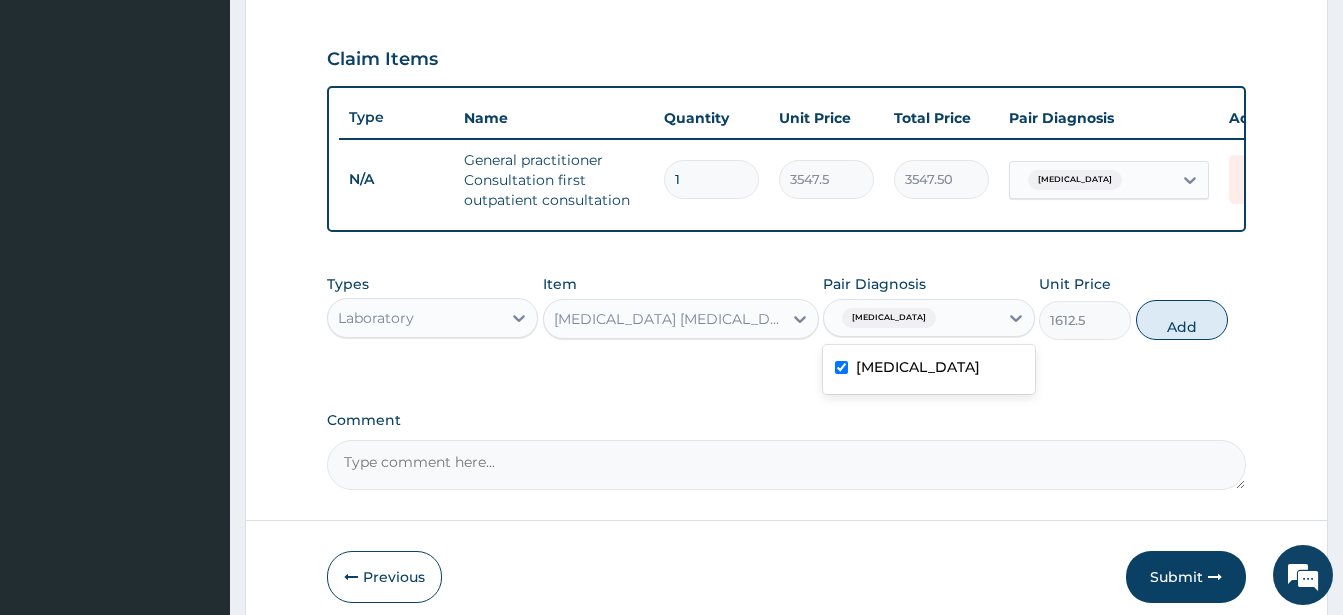 checkbox on "true" 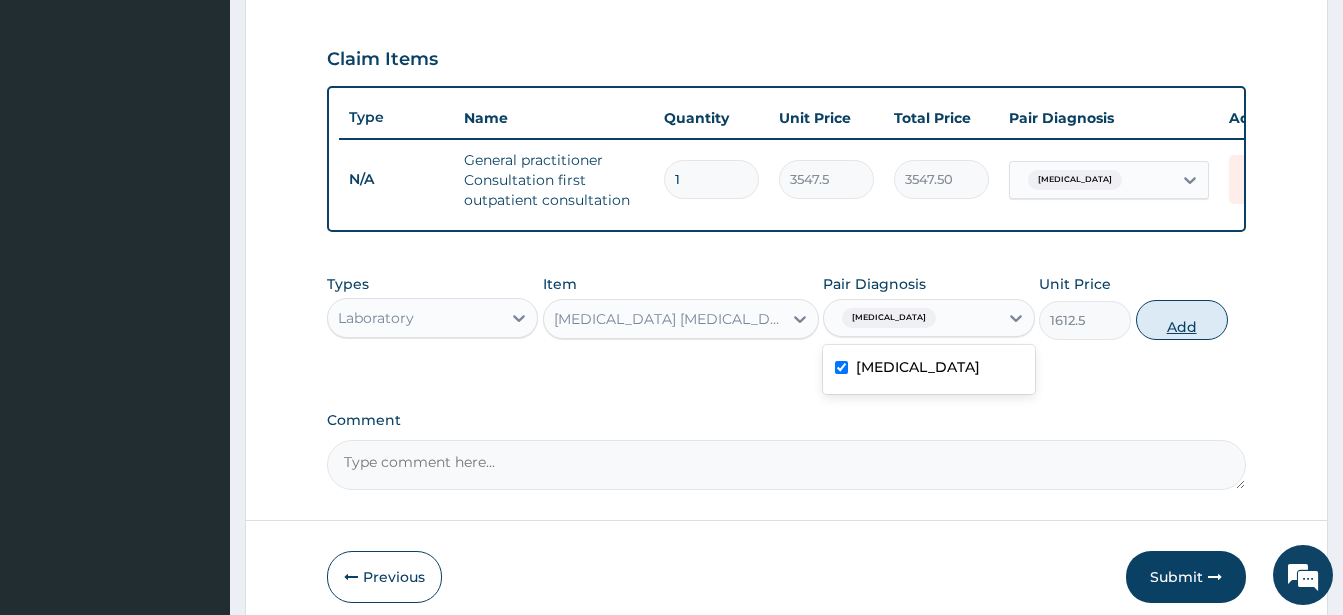 click on "Add" at bounding box center (1182, 320) 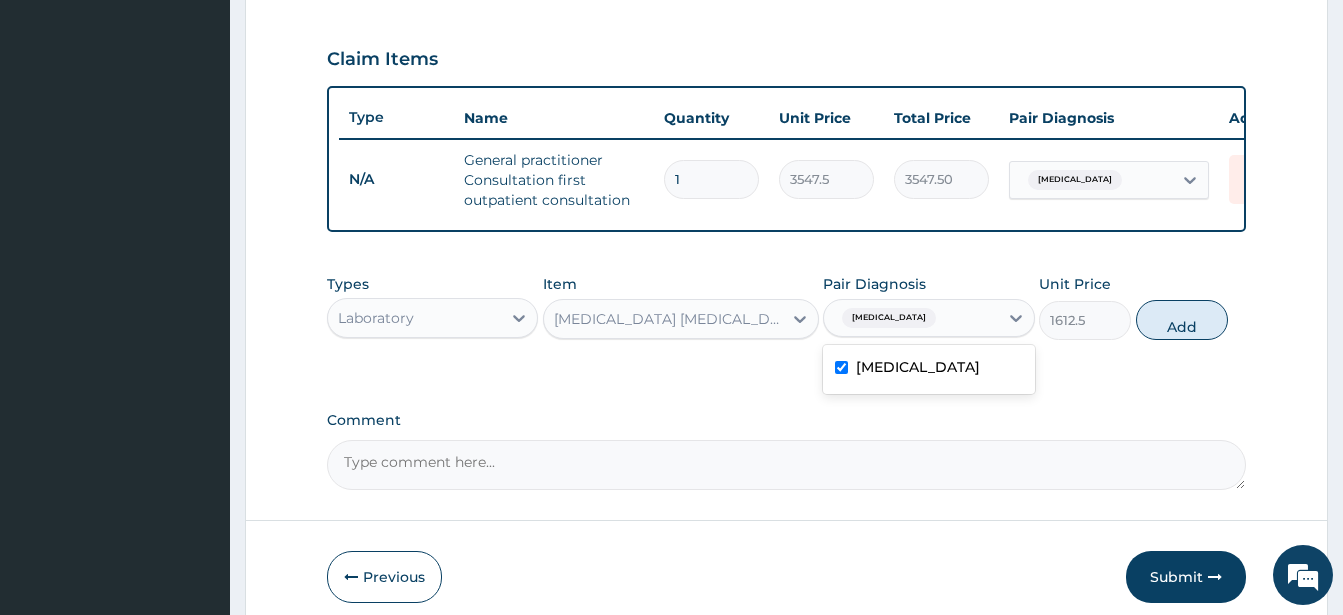type on "0" 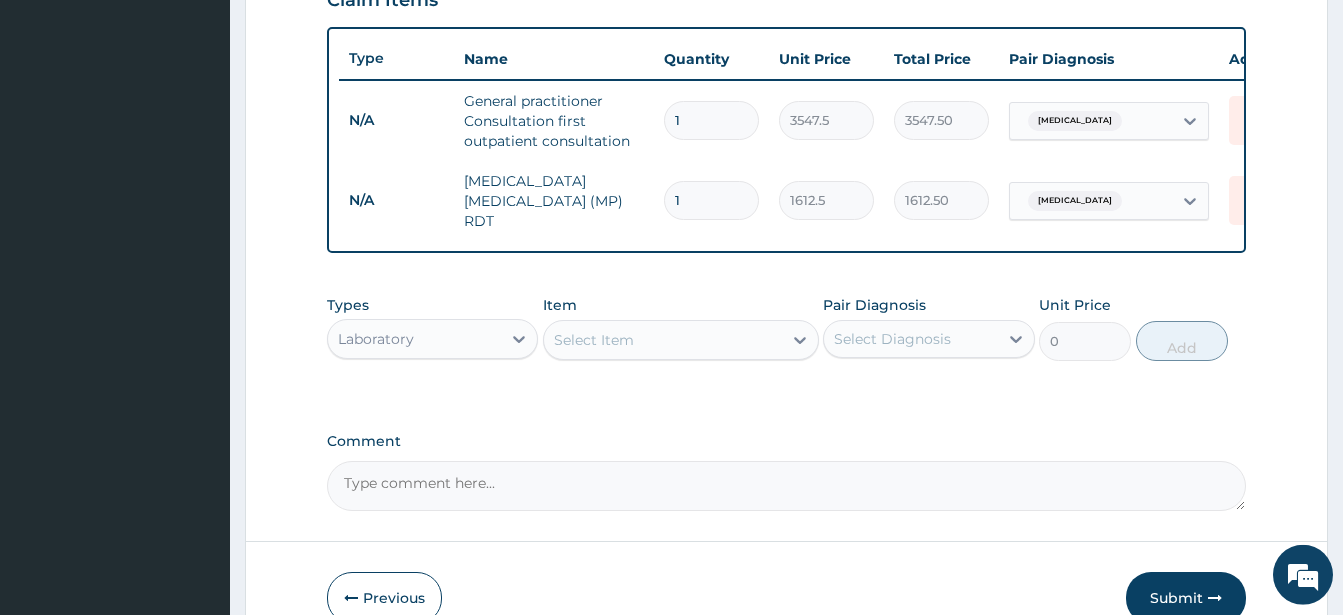 scroll, scrollTop: 760, scrollLeft: 0, axis: vertical 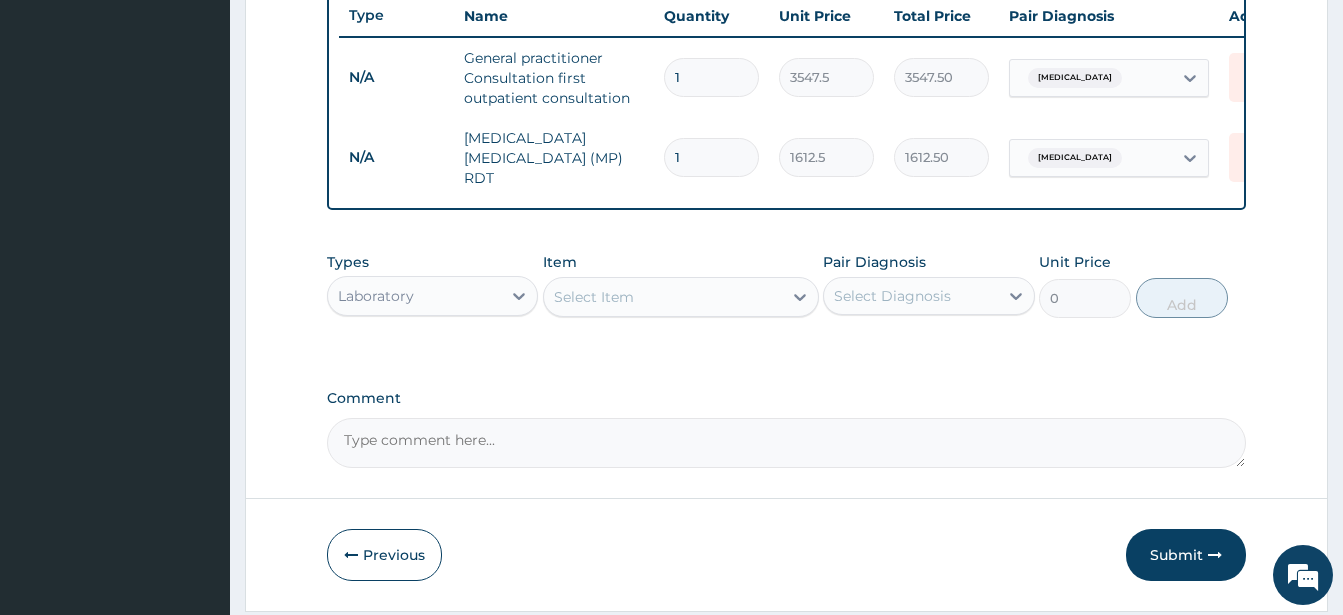 click on "Select Item" at bounding box center [594, 297] 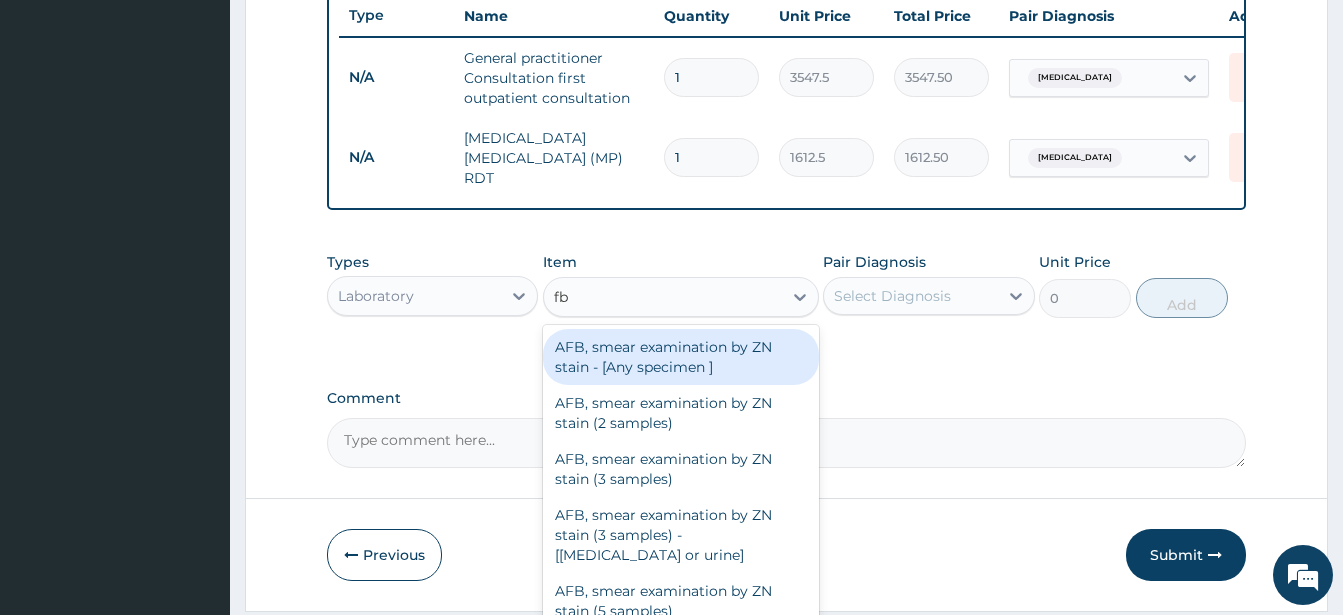 type on "fbc" 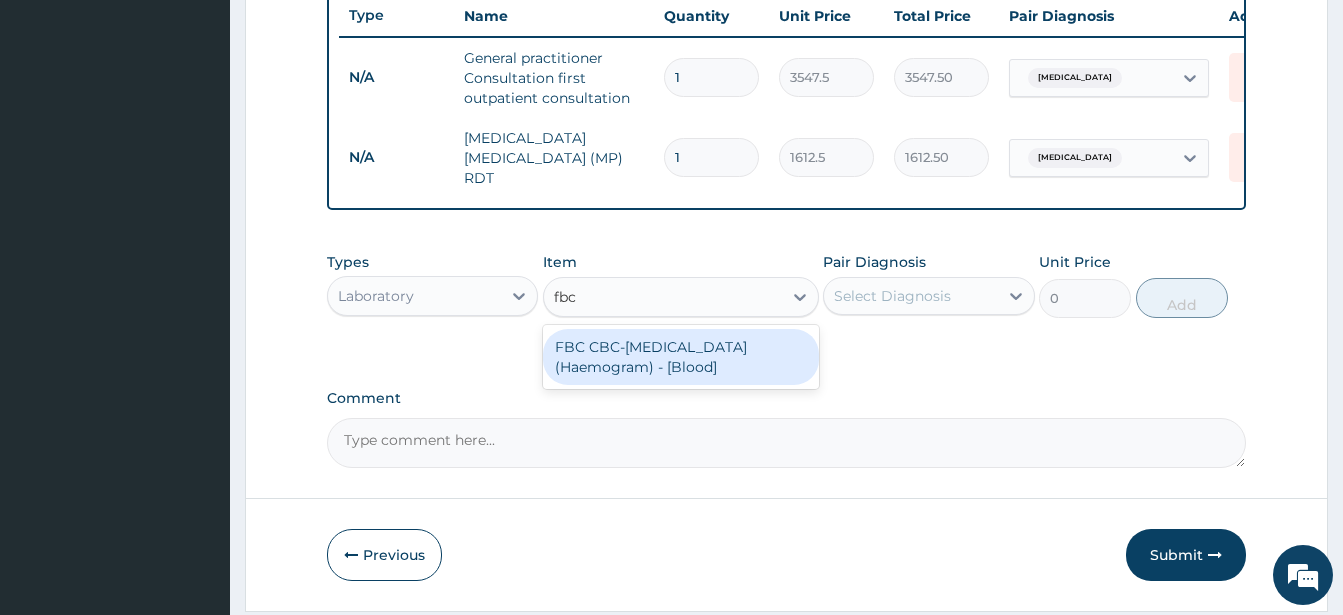 click on "FBC CBC-Complete Blood Count (Haemogram) - [Blood]" at bounding box center [681, 357] 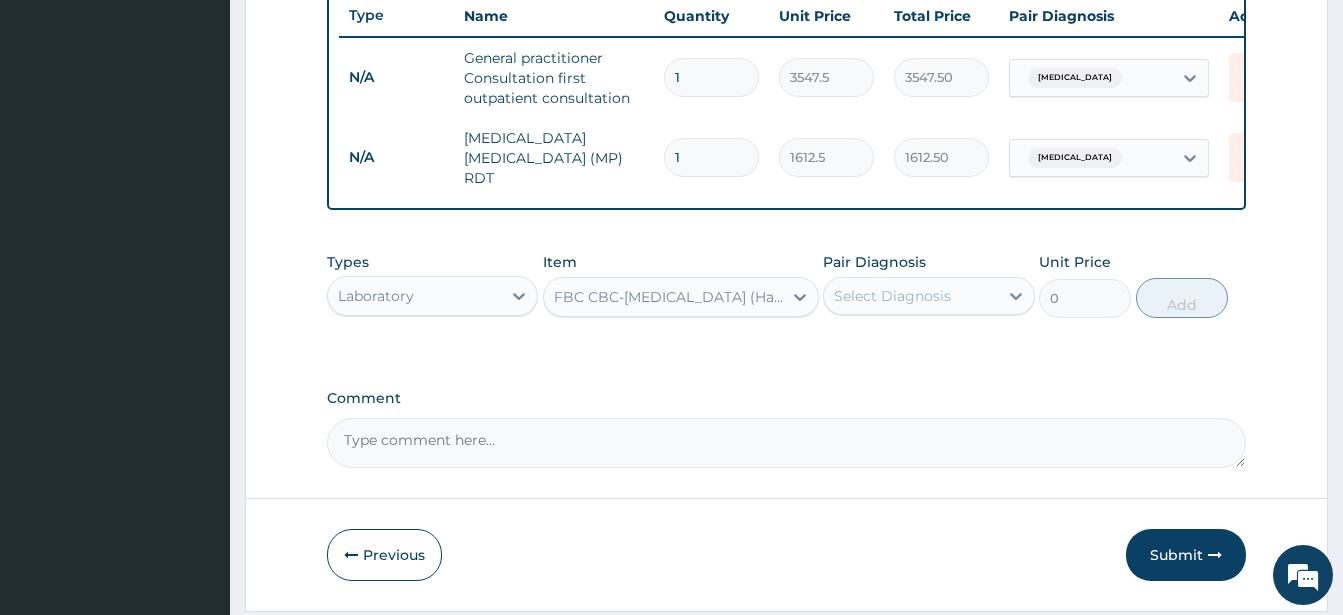 type 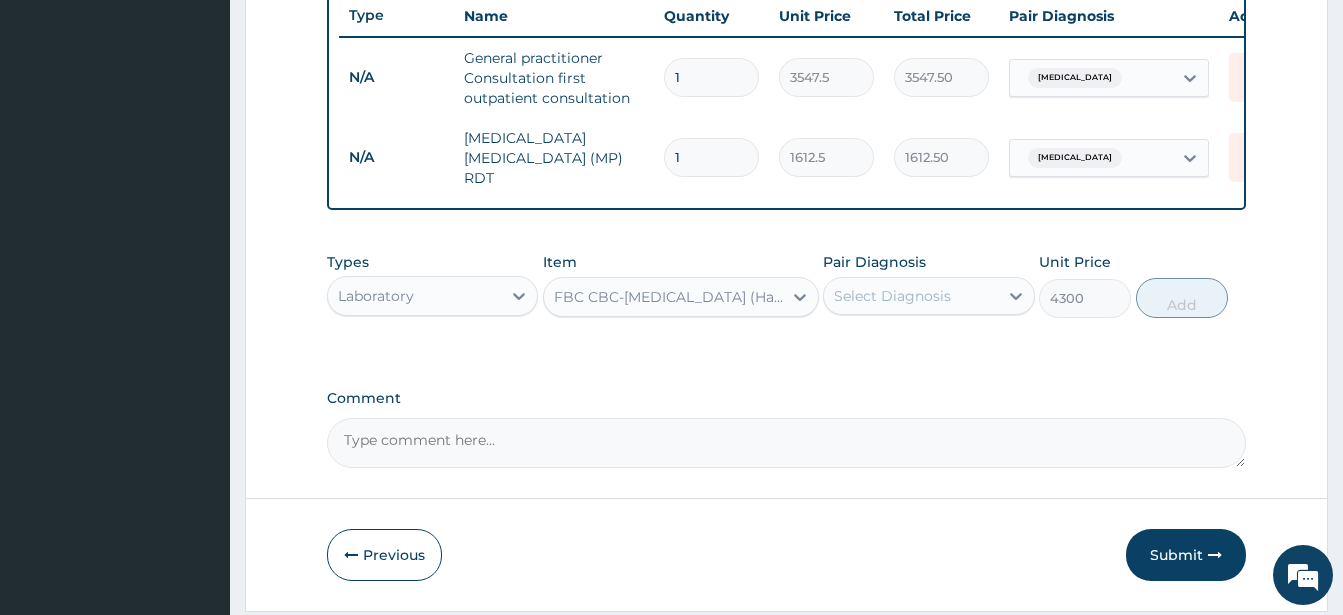 click on "Select Diagnosis" at bounding box center [892, 296] 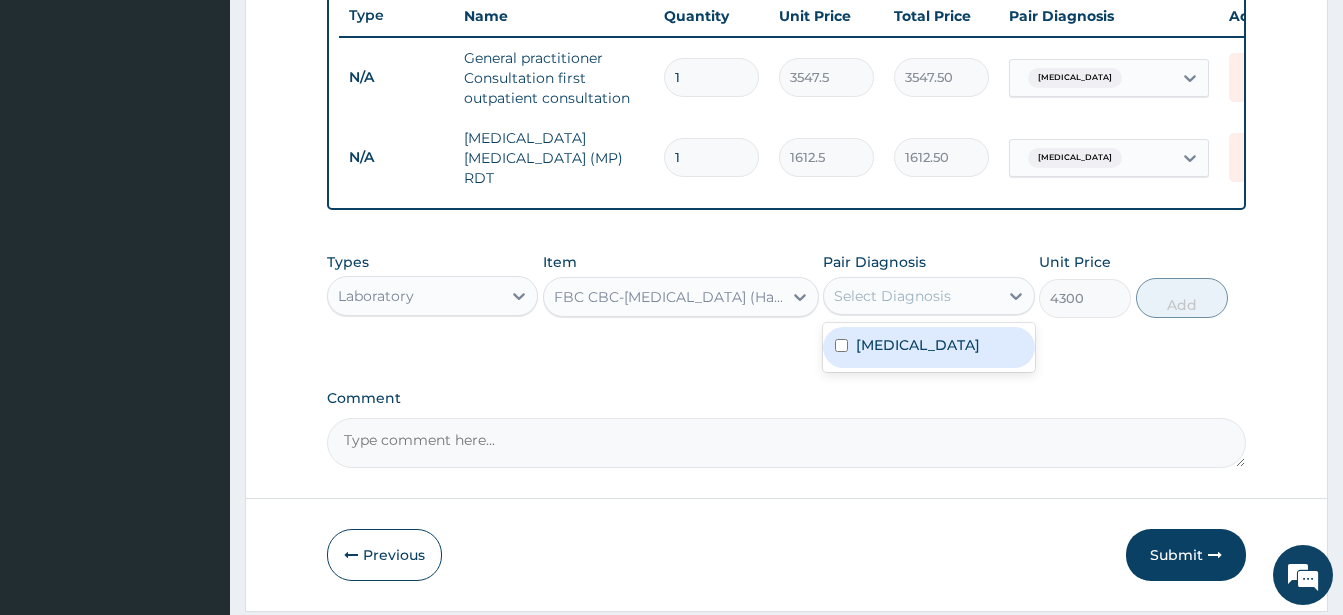 click at bounding box center (841, 345) 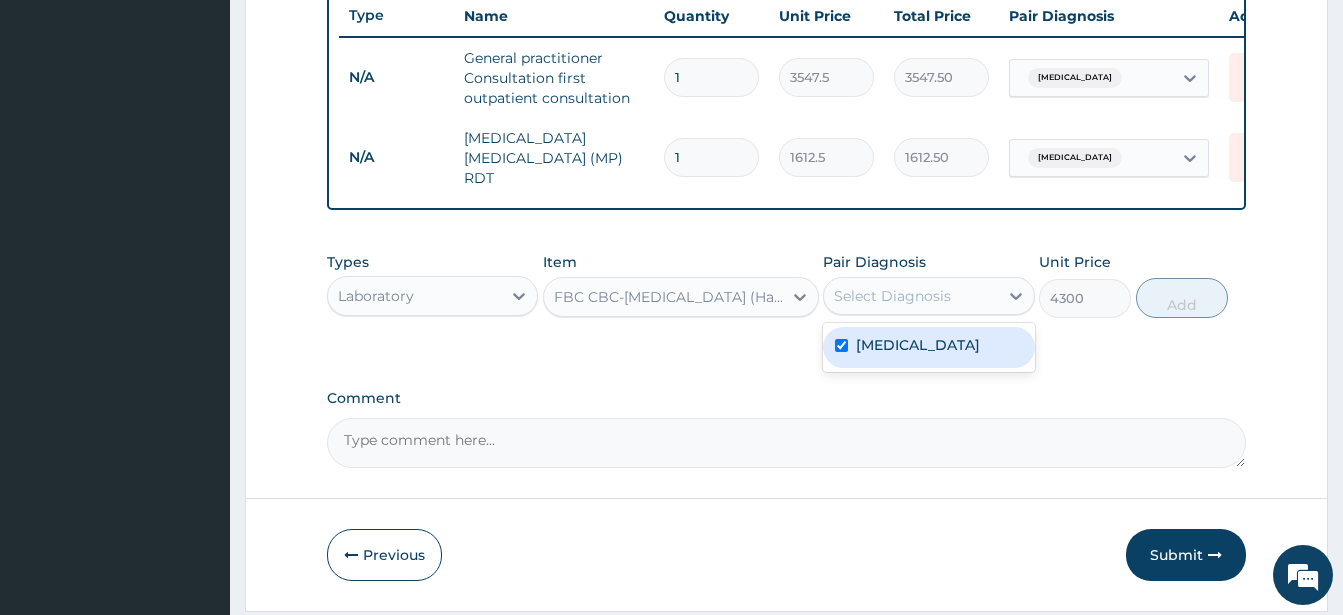 checkbox on "true" 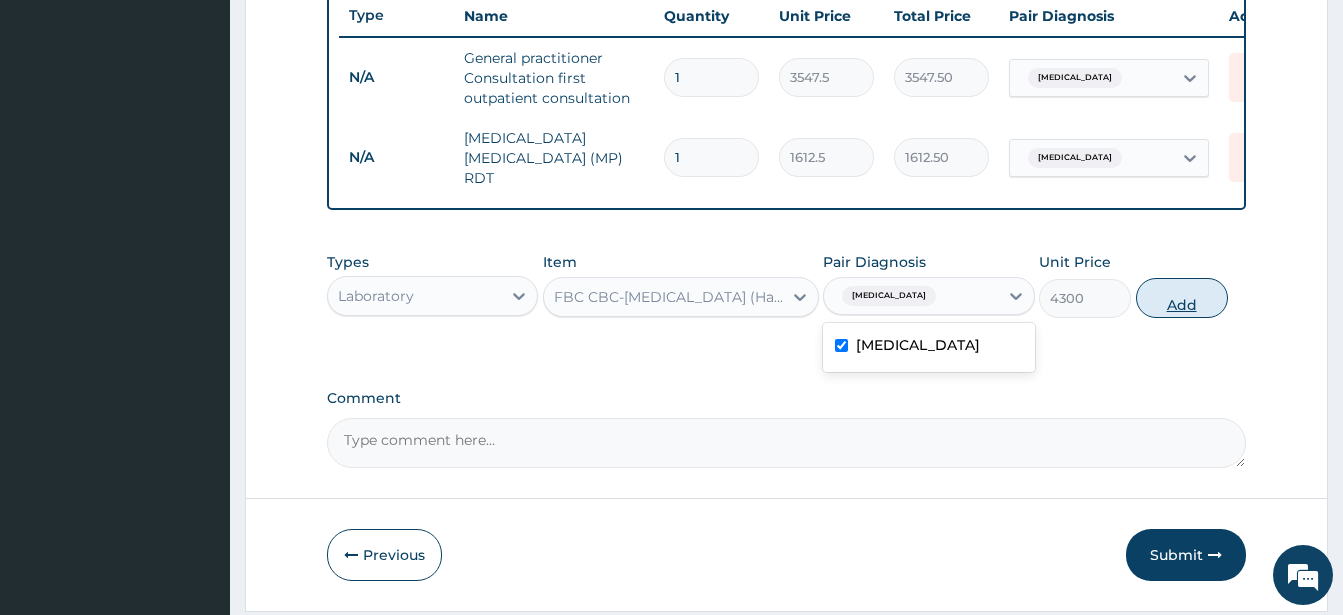 click on "Add" at bounding box center (1182, 298) 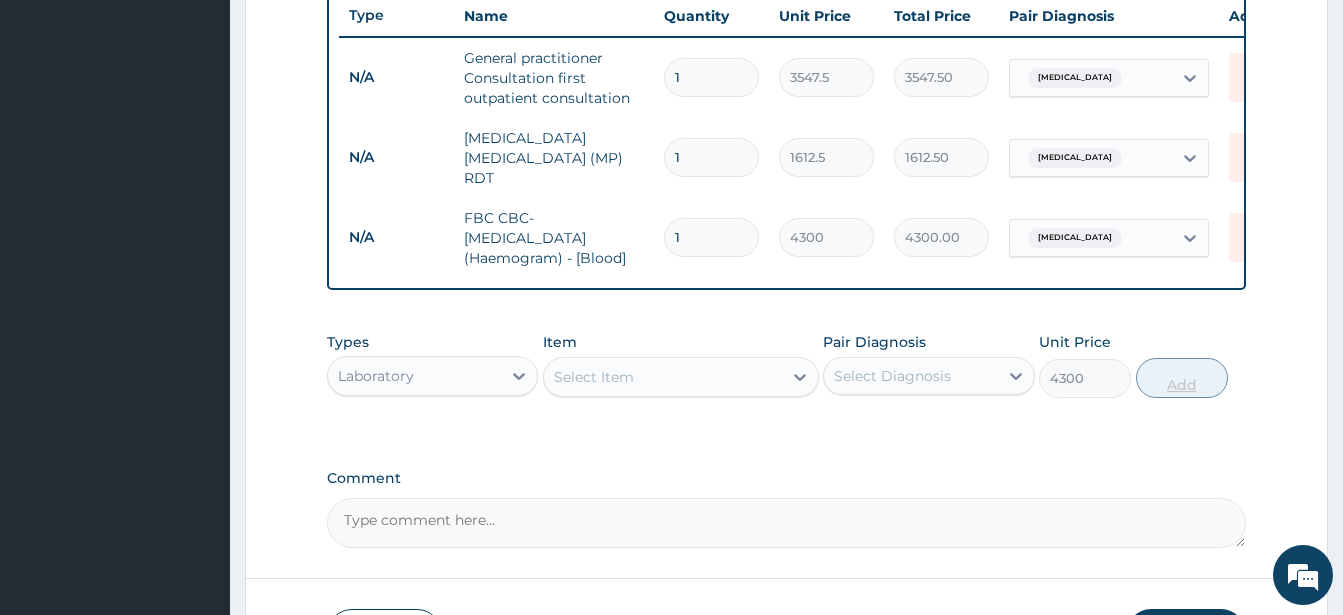 type on "0" 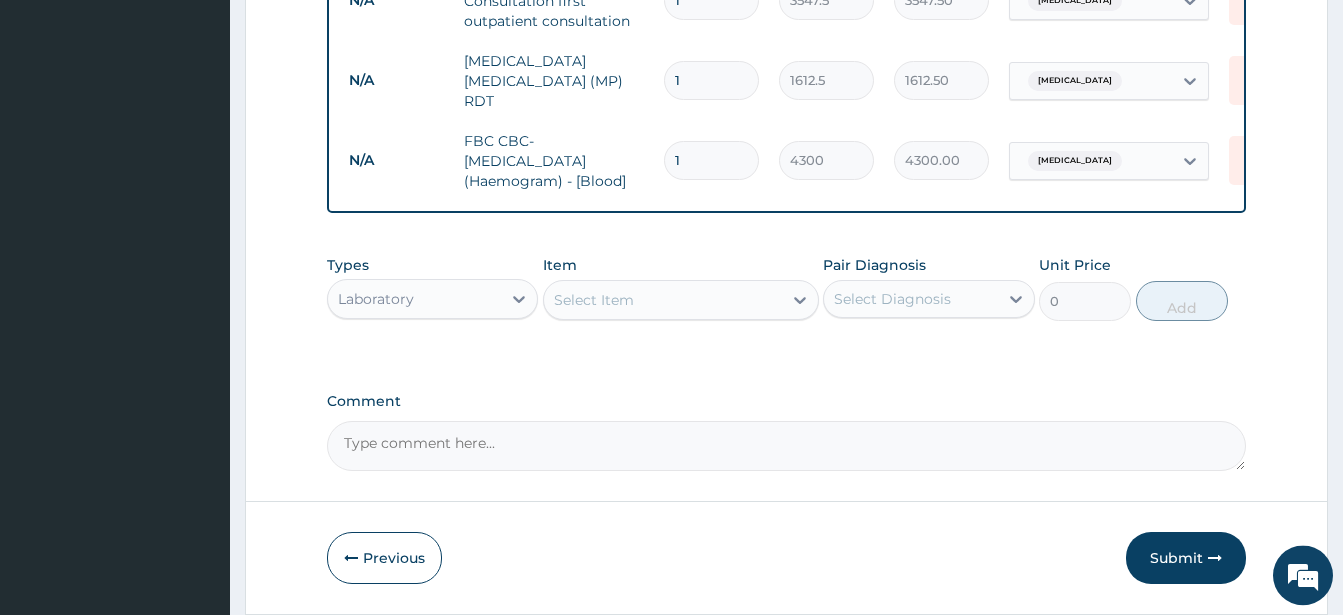 scroll, scrollTop: 862, scrollLeft: 0, axis: vertical 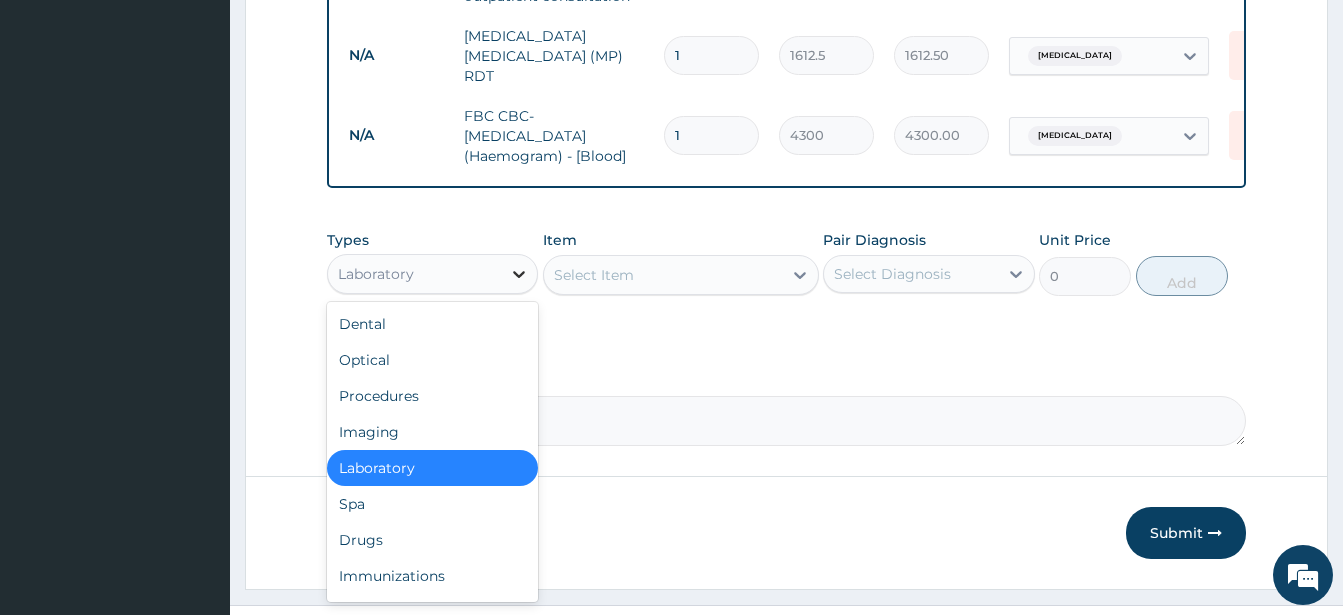 click 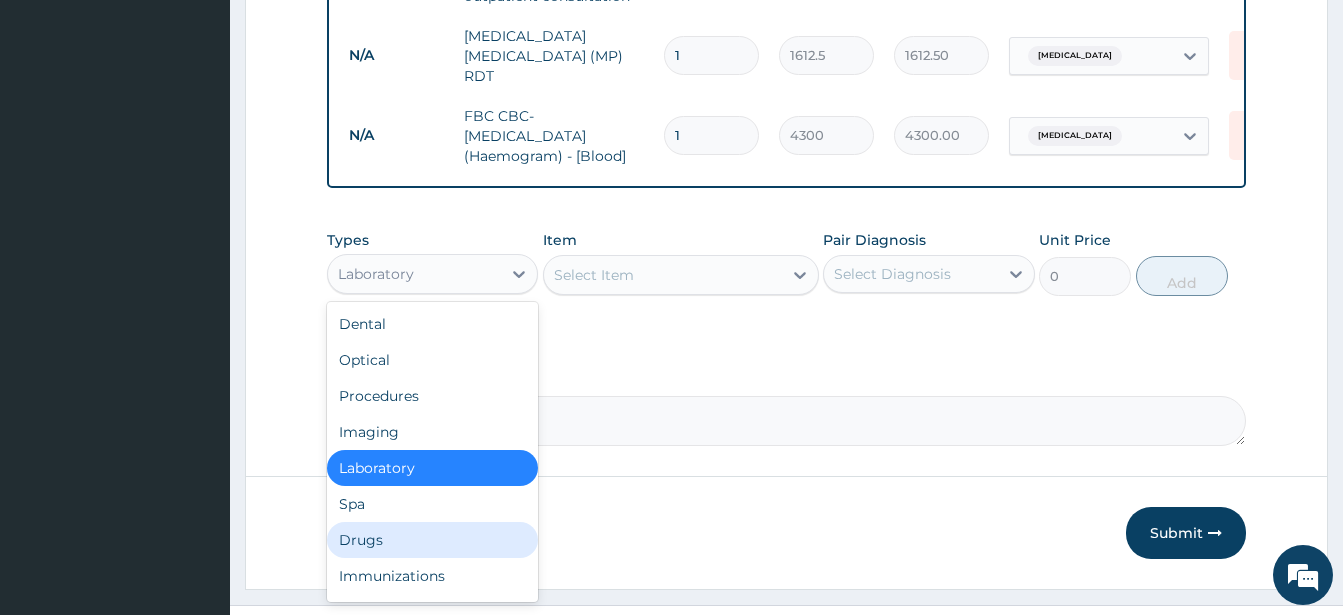 click on "Drugs" at bounding box center (432, 540) 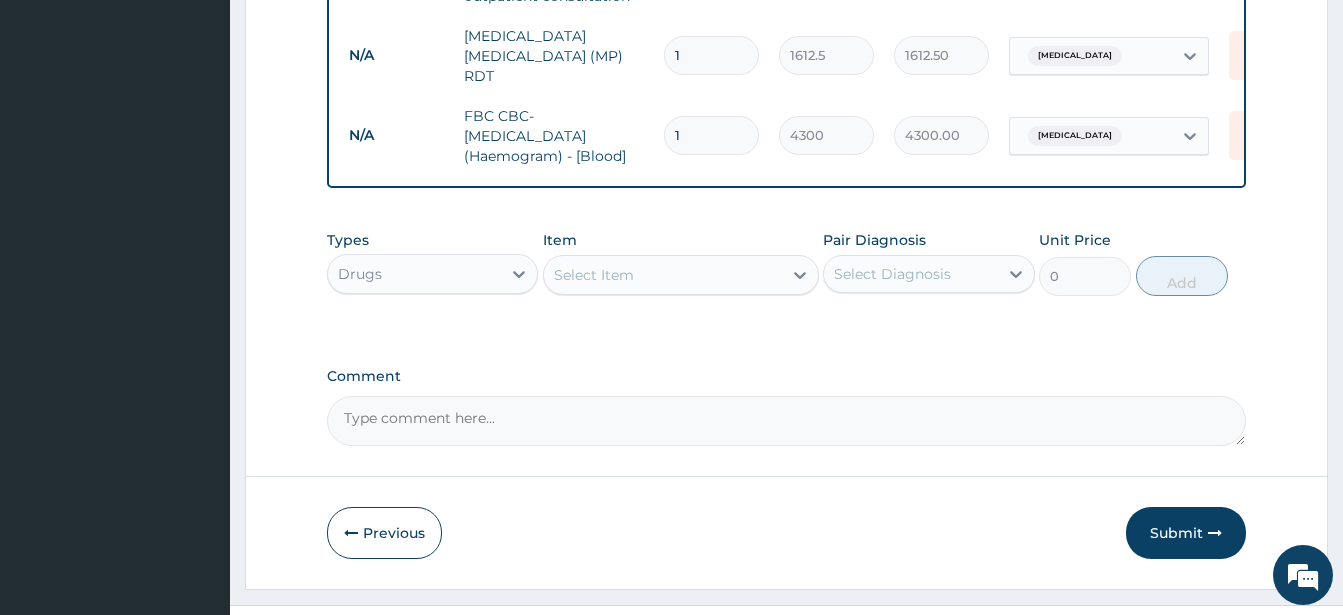 click on "Select Item" at bounding box center (594, 275) 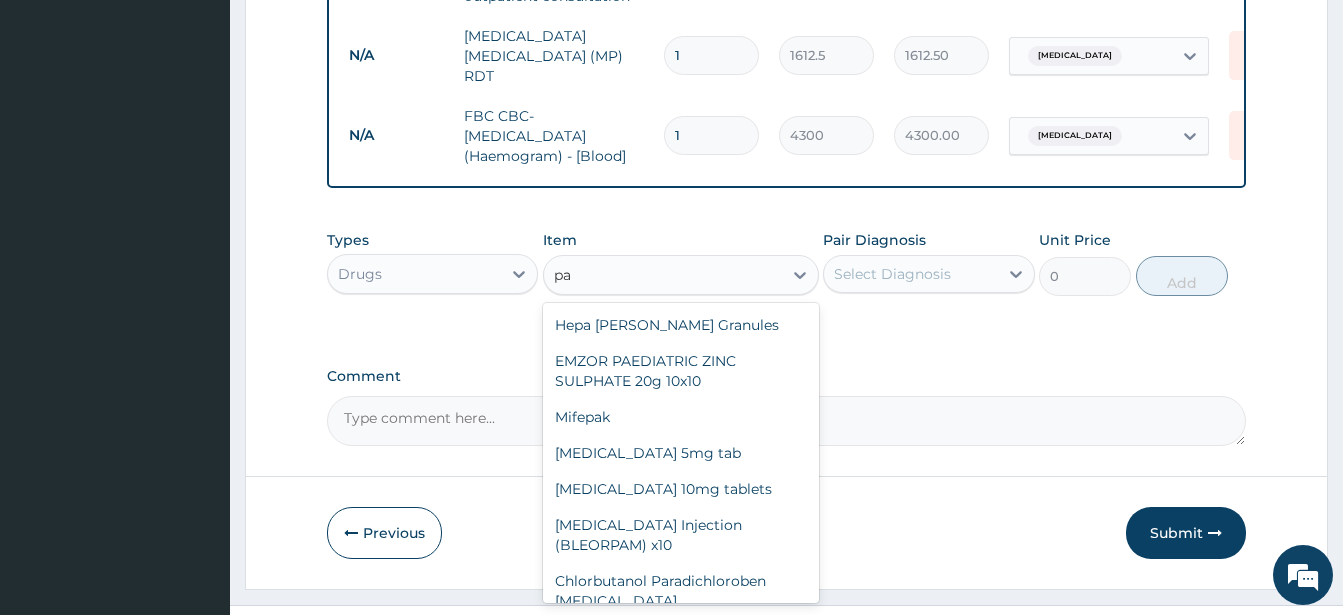type on "p" 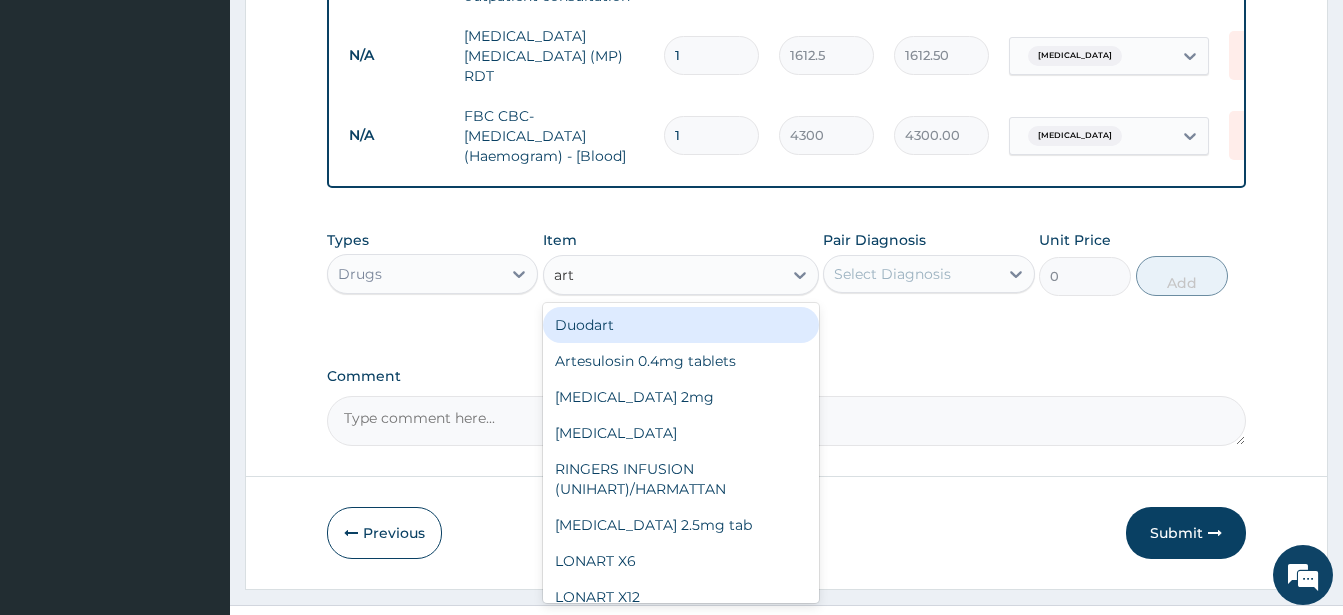 type on "arte" 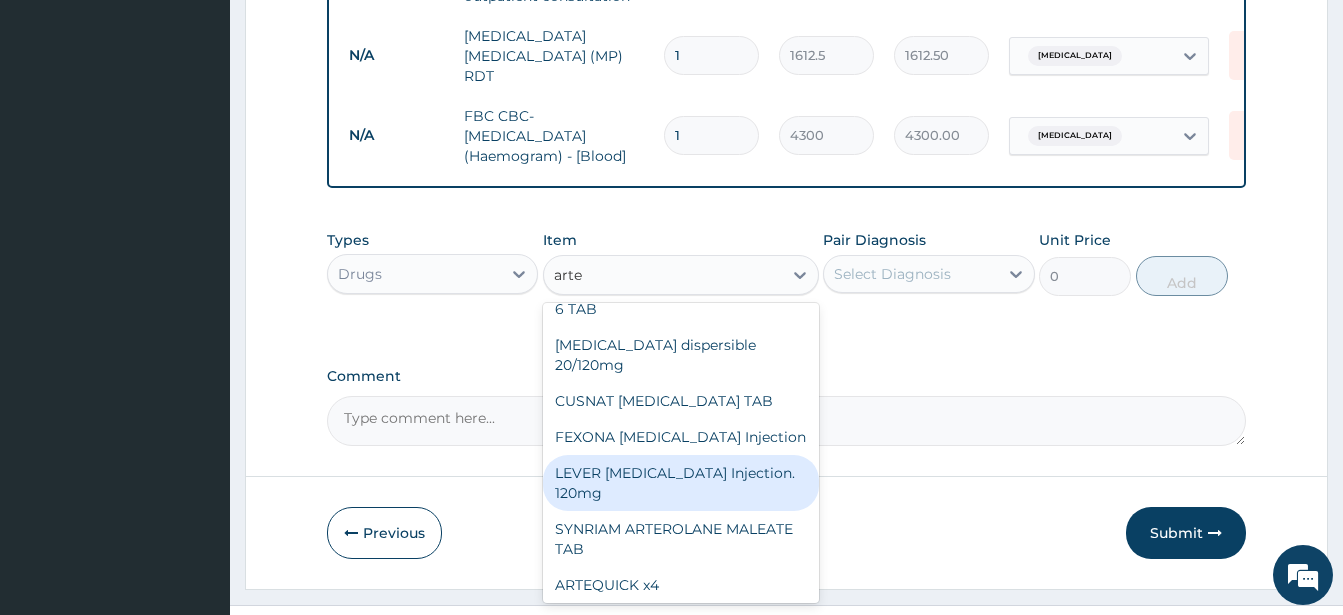 scroll, scrollTop: 216, scrollLeft: 0, axis: vertical 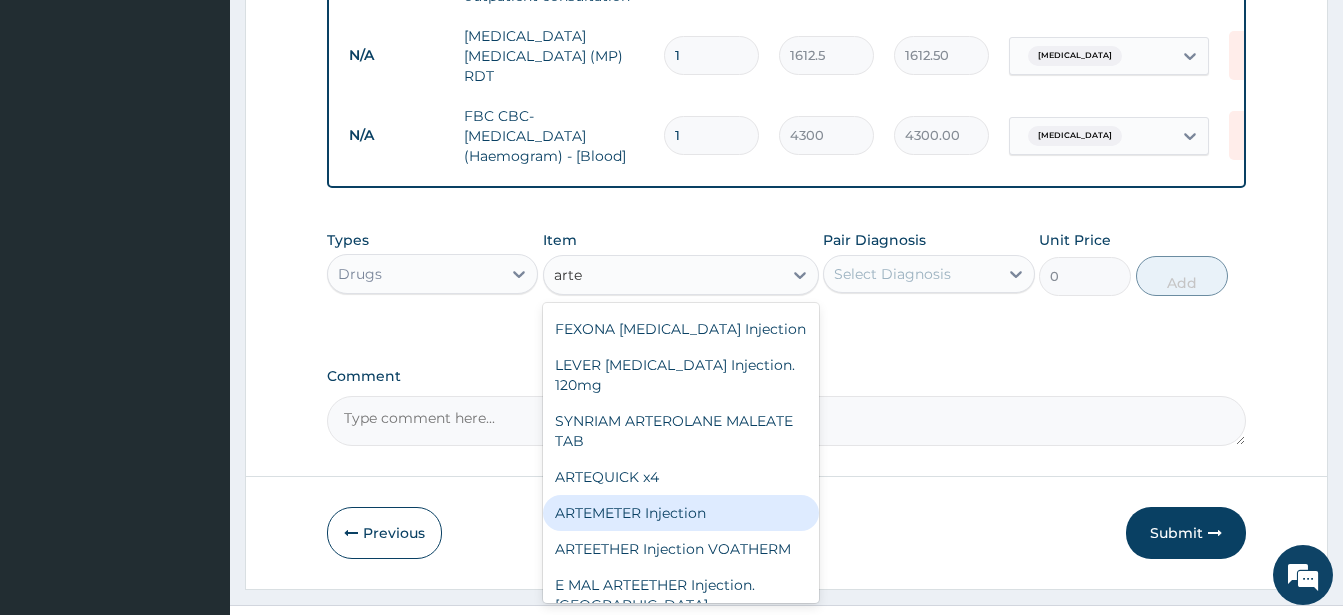 click on "ARTEMETER Injection" at bounding box center (681, 513) 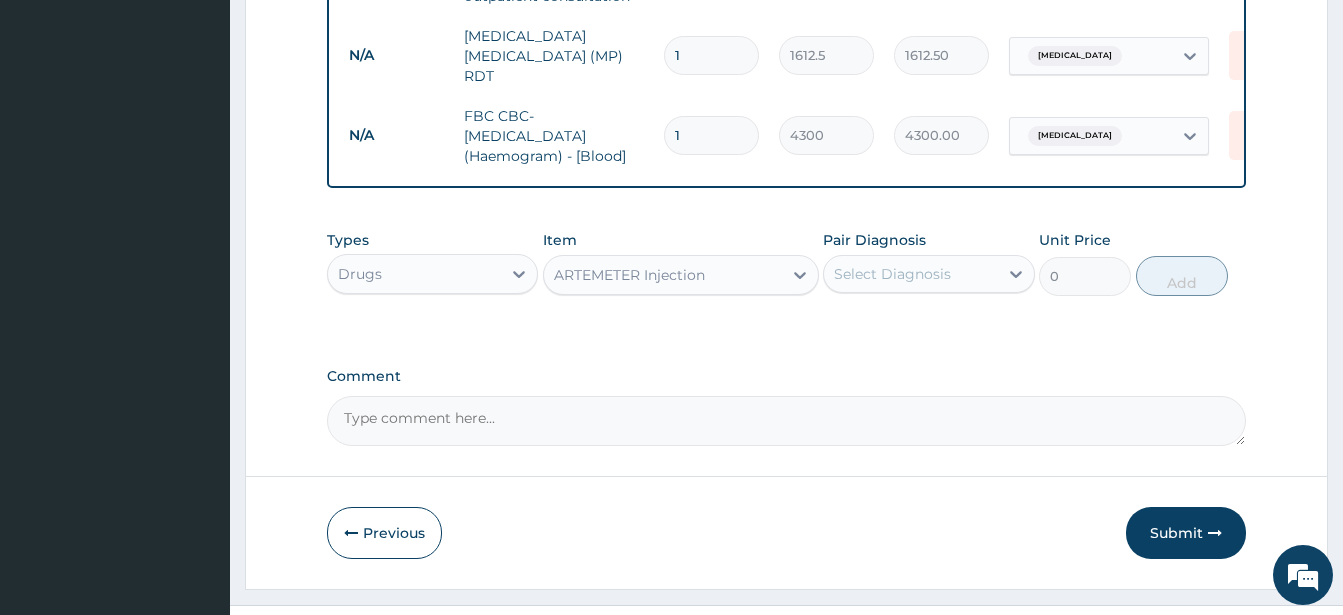 type 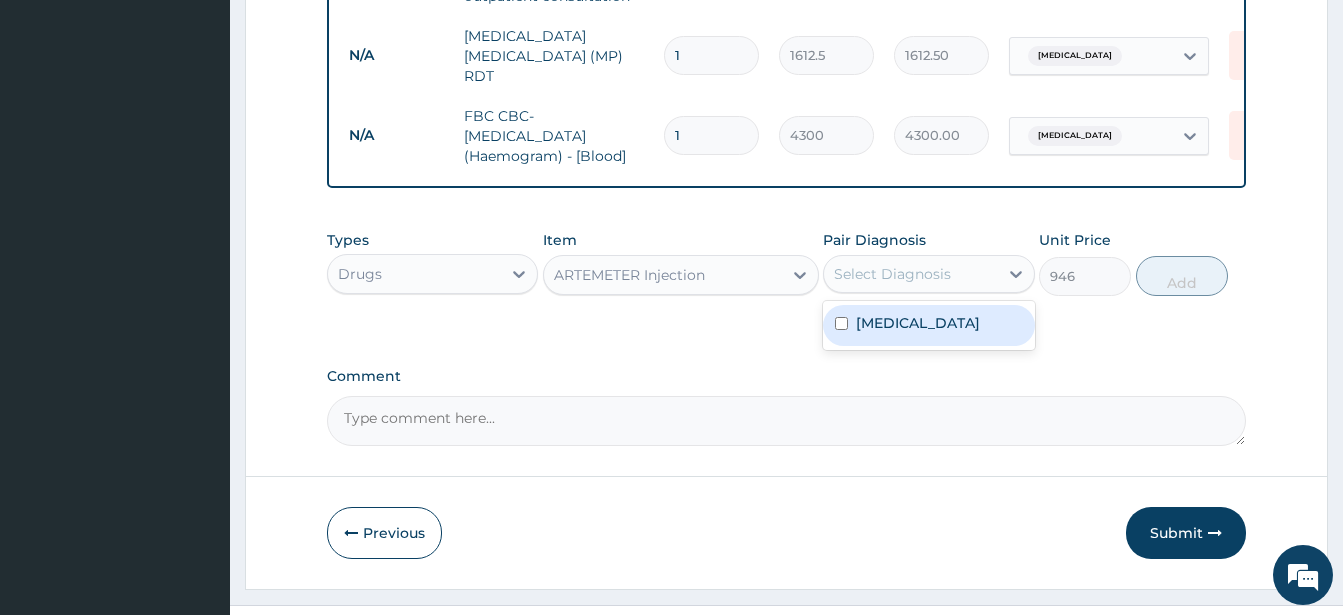 click on "Select Diagnosis" at bounding box center [928, 274] 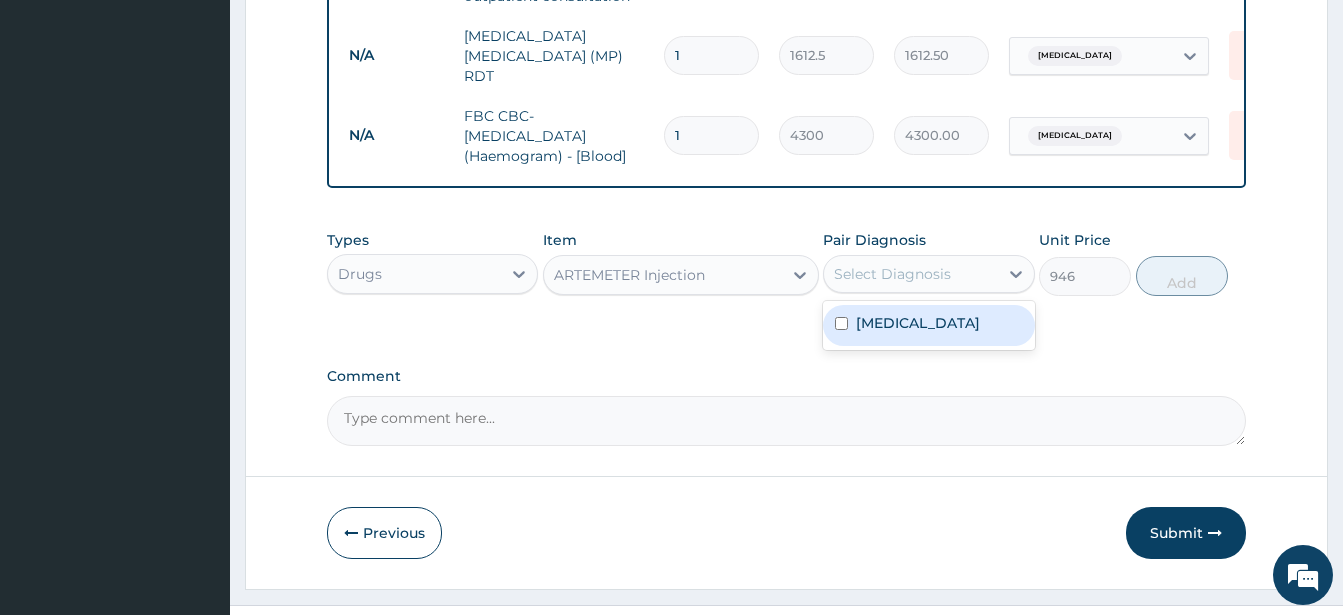 click at bounding box center (841, 323) 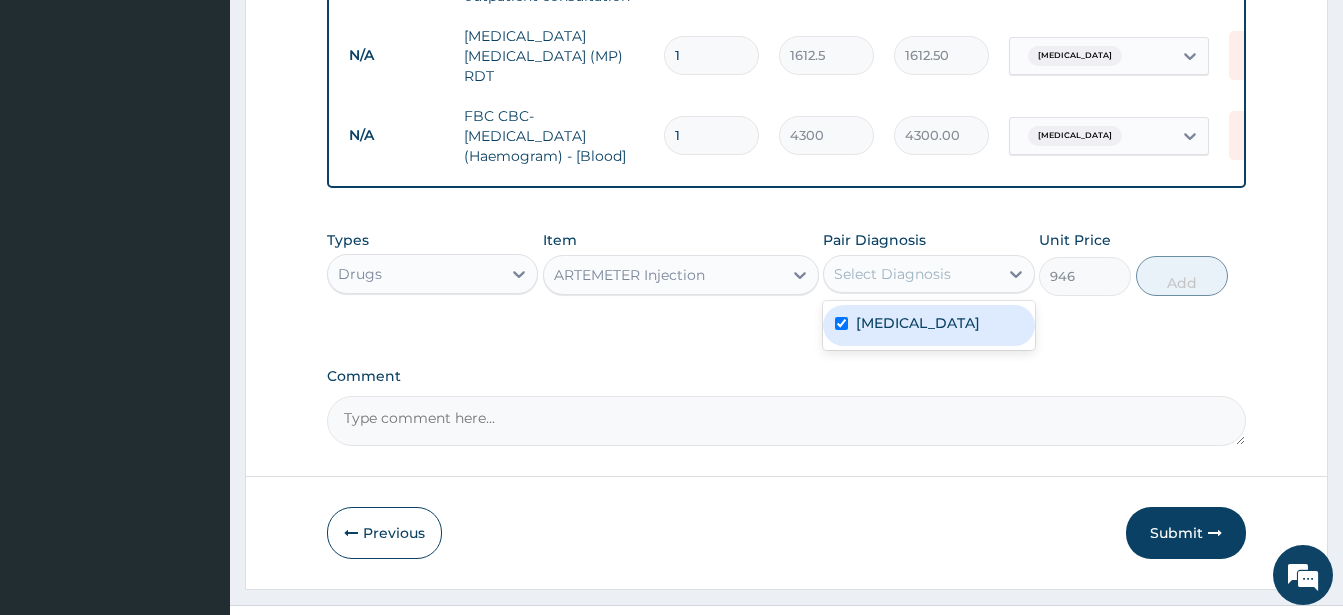 checkbox on "true" 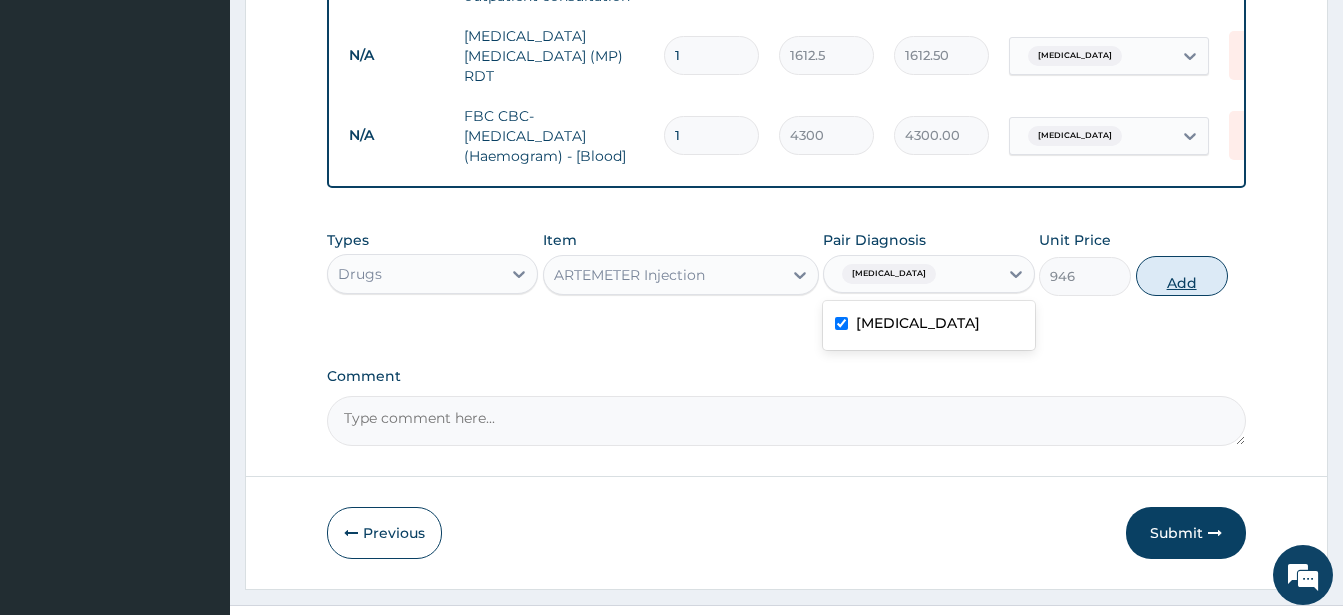 click on "Add" at bounding box center (1182, 276) 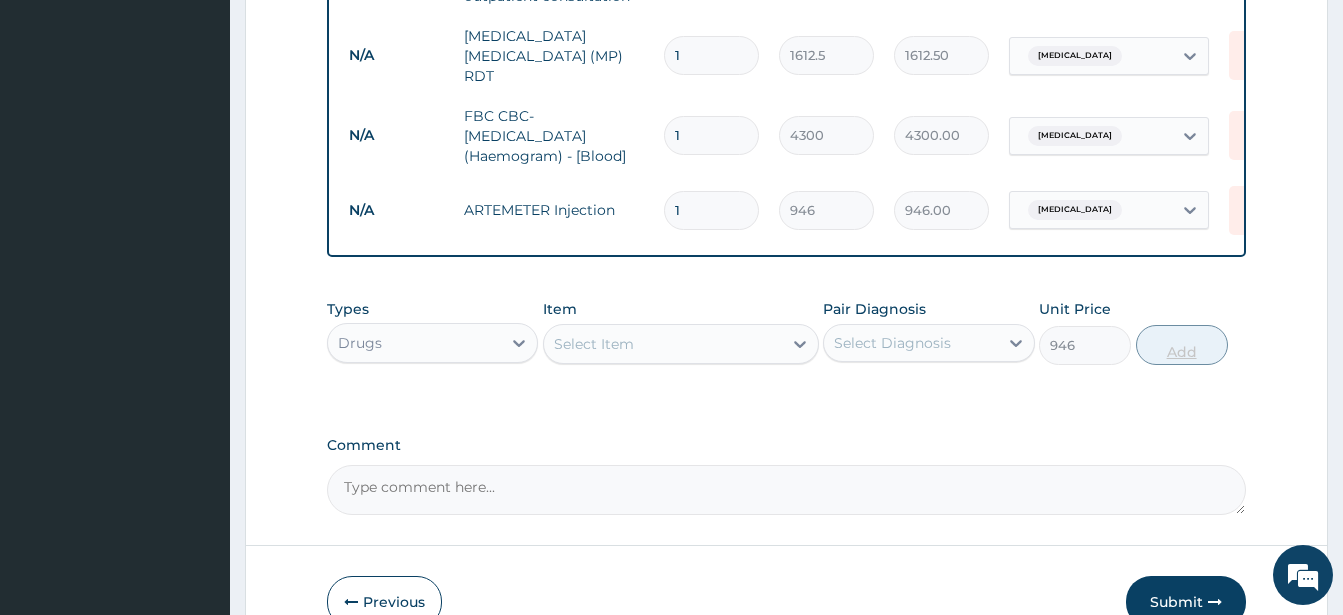 type on "0" 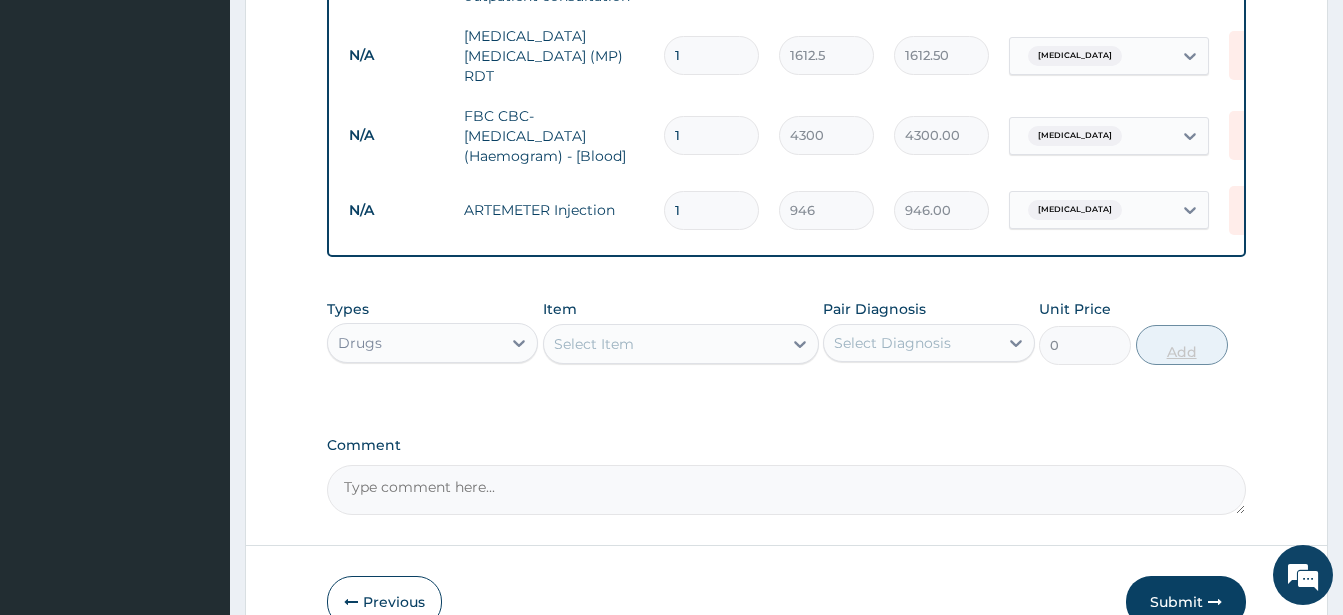type 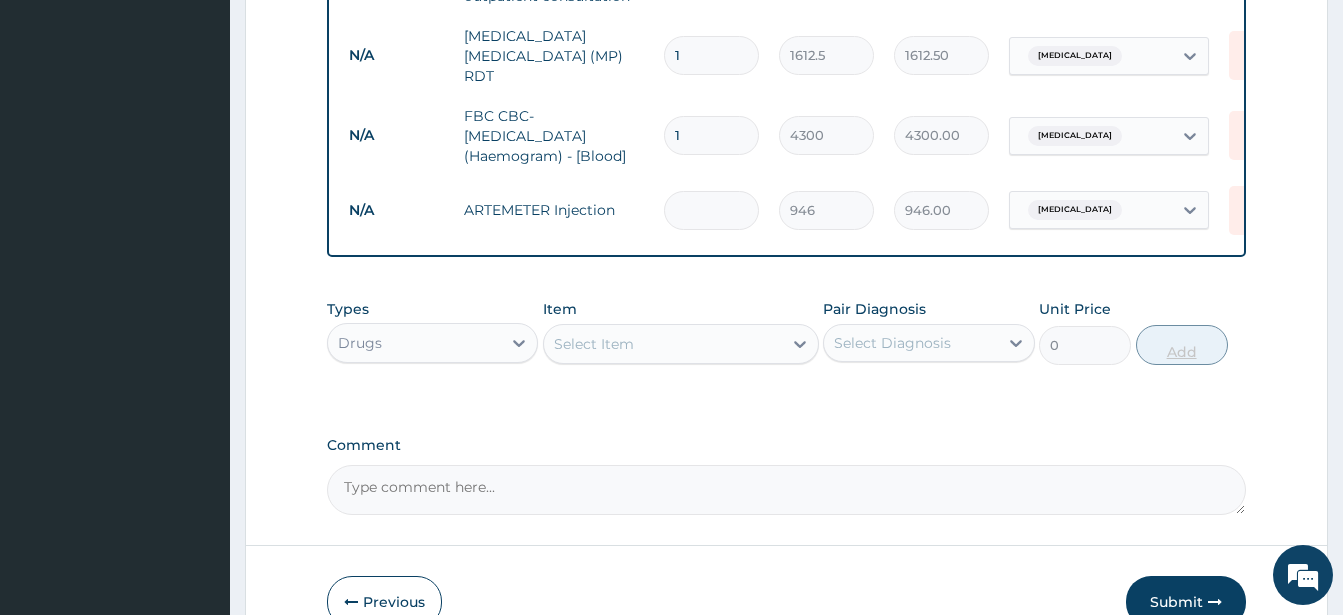 type on "0.00" 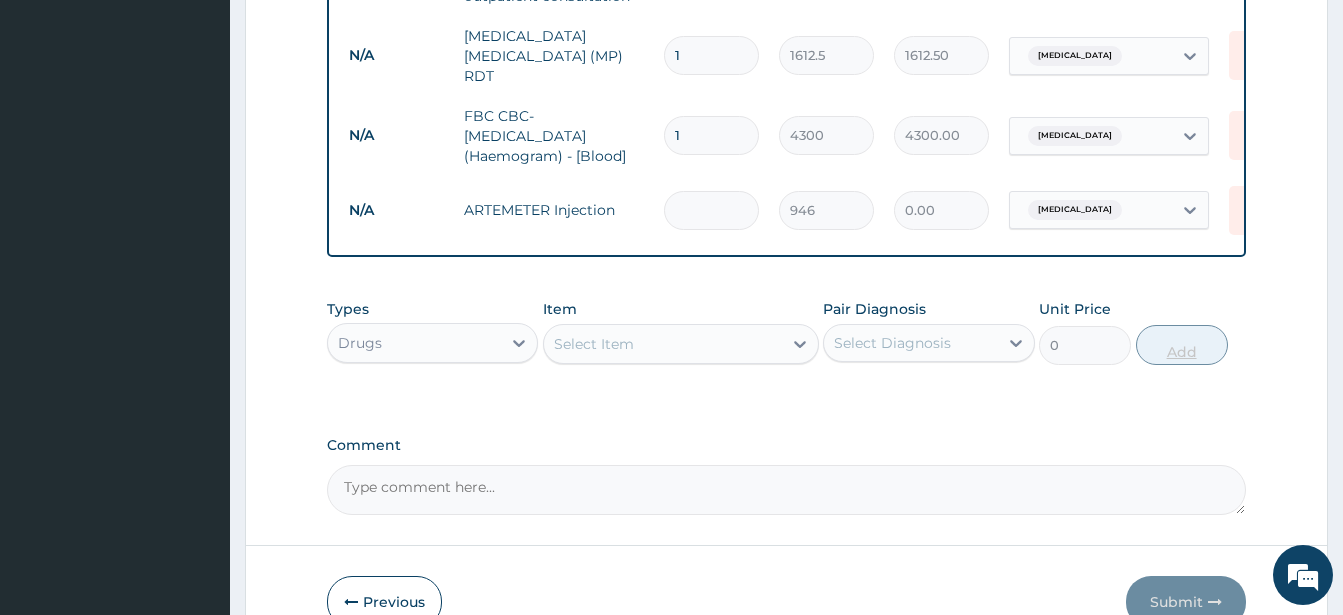 type on "6" 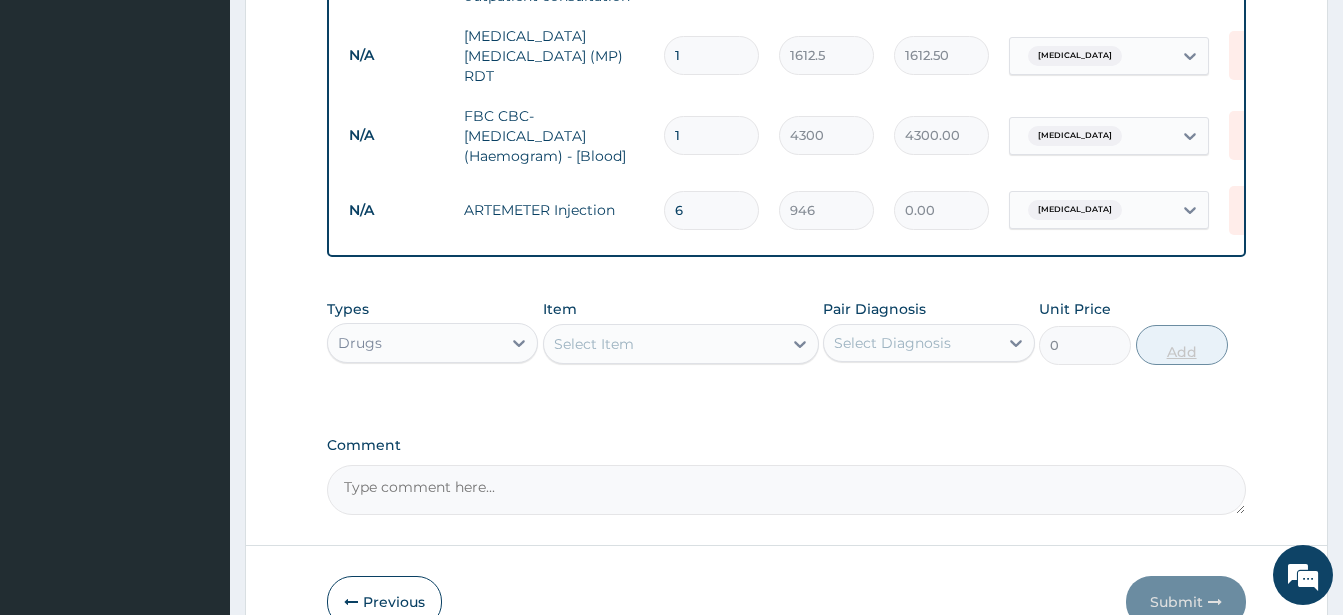 type on "5676.00" 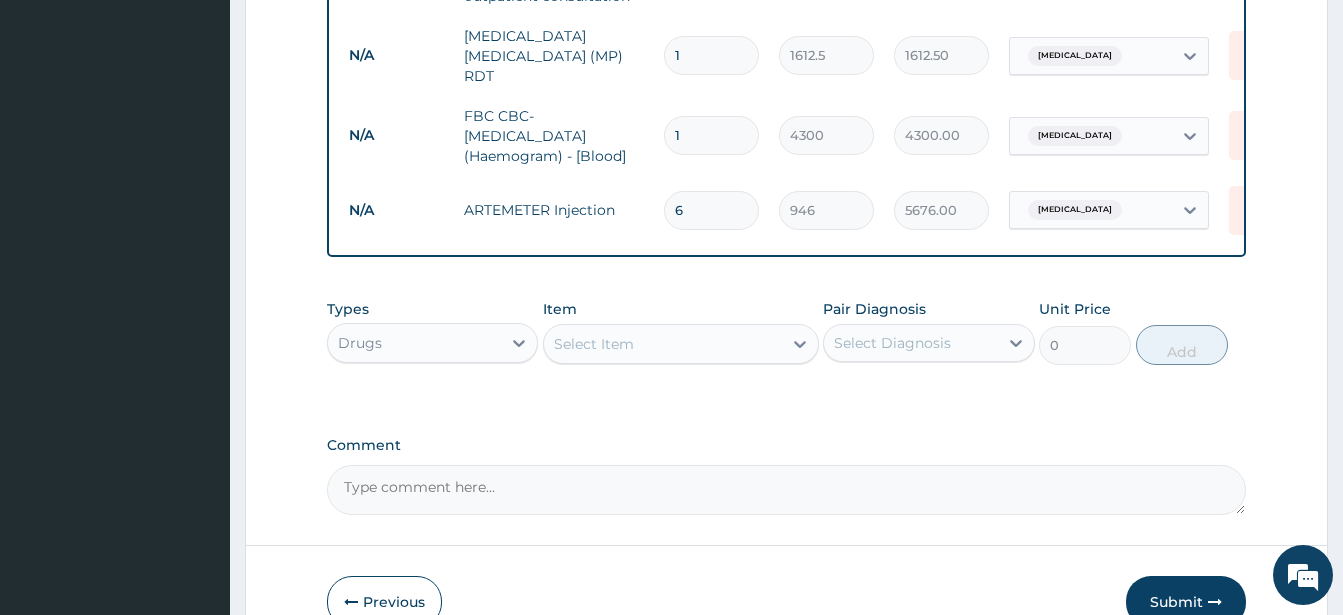 type on "6" 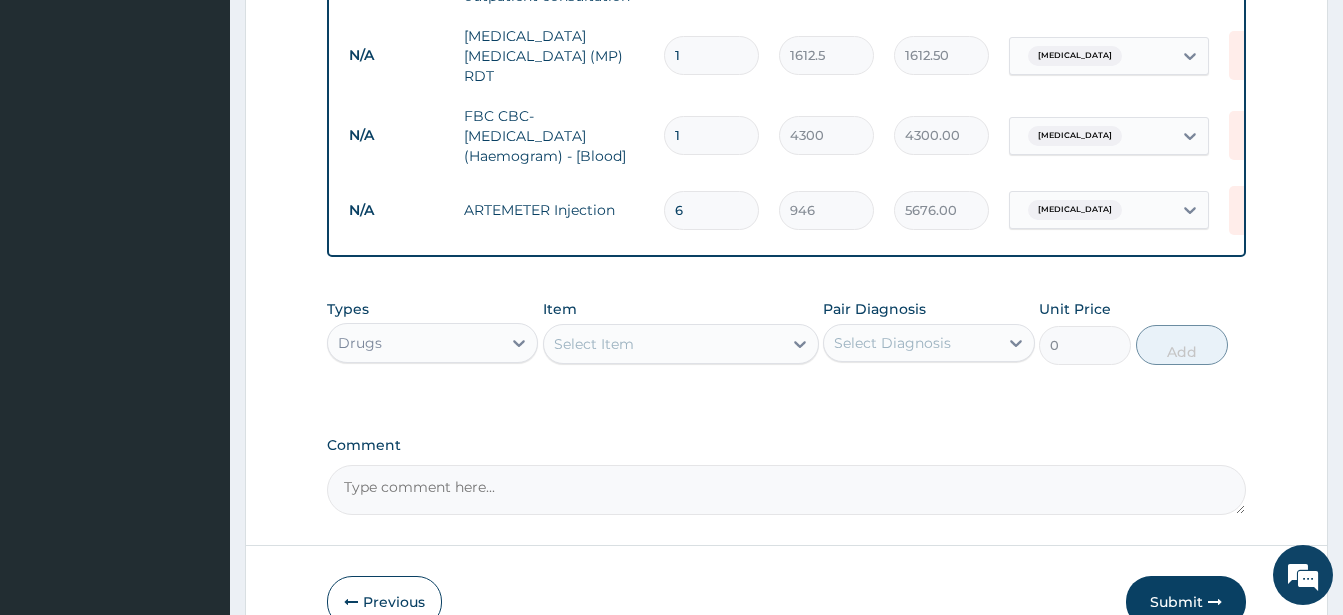 click on "Select Item" at bounding box center (594, 344) 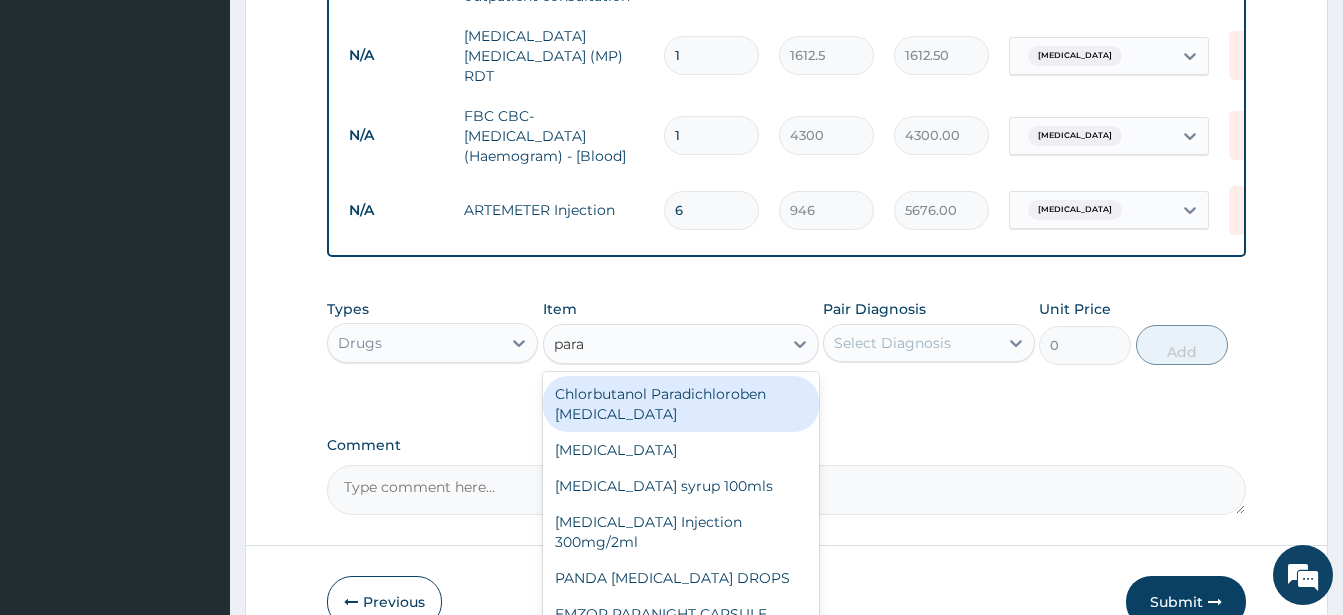 type on "parac" 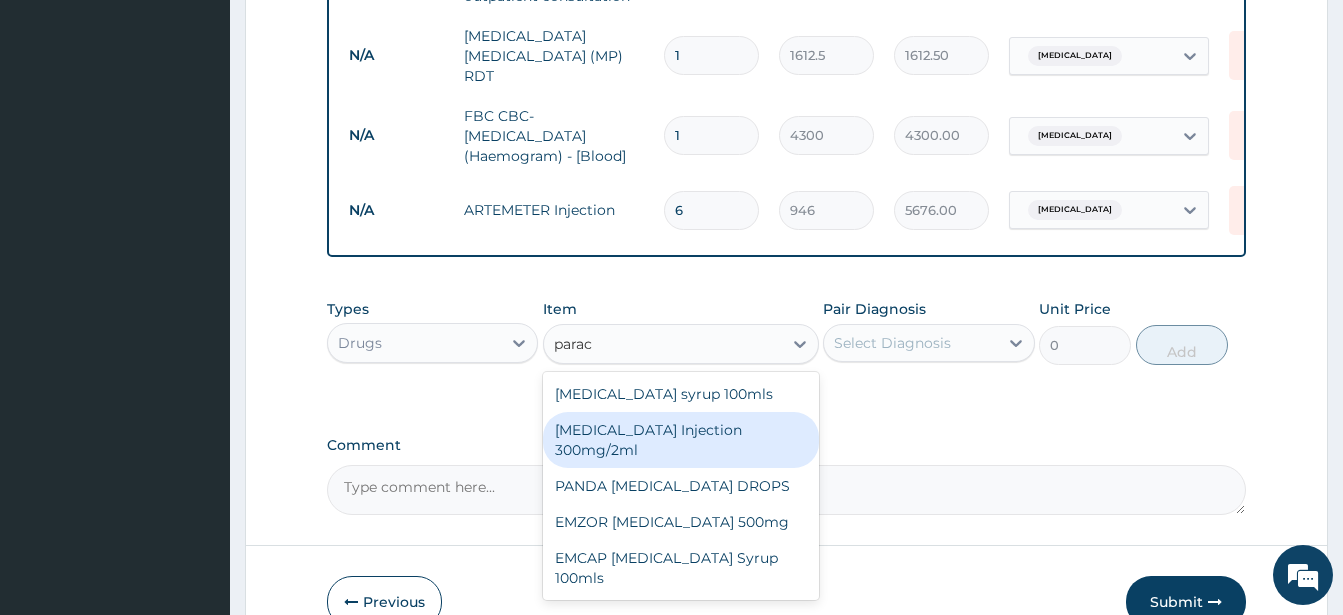 click on "PARACETAMOL Injection 300mg/2ml" at bounding box center (681, 440) 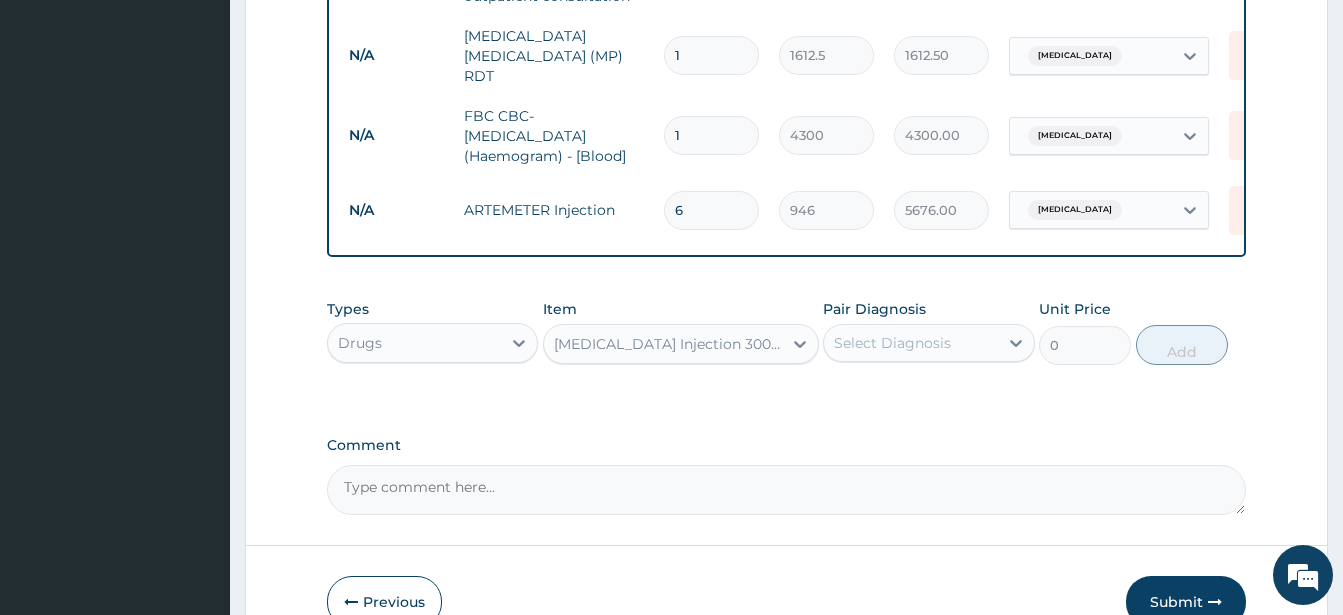 type 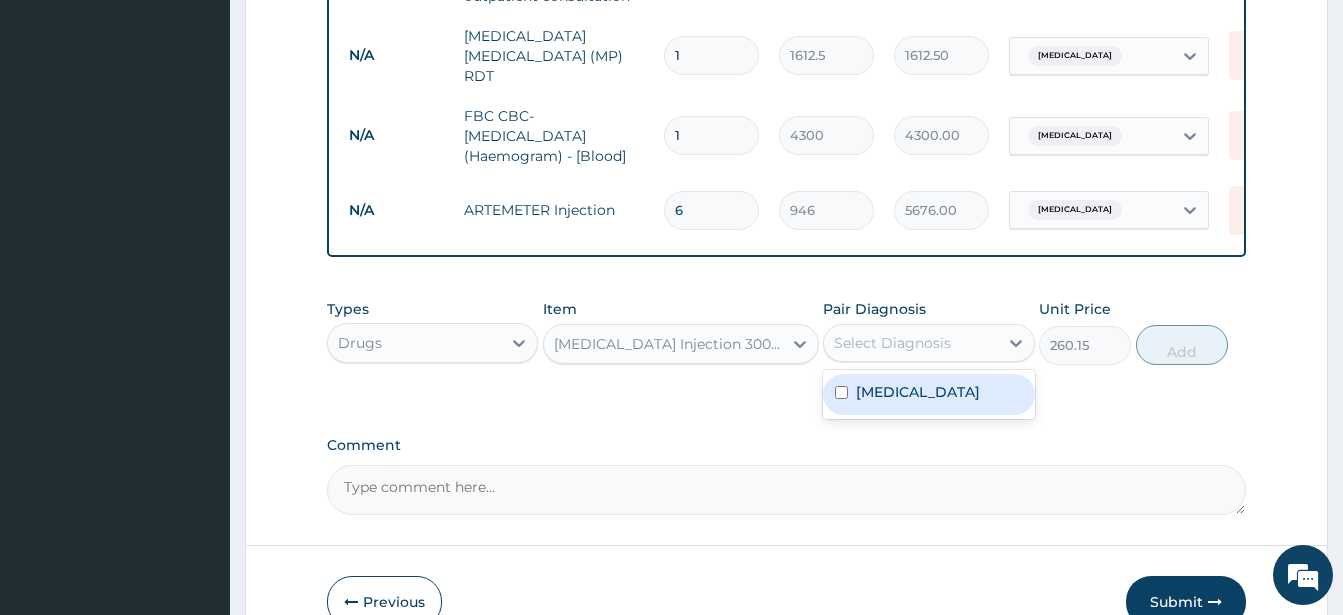 click on "Select Diagnosis" at bounding box center (910, 343) 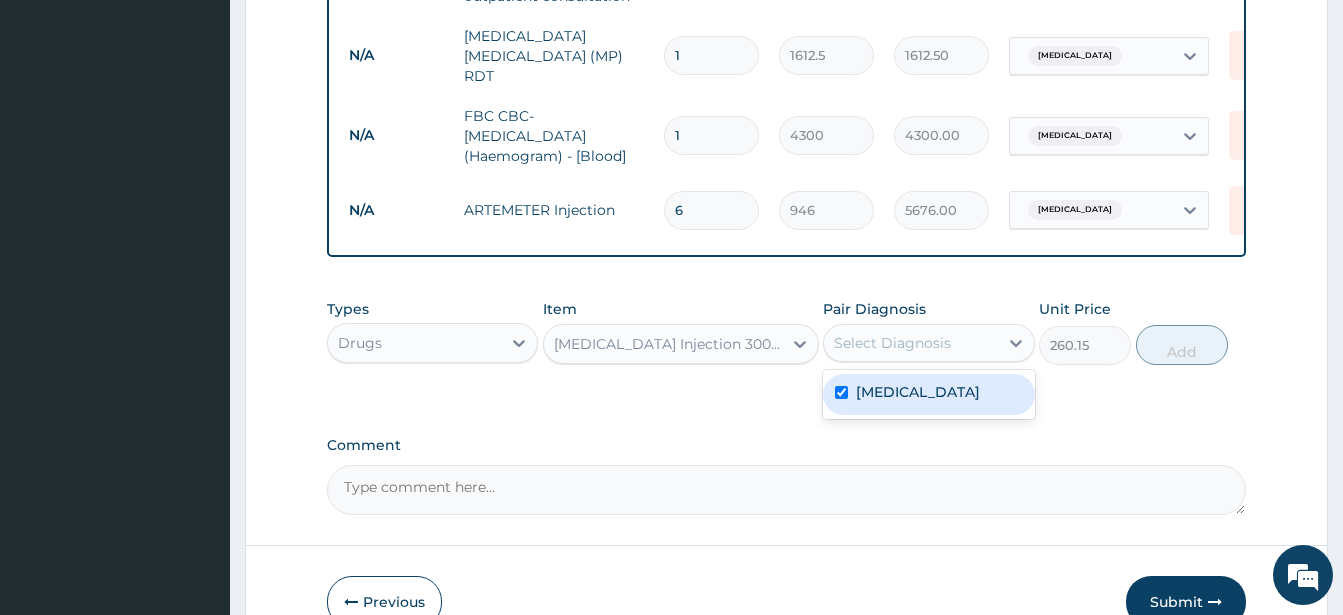 checkbox on "true" 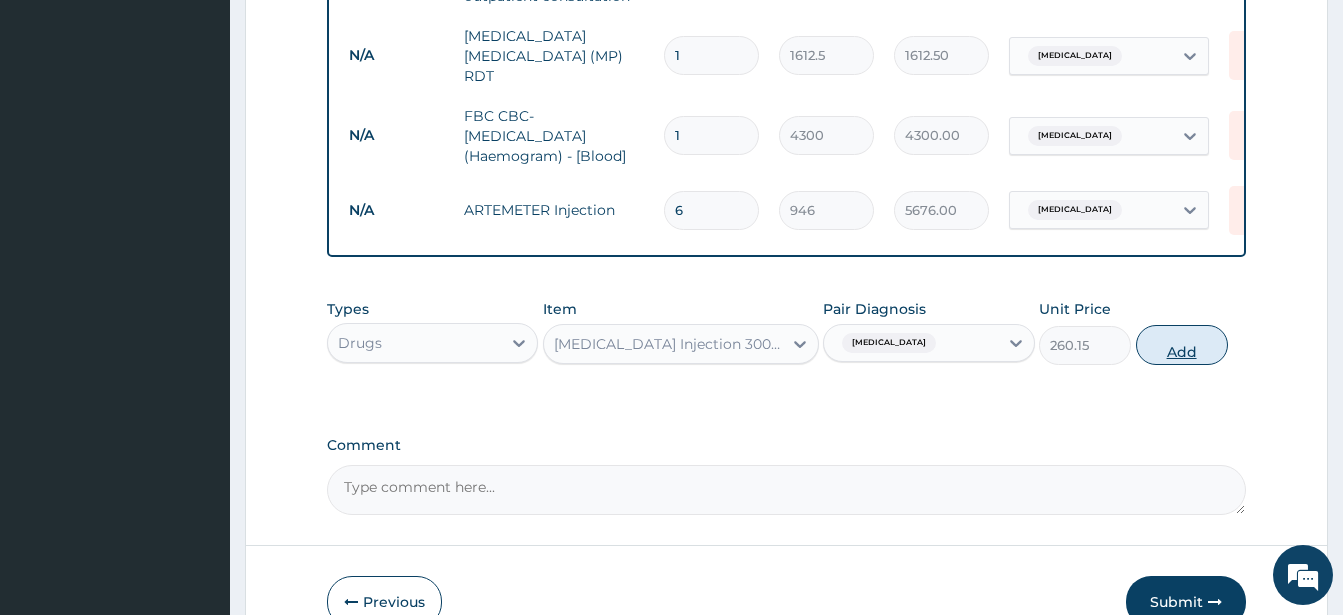 click on "Add" at bounding box center [1182, 345] 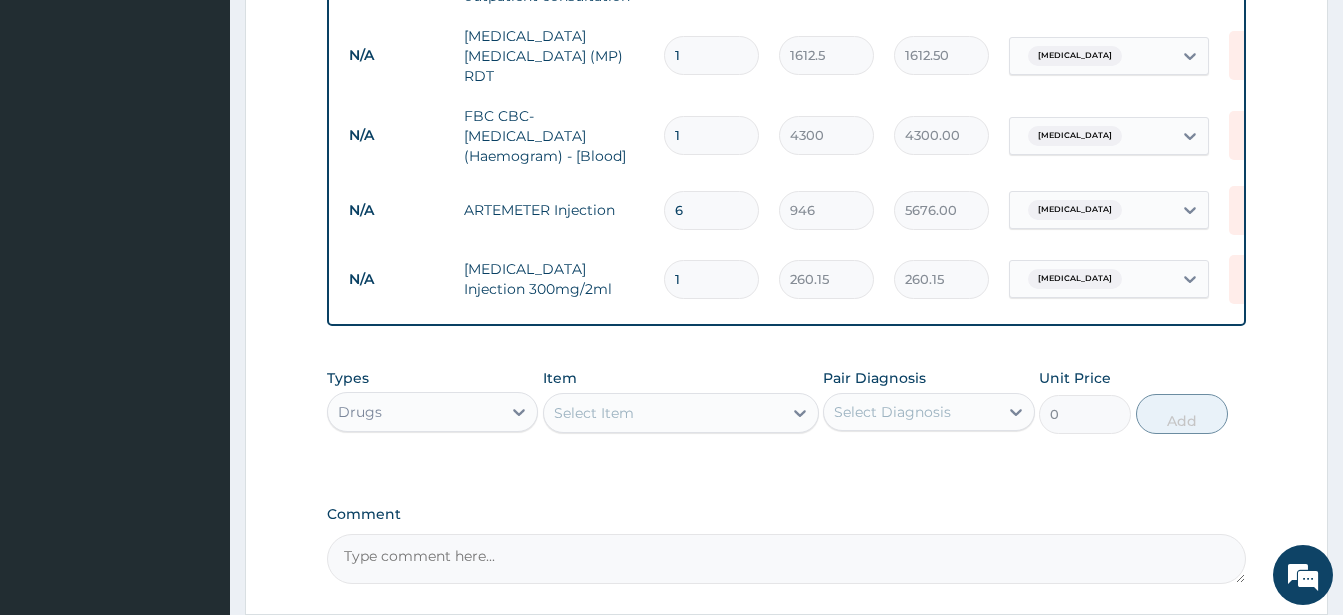 type 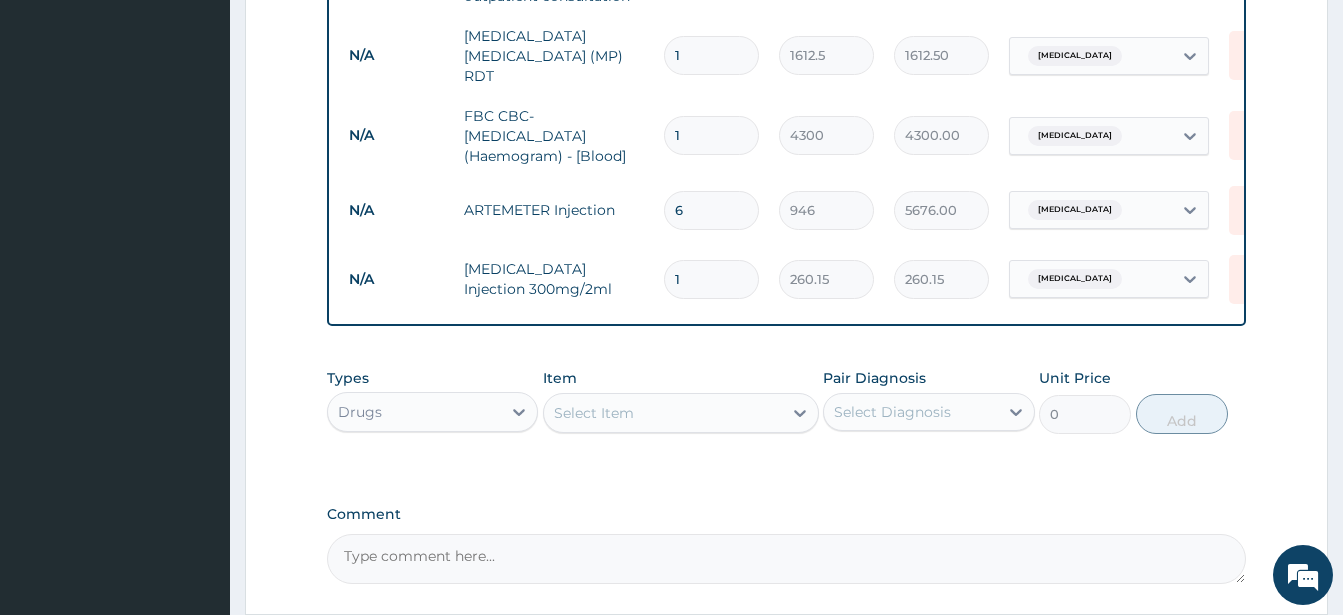 type on "0.00" 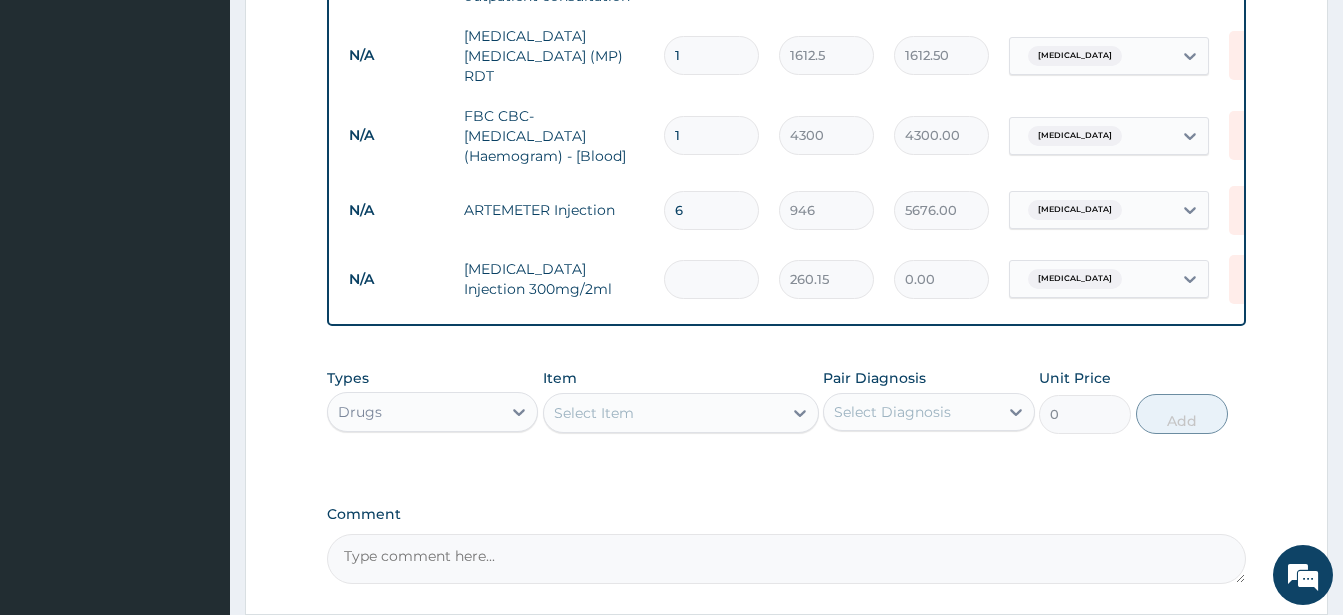 type on "2" 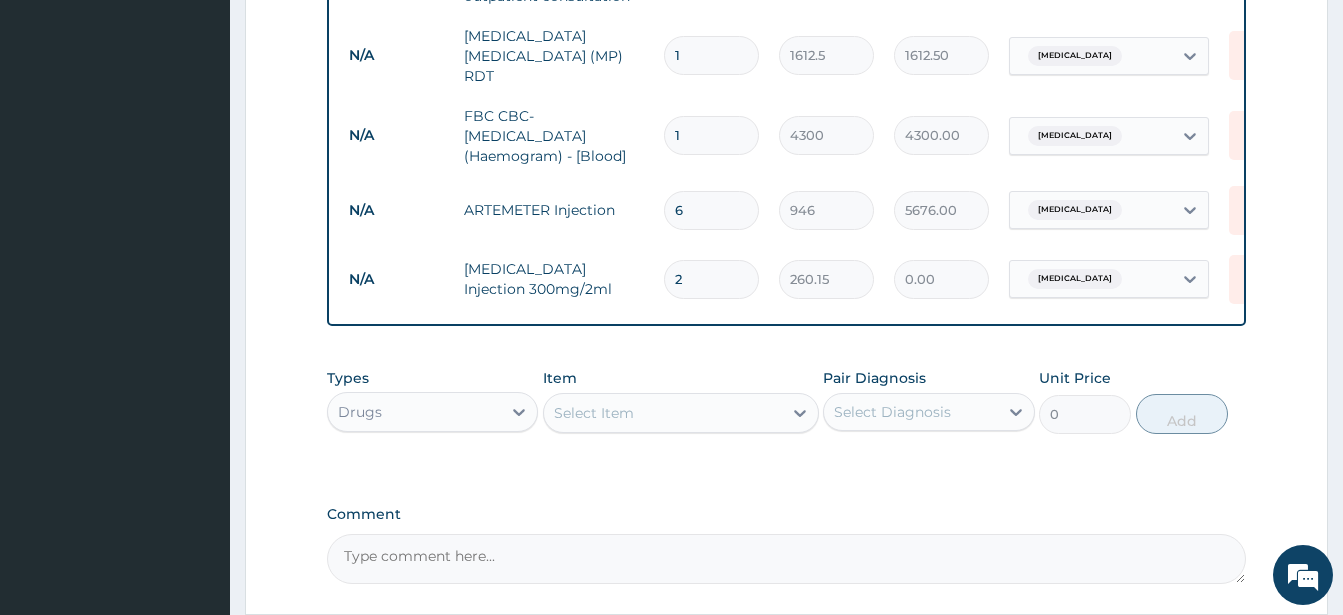 type on "520.30" 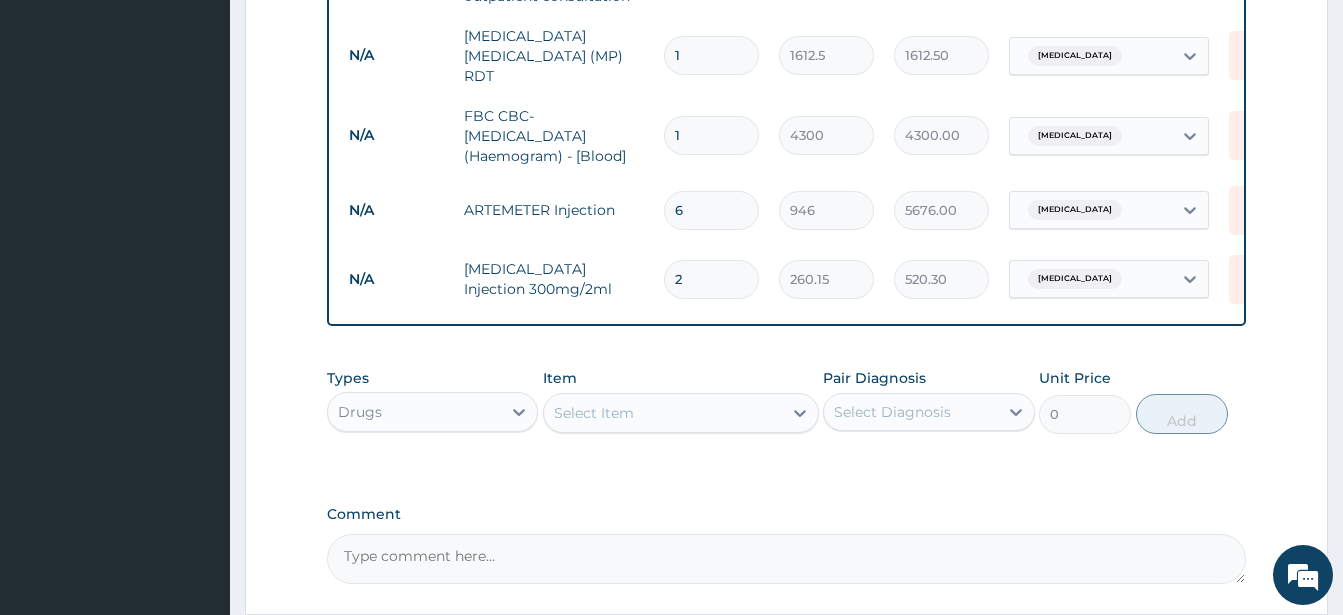 type on "2" 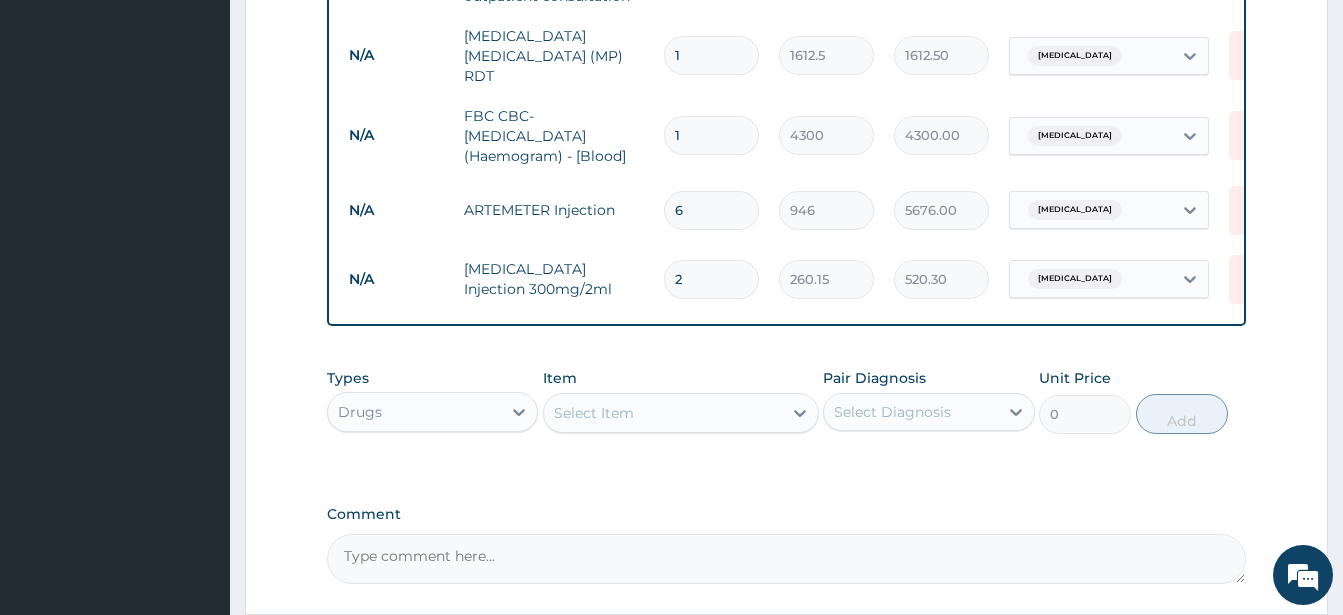 click on "Select Item" at bounding box center (663, 413) 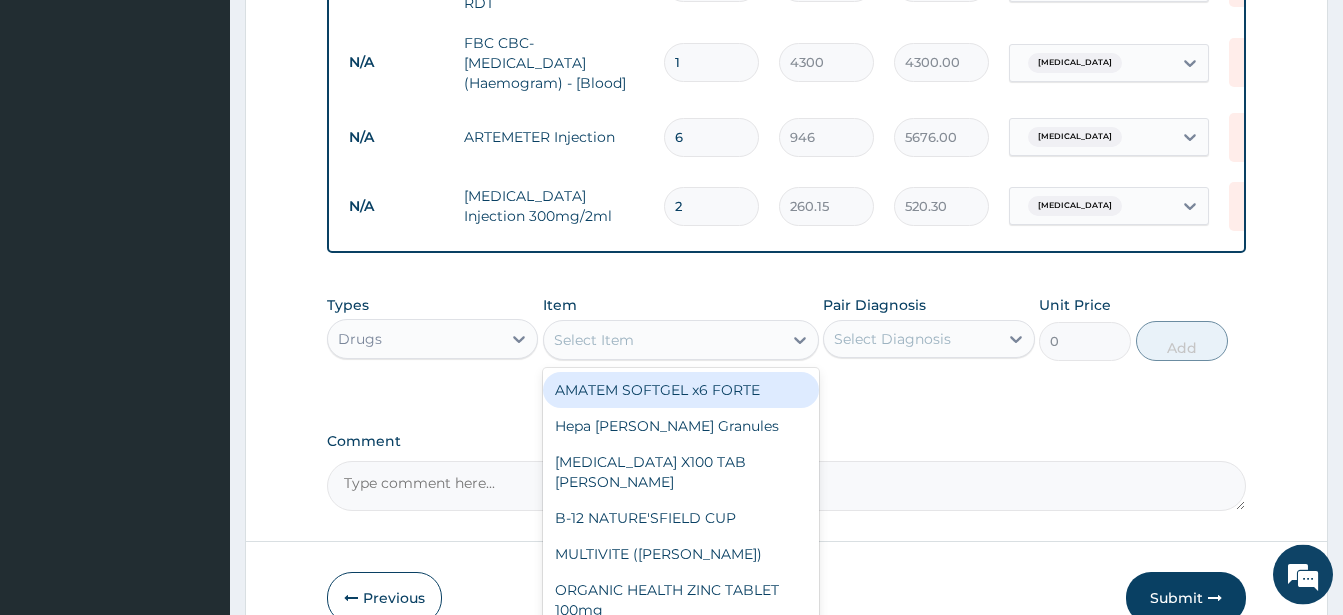 scroll, scrollTop: 964, scrollLeft: 0, axis: vertical 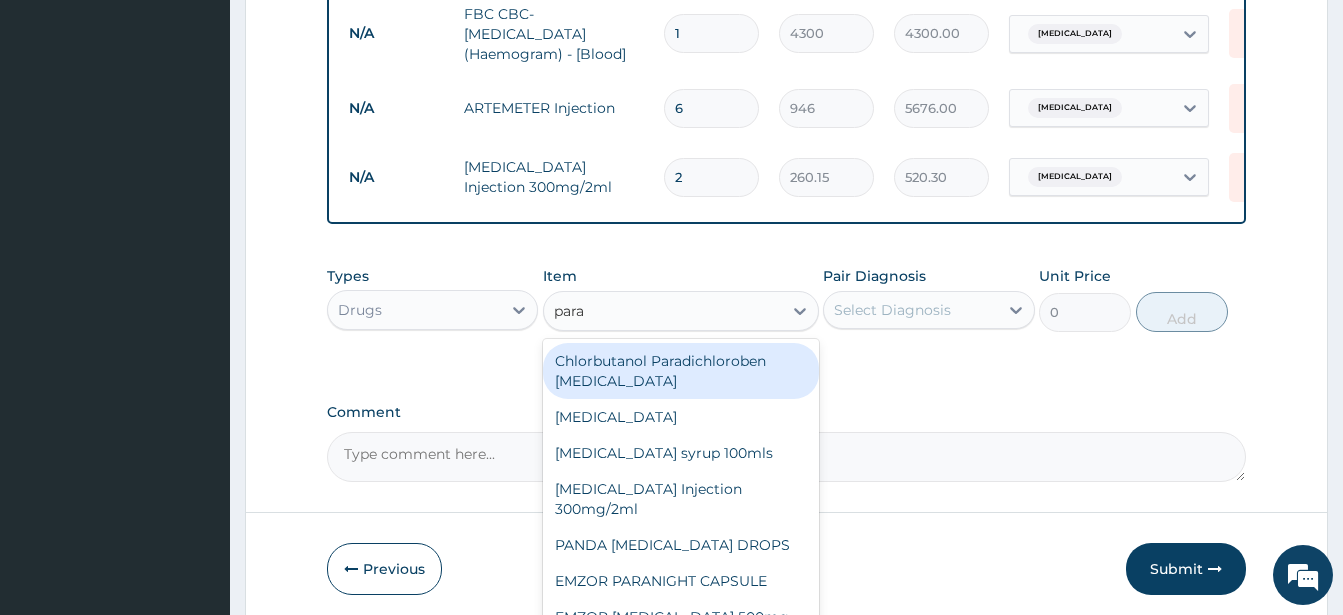 type on "parac" 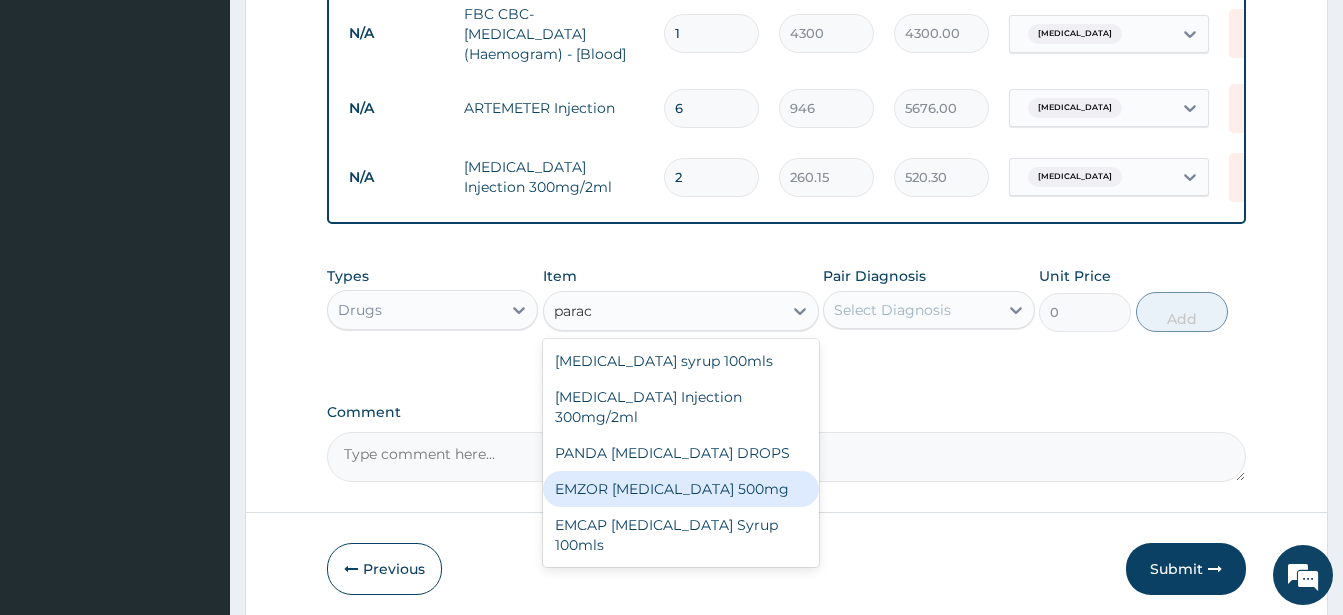click on "EMZOR PARACETAMOL 500mg" at bounding box center [681, 489] 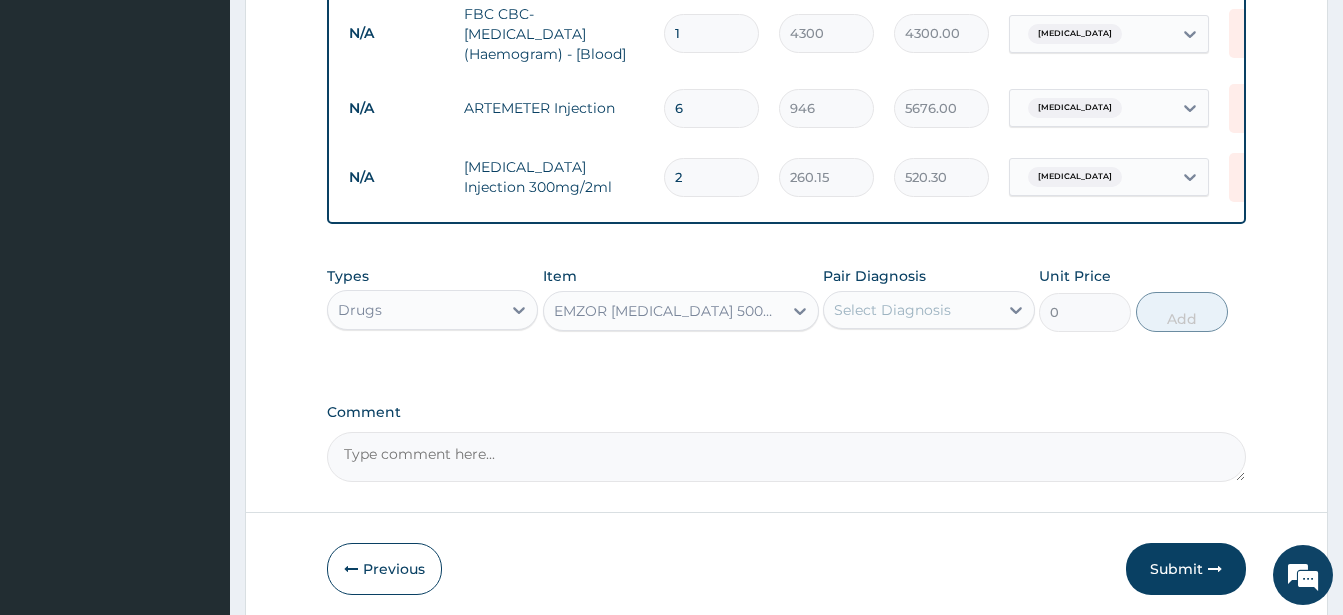 type 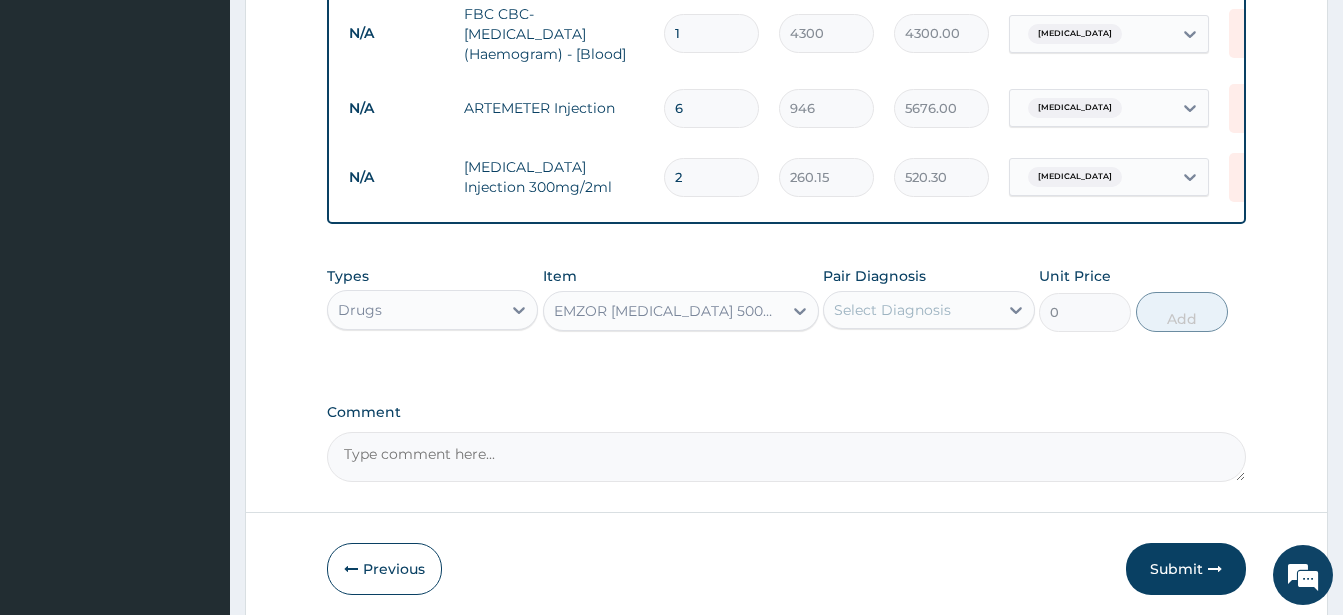 type on "23.65" 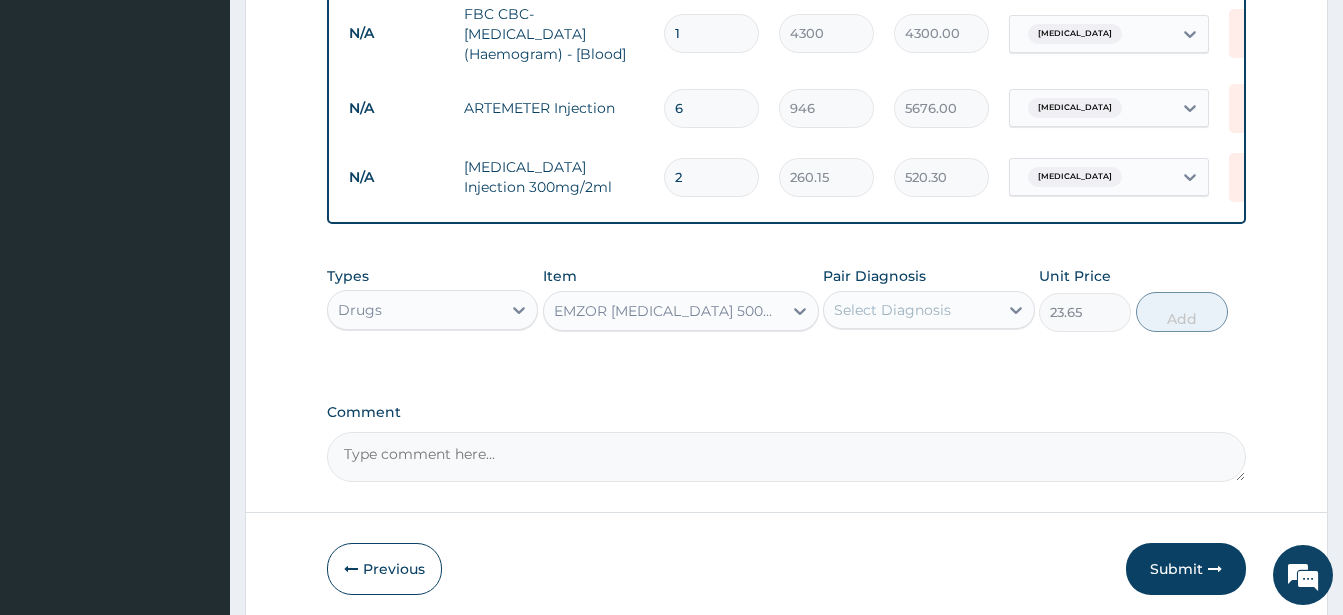 click on "Select Diagnosis" at bounding box center (892, 310) 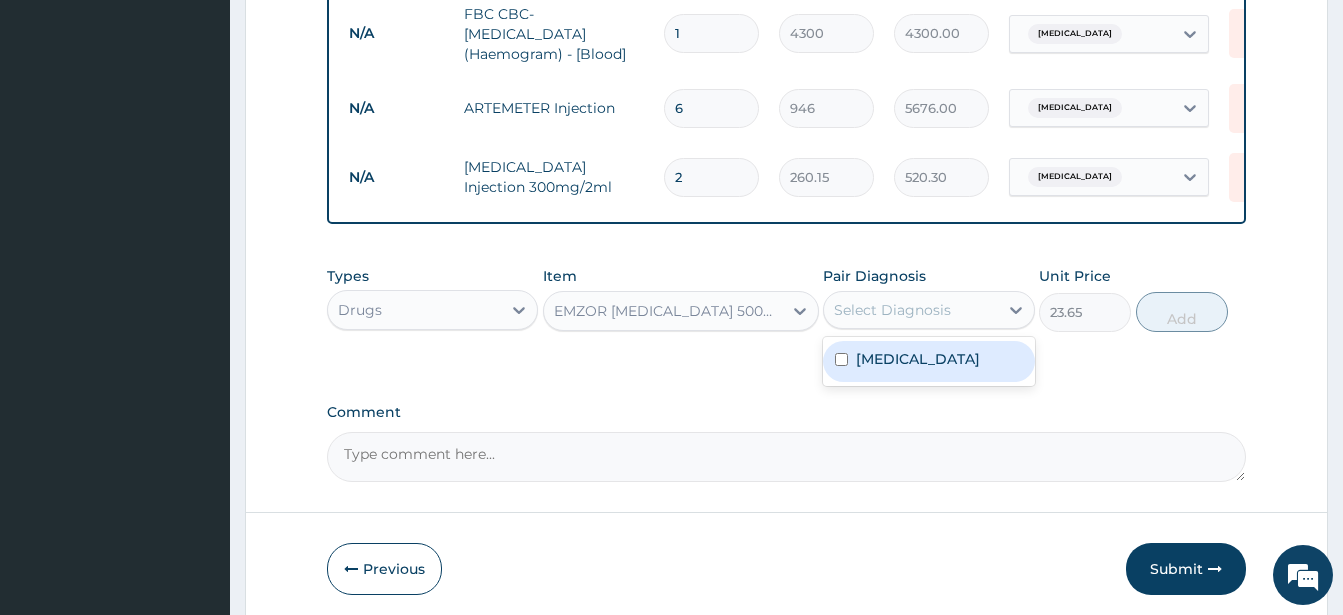 click at bounding box center (841, 359) 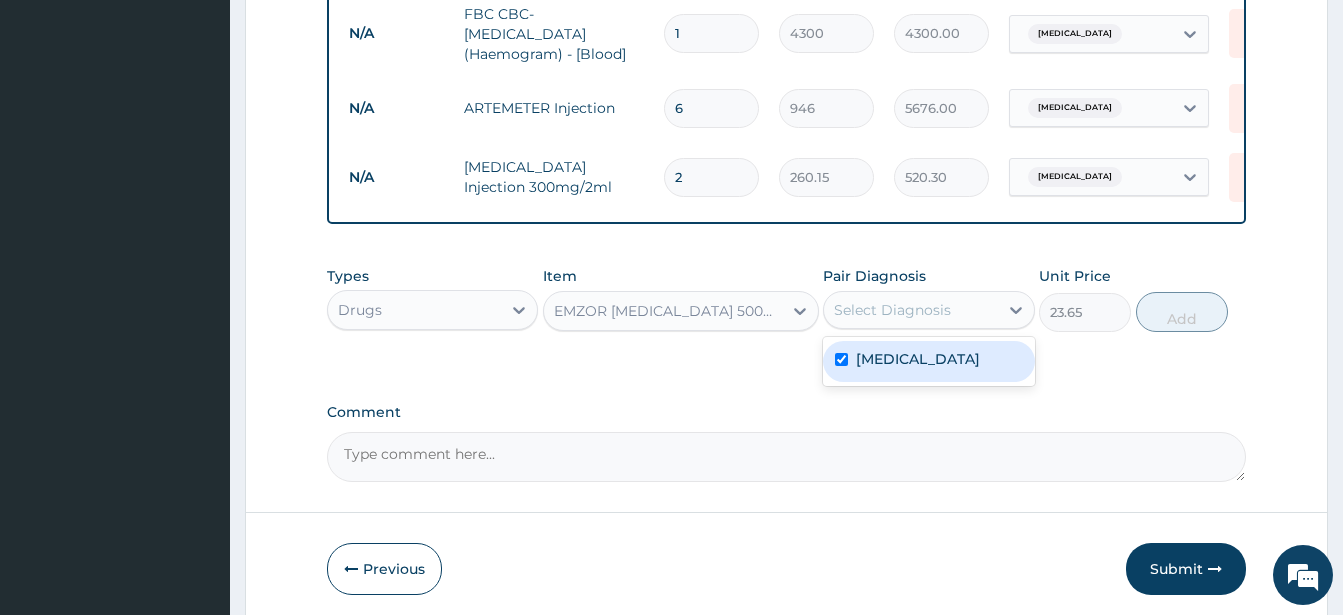 checkbox on "true" 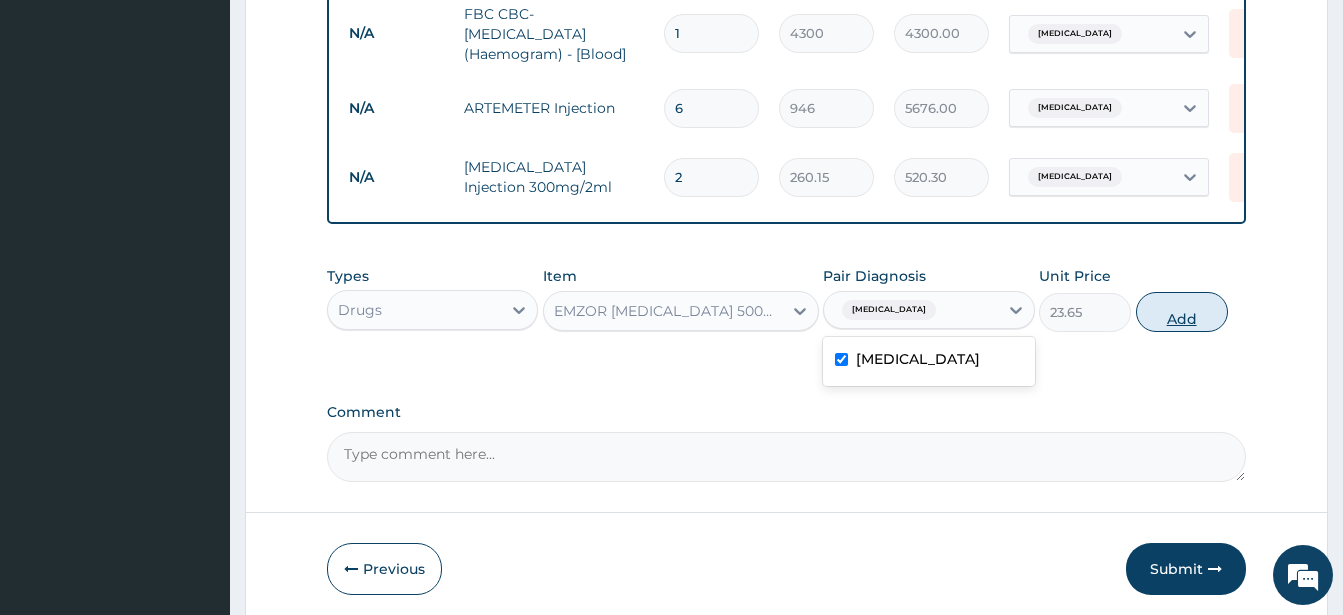 click on "Add" at bounding box center (1182, 312) 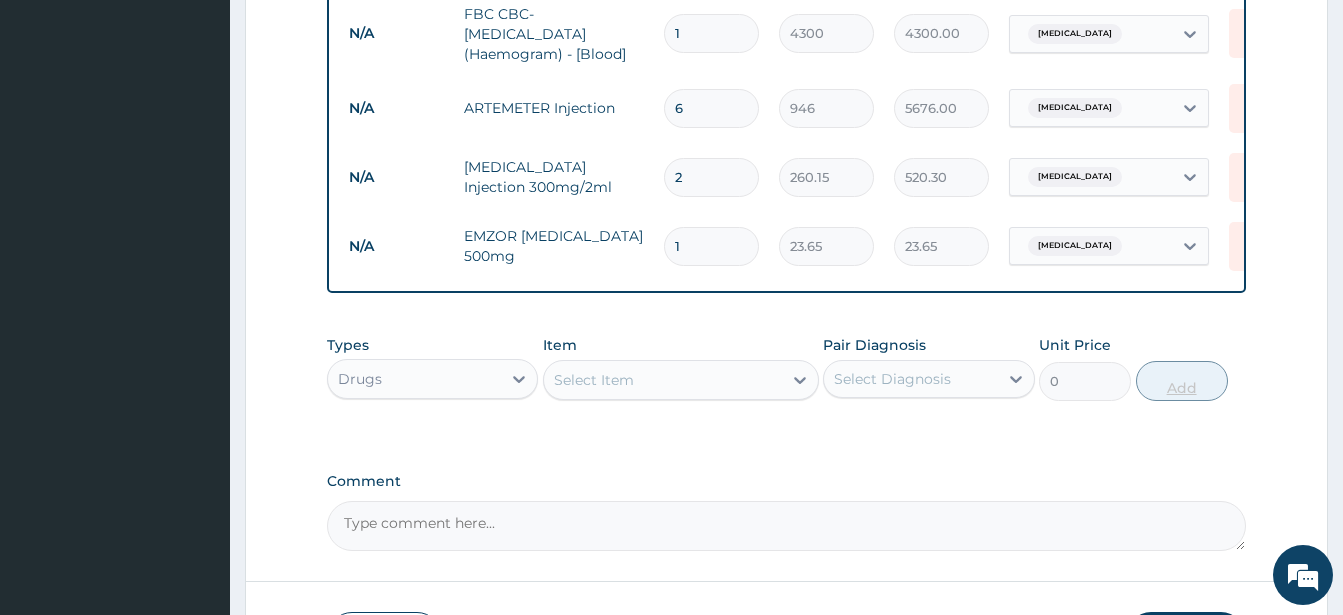 type on "18" 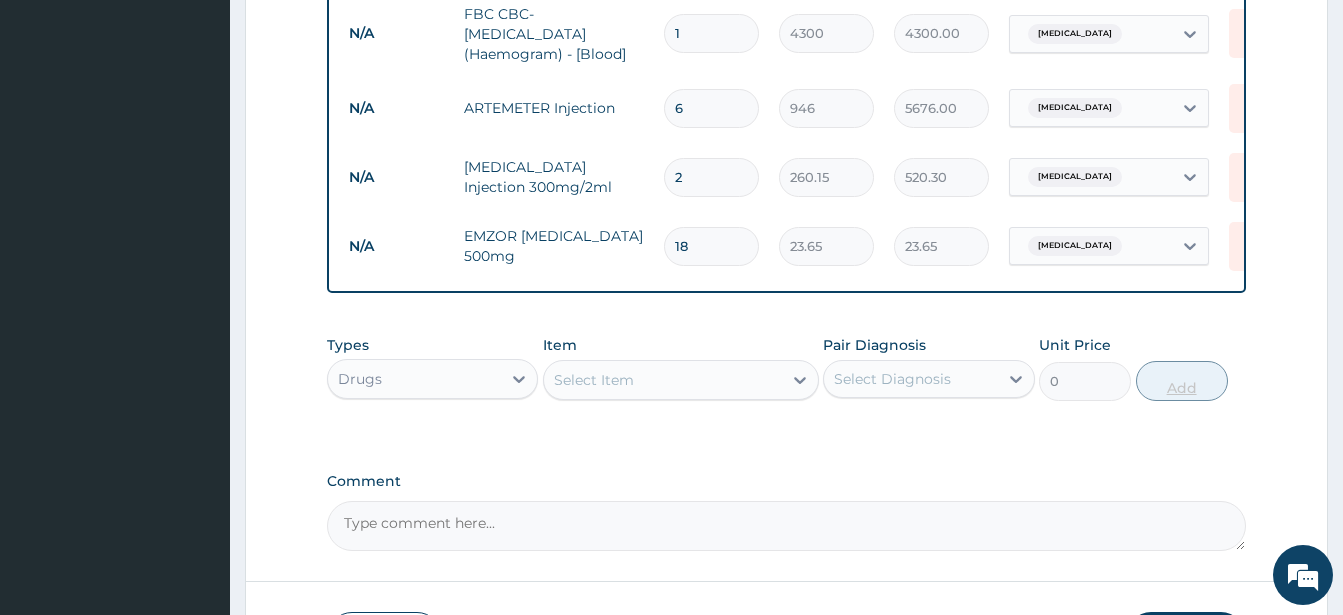 type on "425.70" 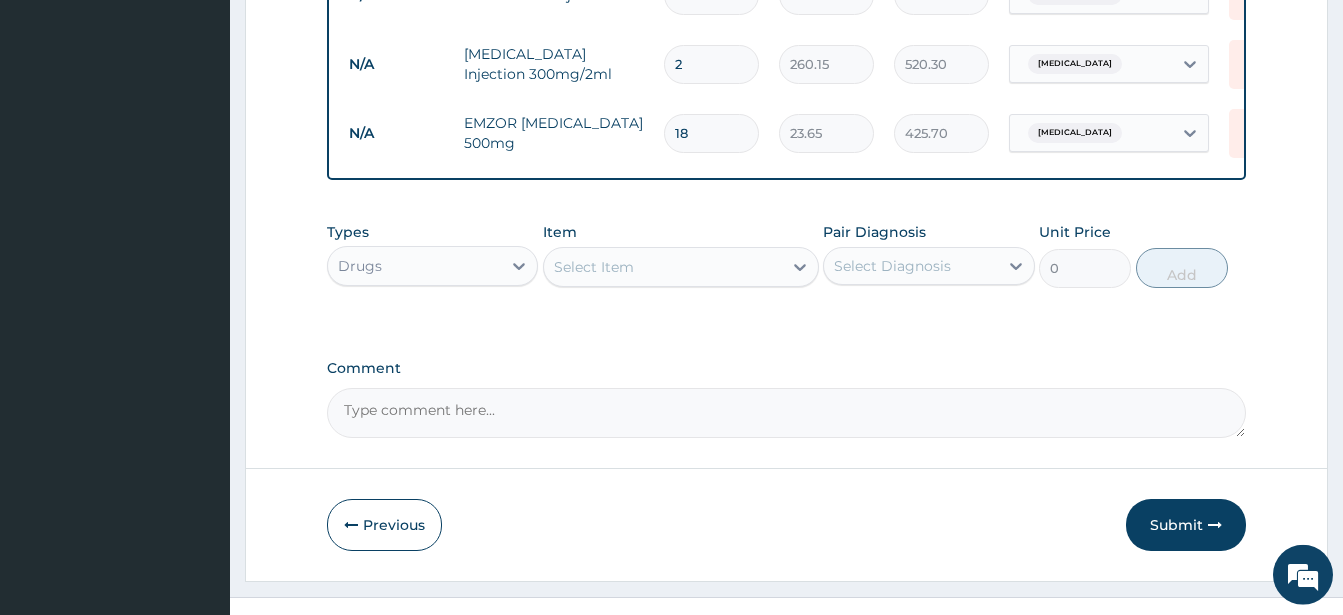 scroll, scrollTop: 1116, scrollLeft: 0, axis: vertical 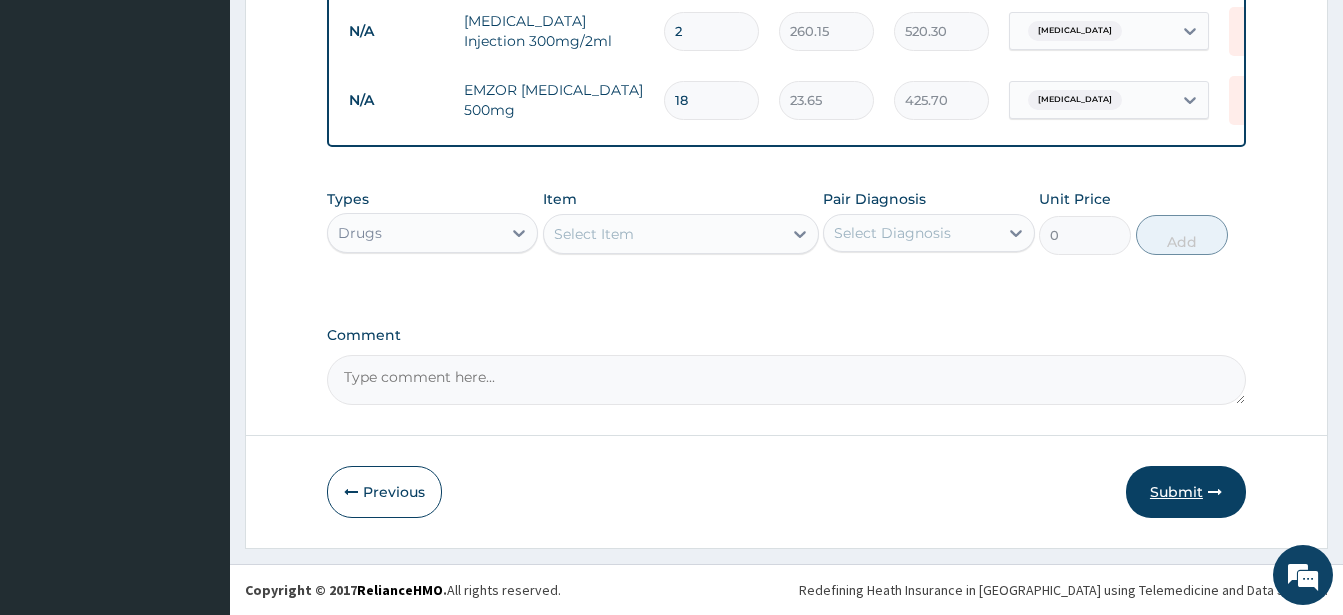 type on "18" 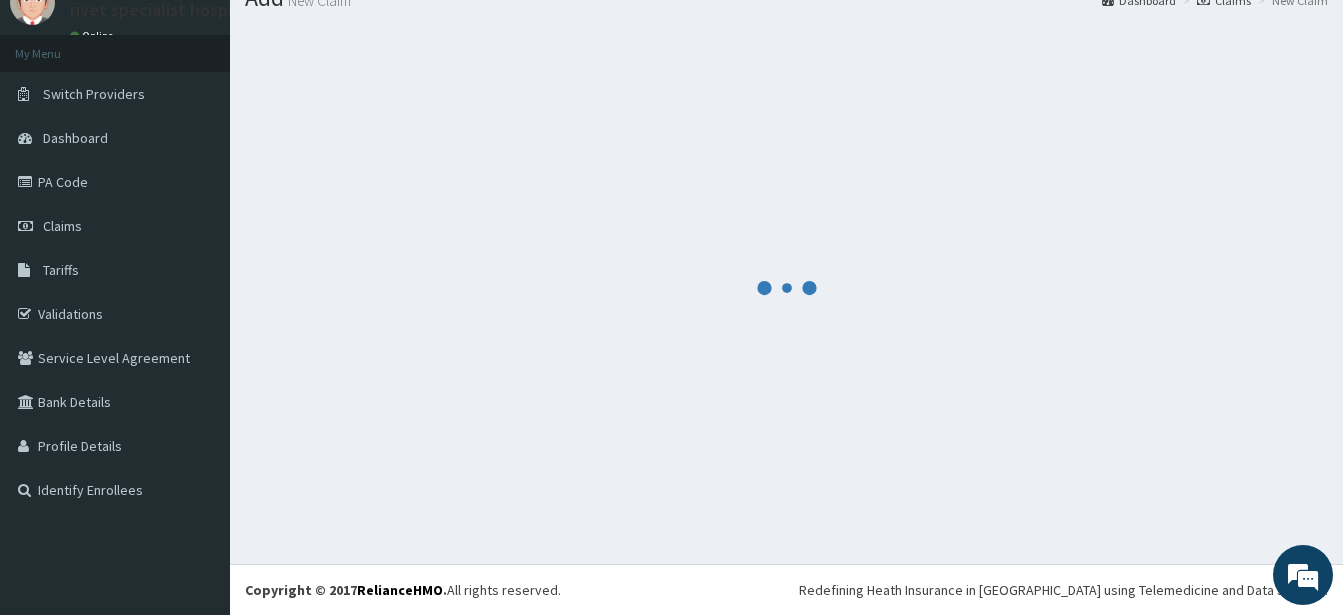scroll, scrollTop: 80, scrollLeft: 0, axis: vertical 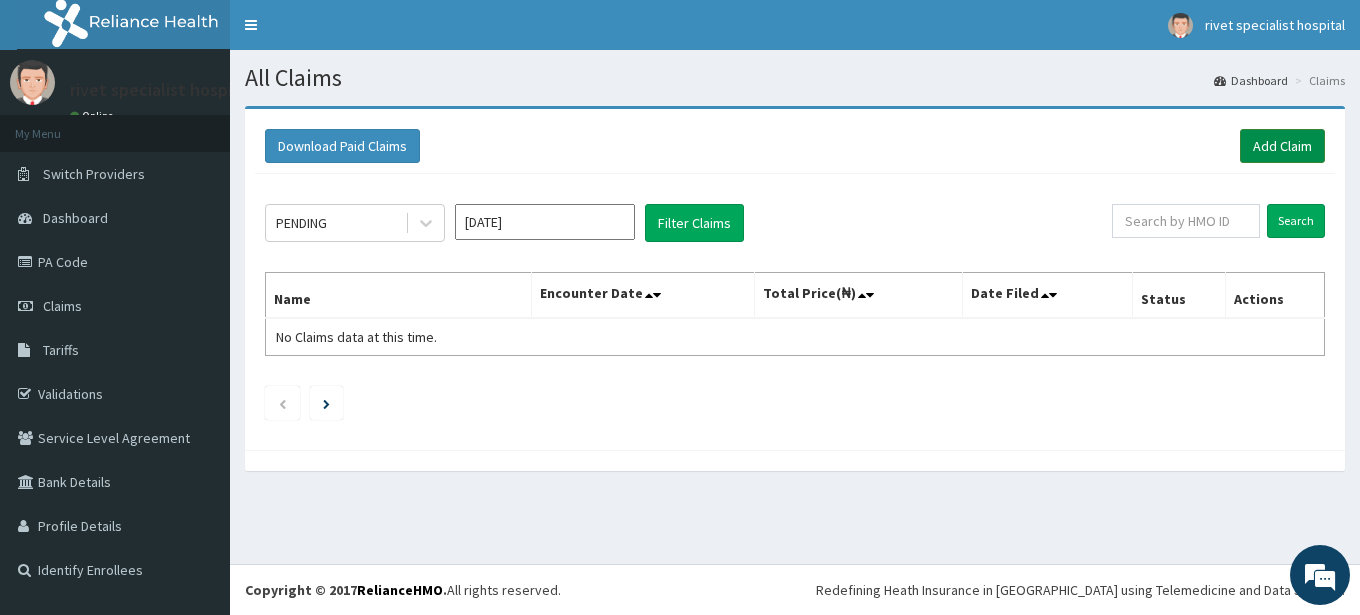 click on "Add Claim" at bounding box center (1282, 146) 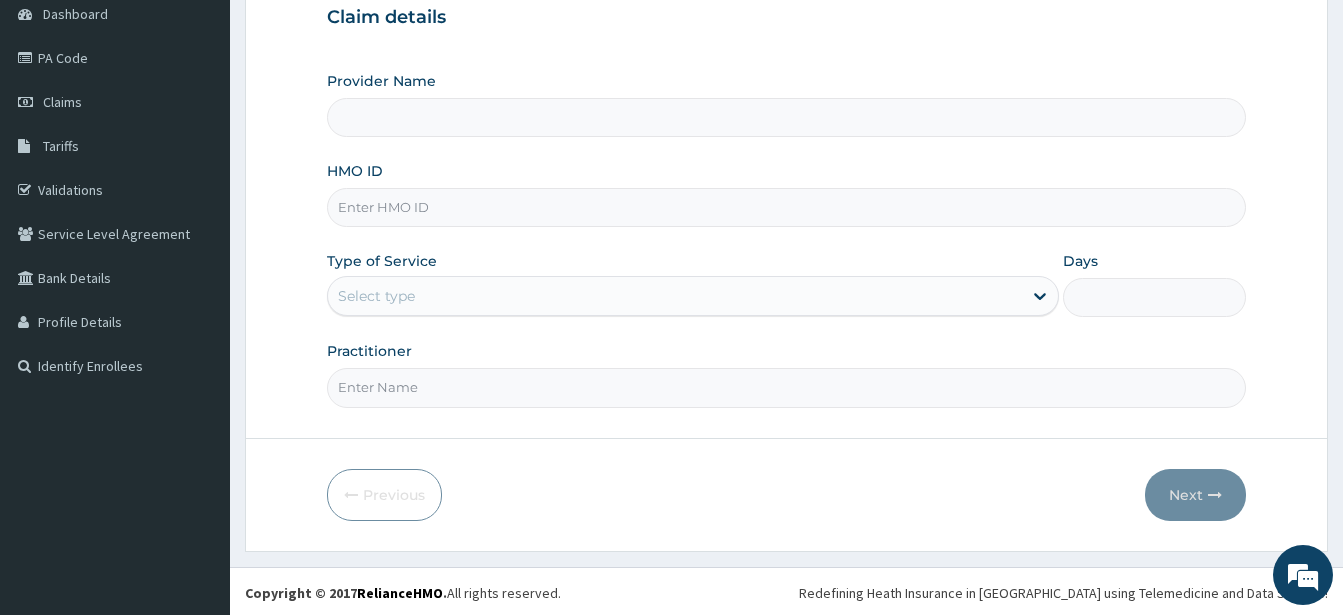 scroll, scrollTop: 204, scrollLeft: 0, axis: vertical 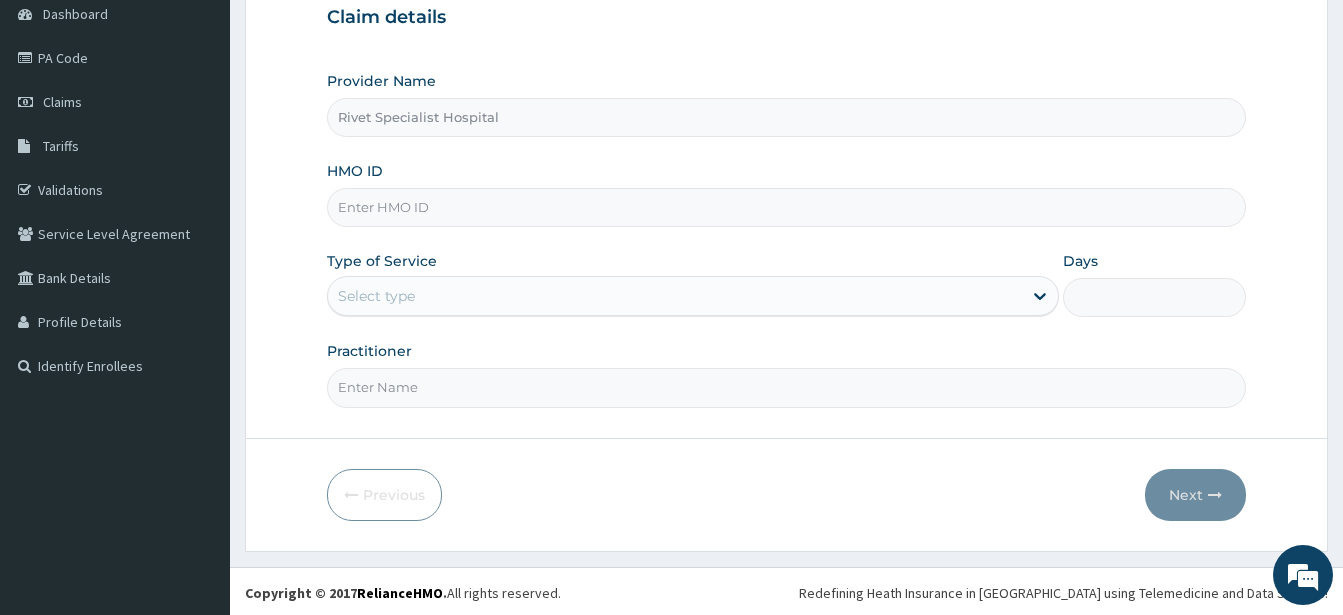 type on "Rivet Specialist Hospital" 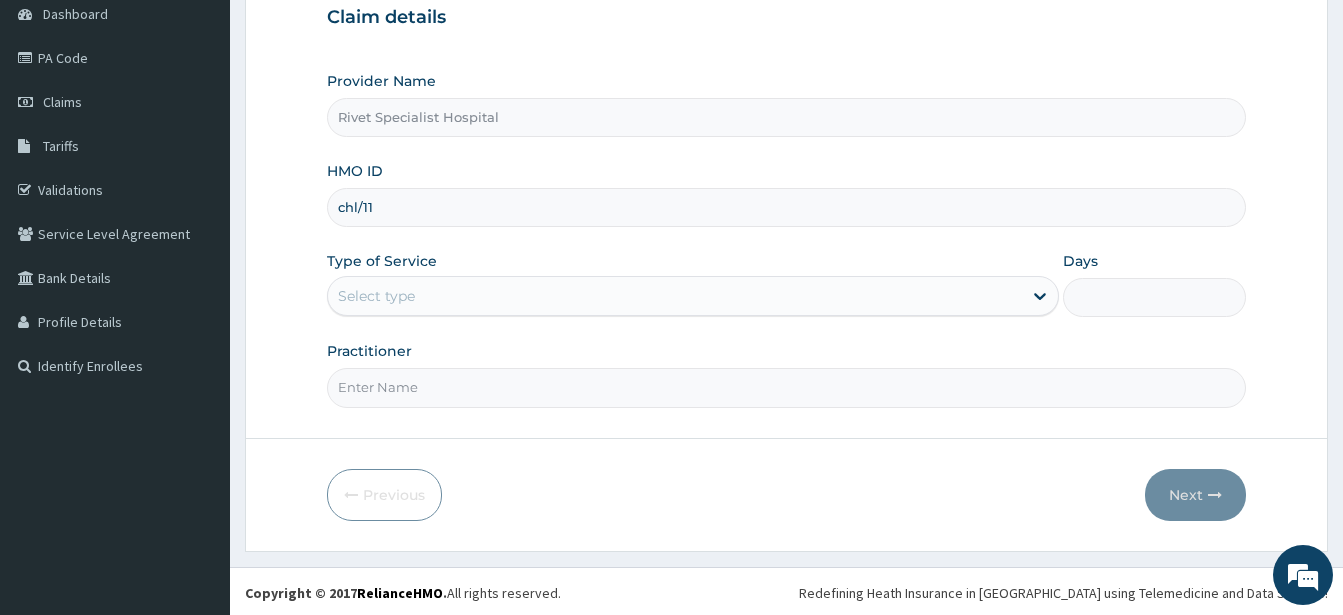 scroll, scrollTop: 0, scrollLeft: 0, axis: both 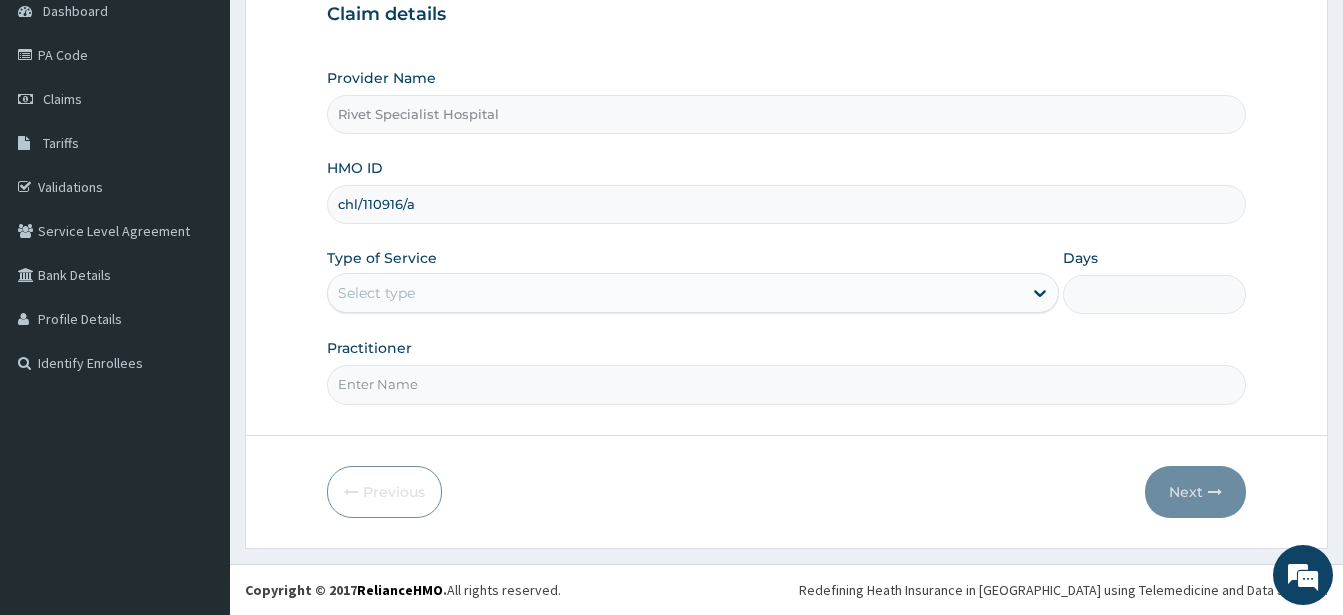 type on "chl/110916/a" 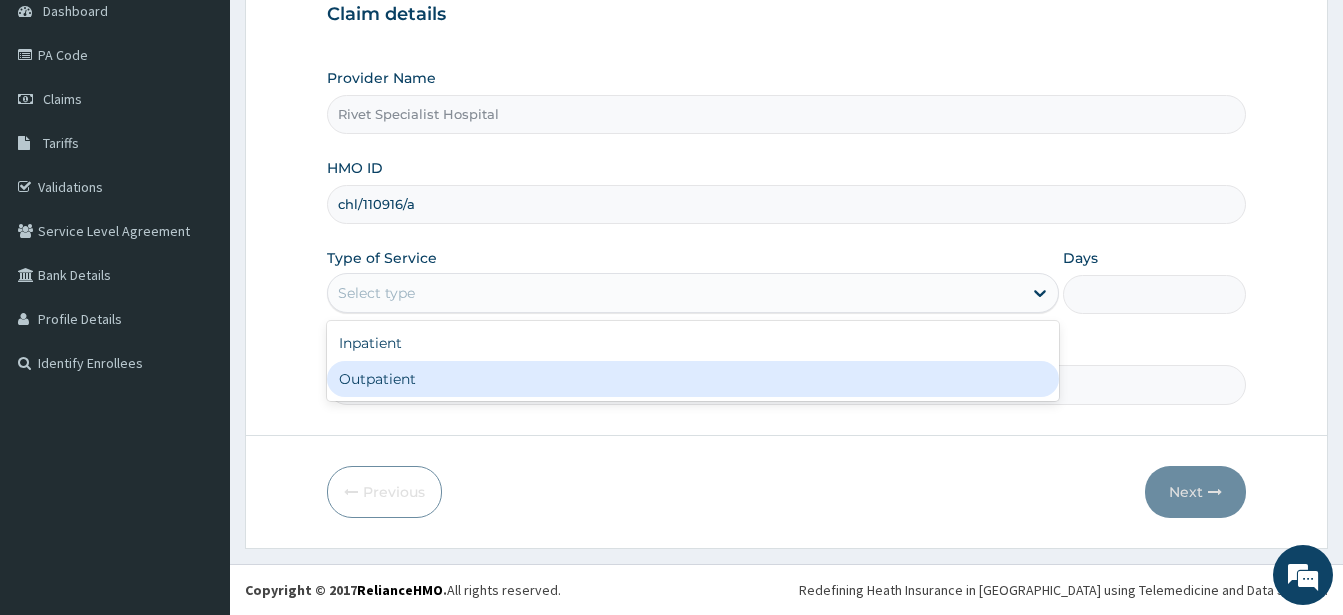 click on "Outpatient" at bounding box center (693, 379) 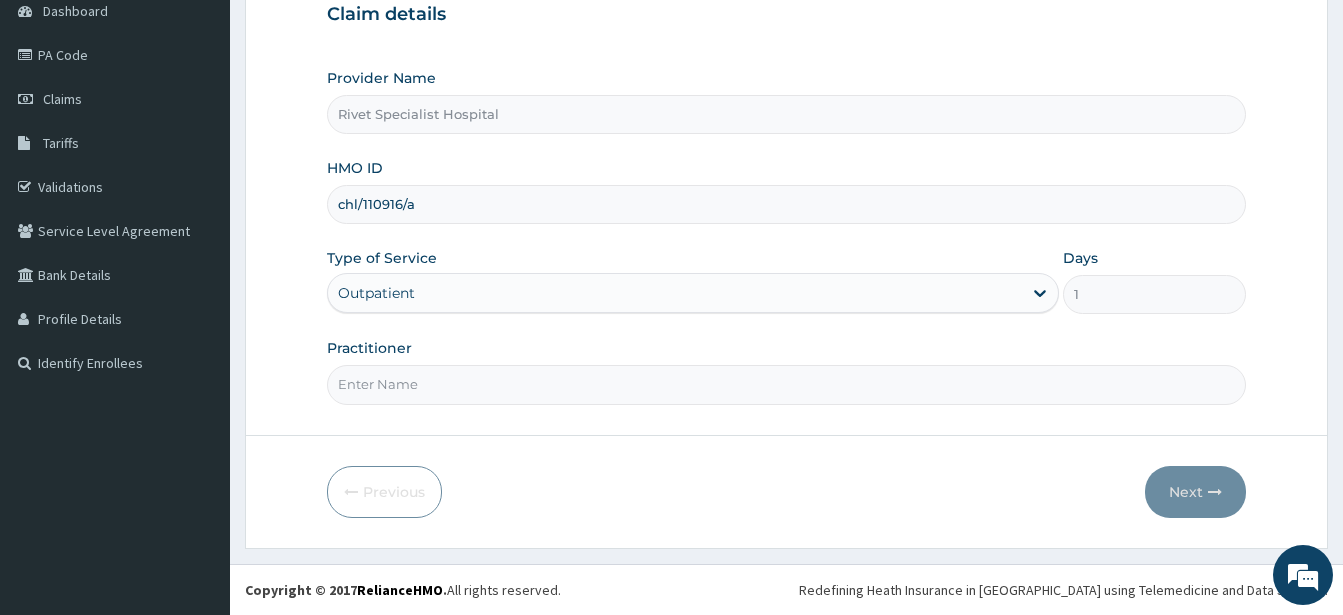 click on "Practitioner" at bounding box center [786, 384] 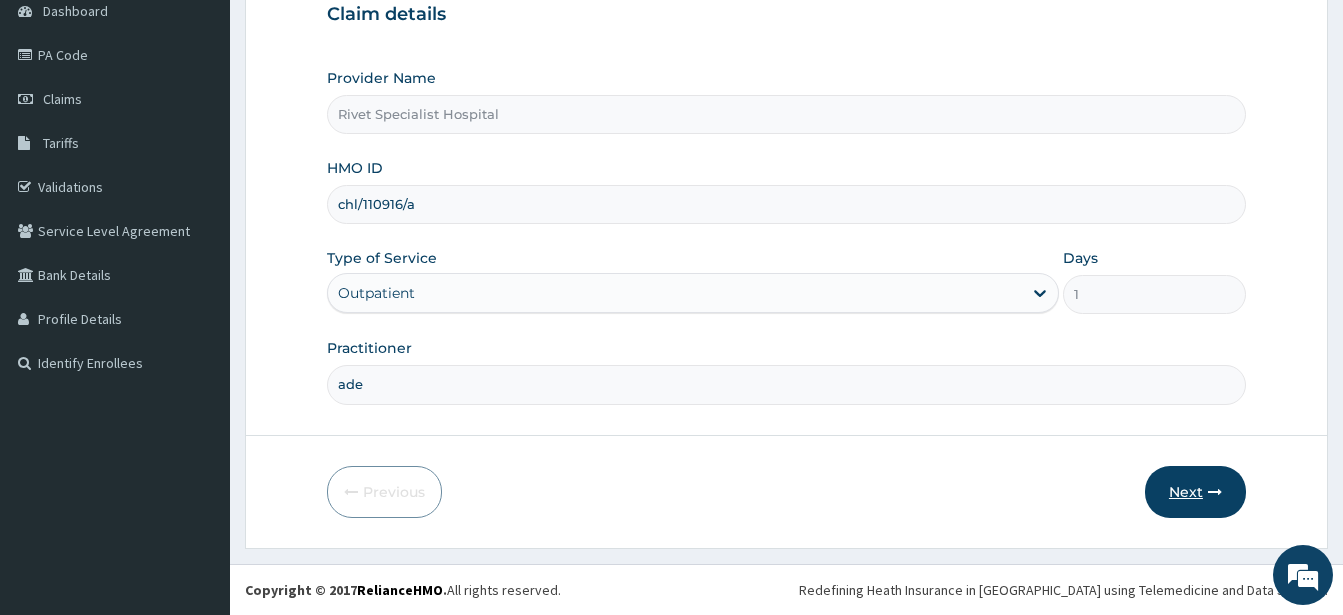 type on "ade" 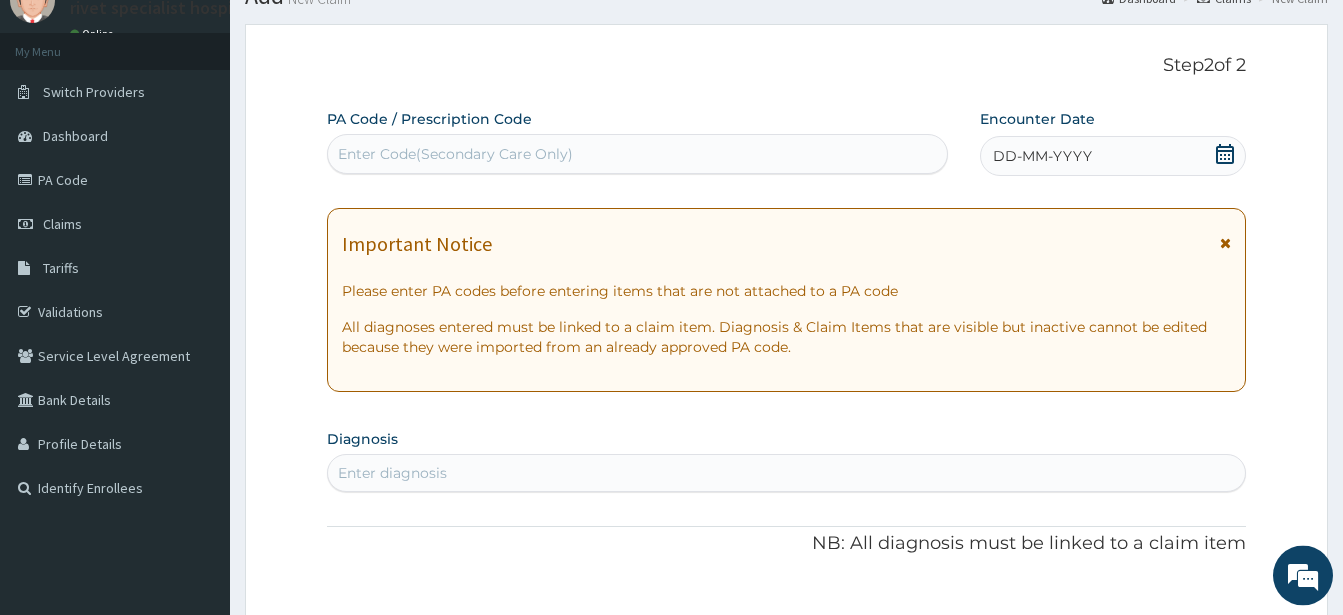 scroll, scrollTop: 3, scrollLeft: 0, axis: vertical 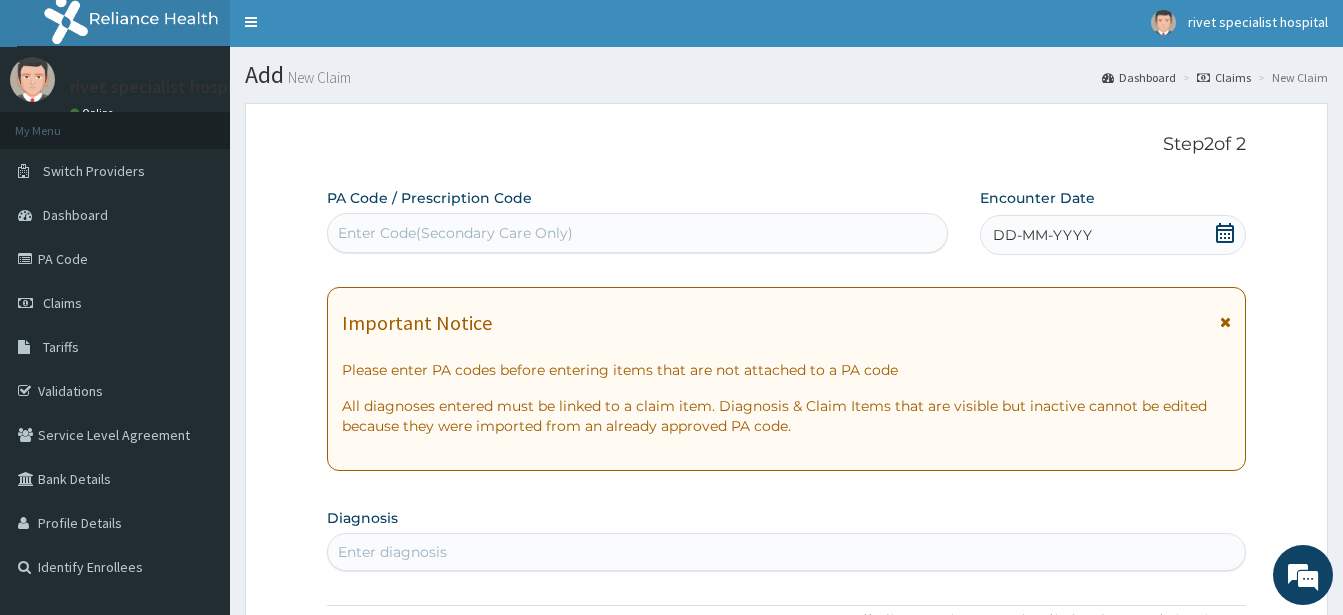 click 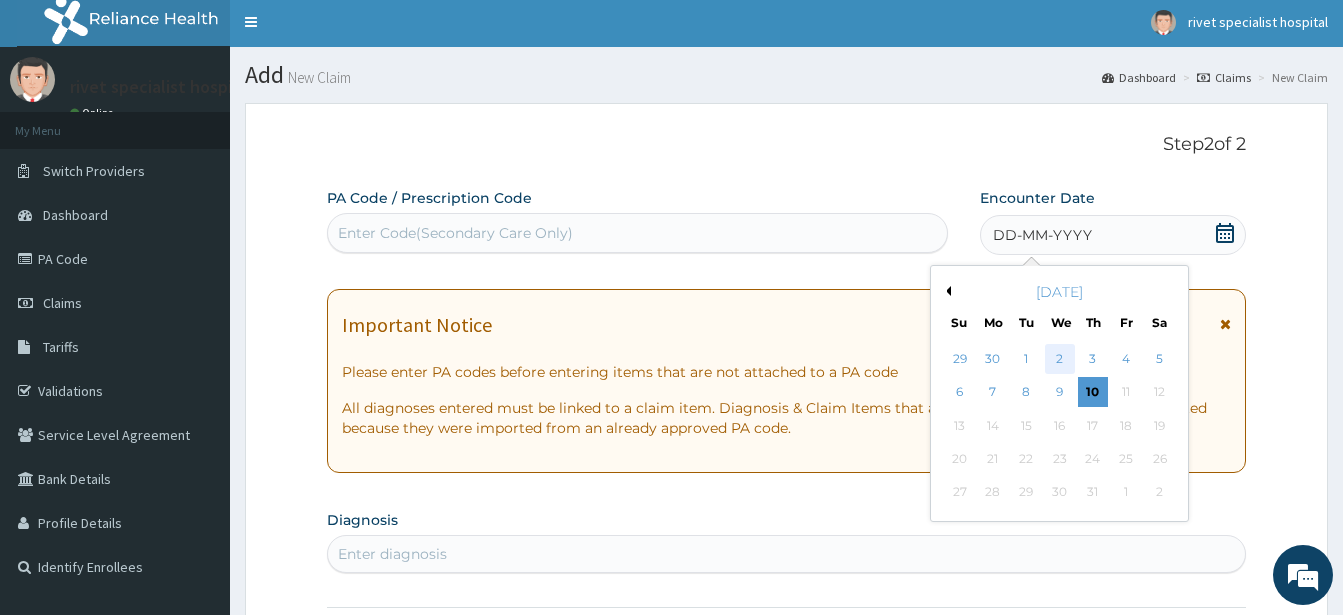 click on "2" at bounding box center (1059, 359) 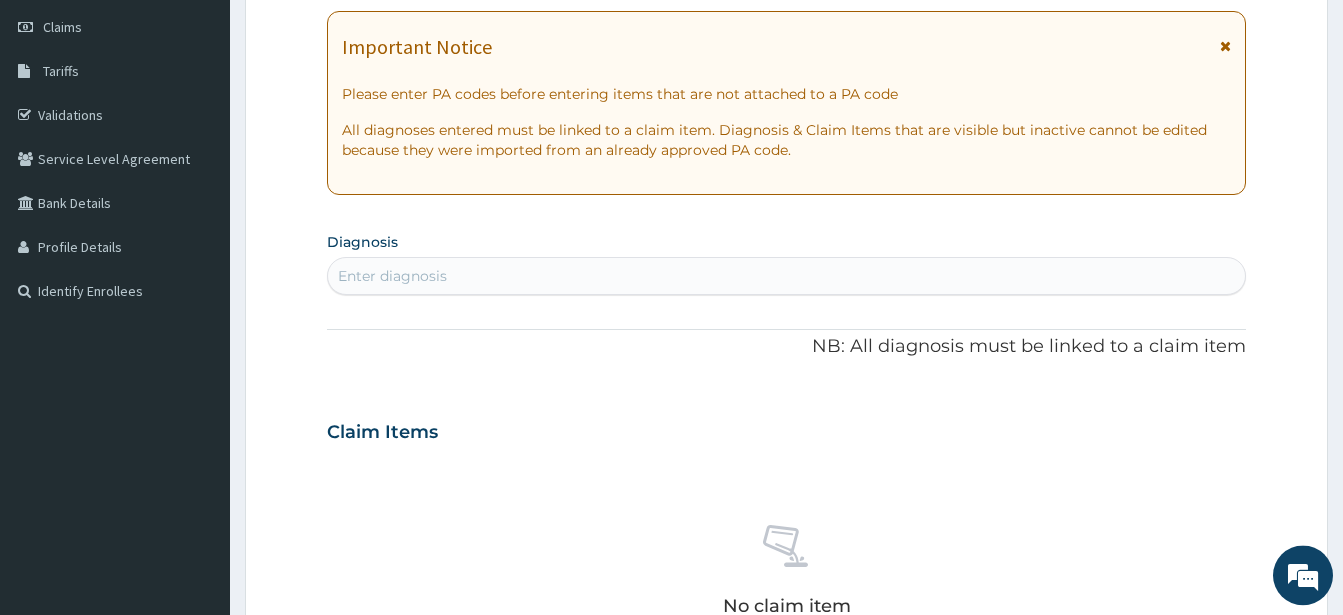 scroll, scrollTop: 309, scrollLeft: 0, axis: vertical 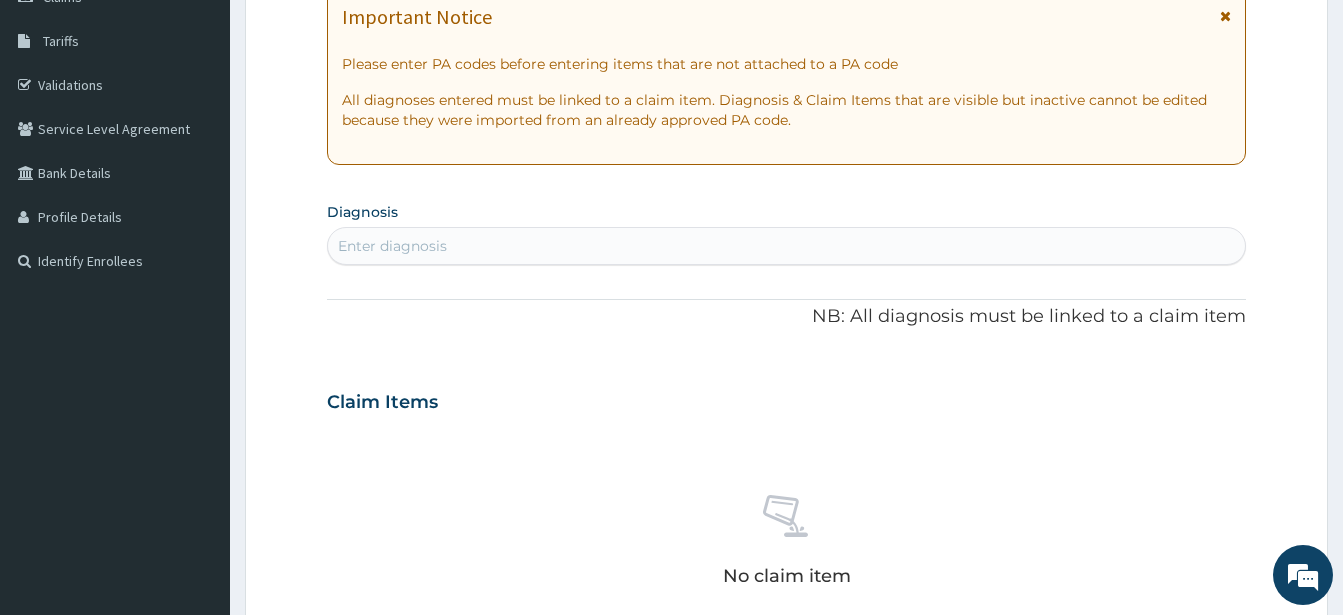 click on "Enter diagnosis" at bounding box center (786, 246) 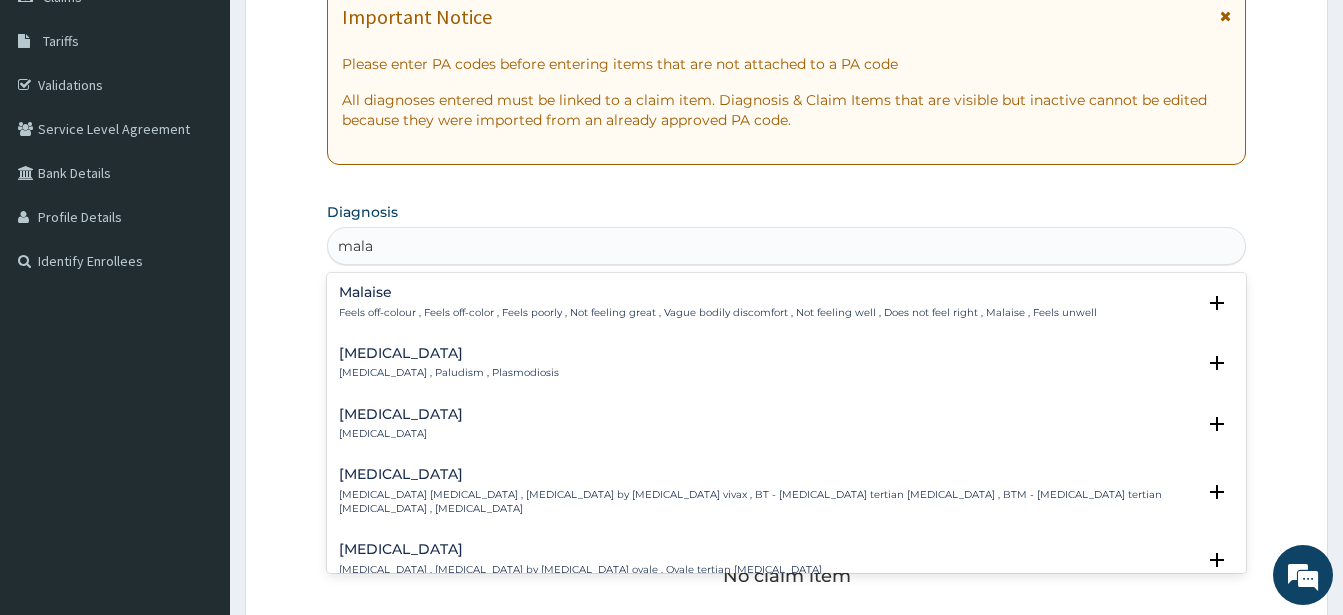 type on "malar" 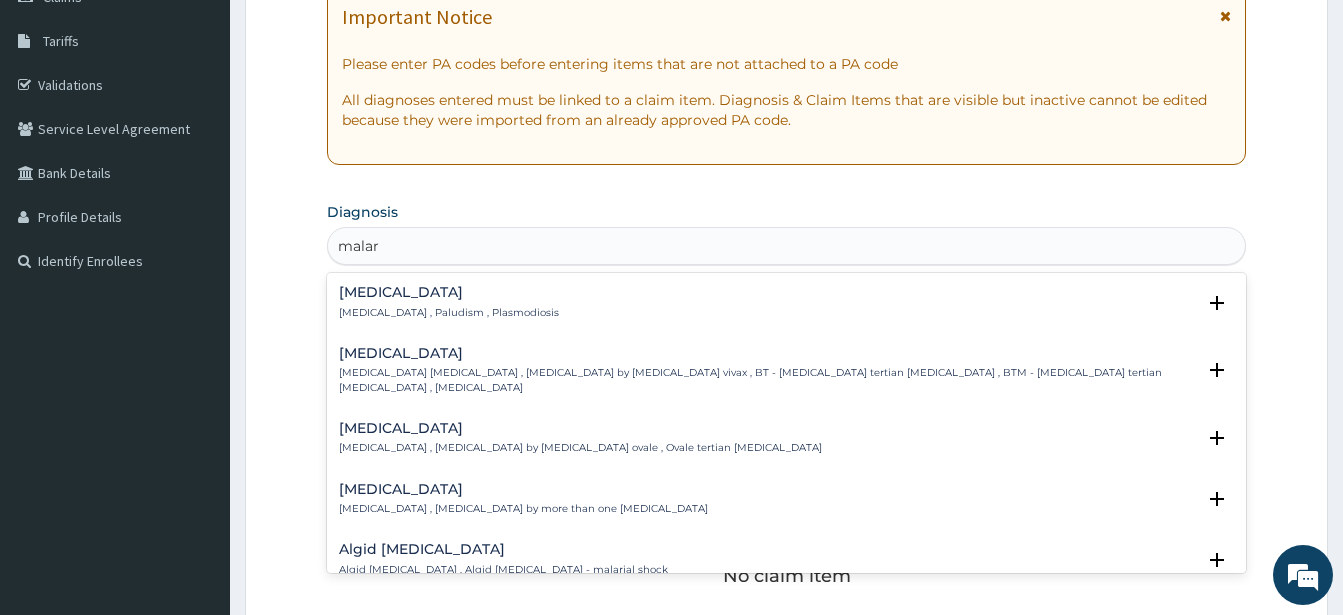 click on "Malaria , Paludism , Plasmodiosis" at bounding box center [449, 313] 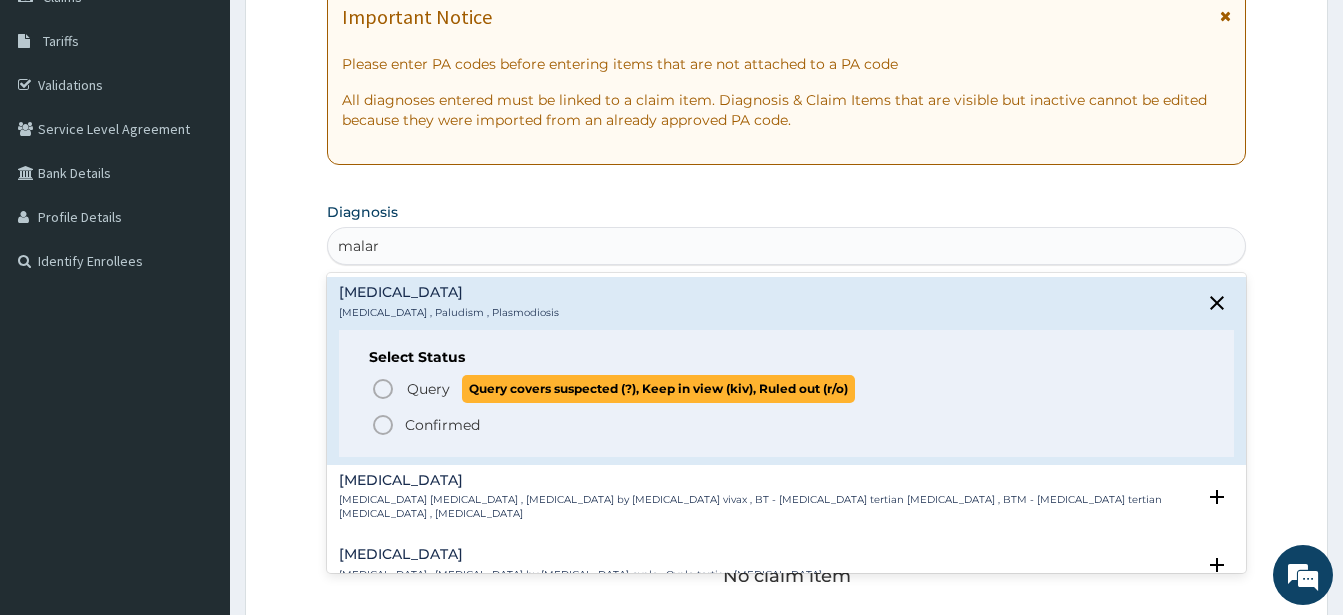 click 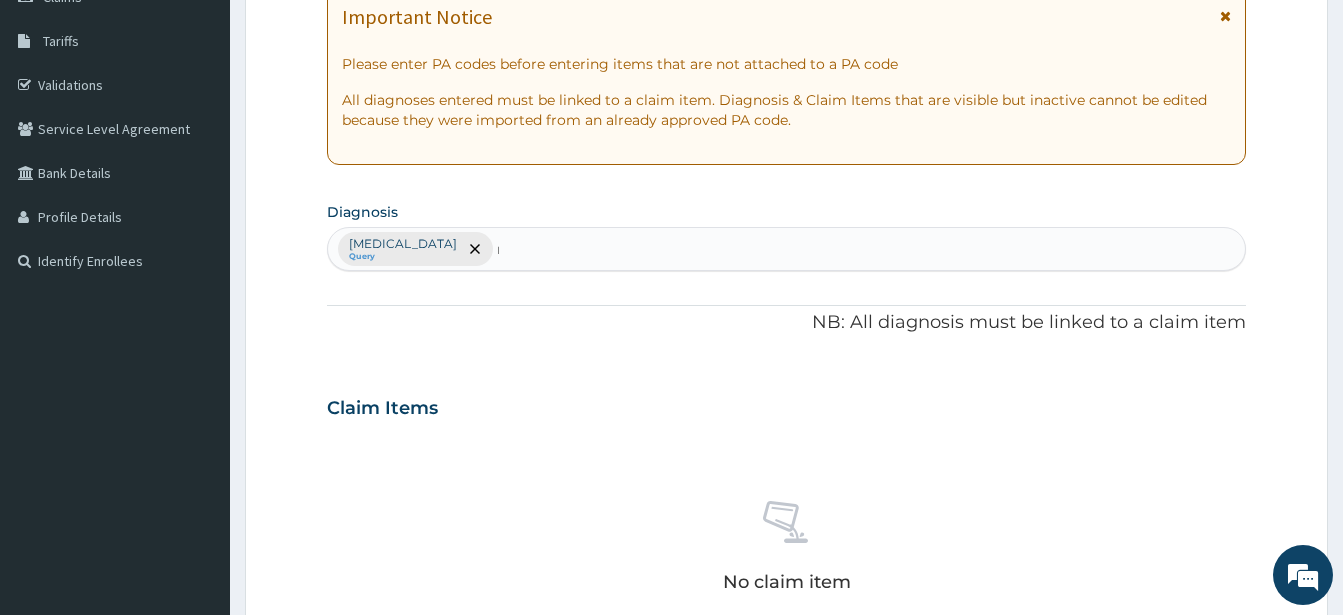 type 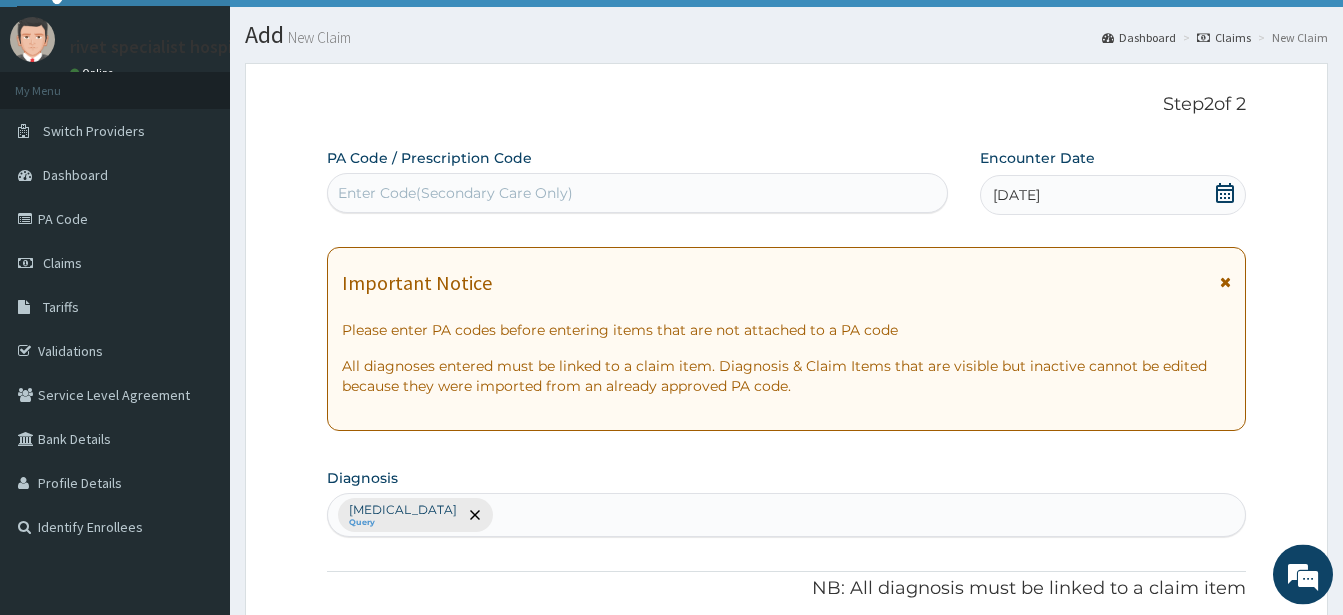 scroll, scrollTop: 3, scrollLeft: 0, axis: vertical 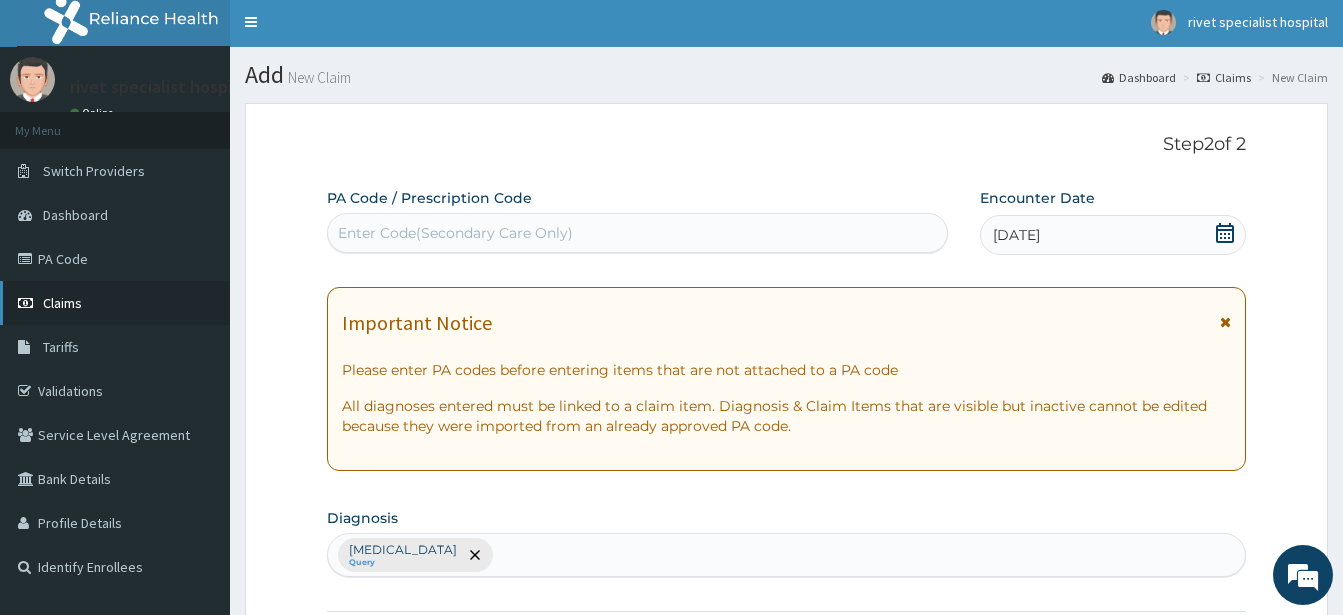 click on "Claims" at bounding box center (115, 303) 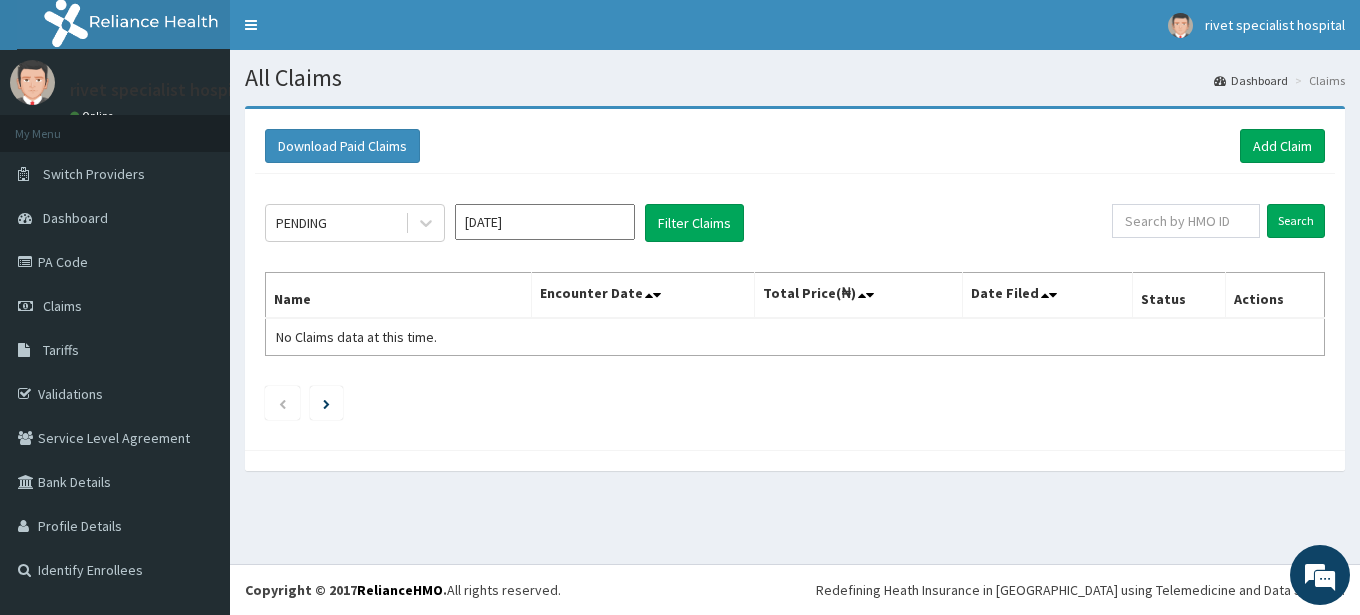 scroll, scrollTop: 0, scrollLeft: 0, axis: both 